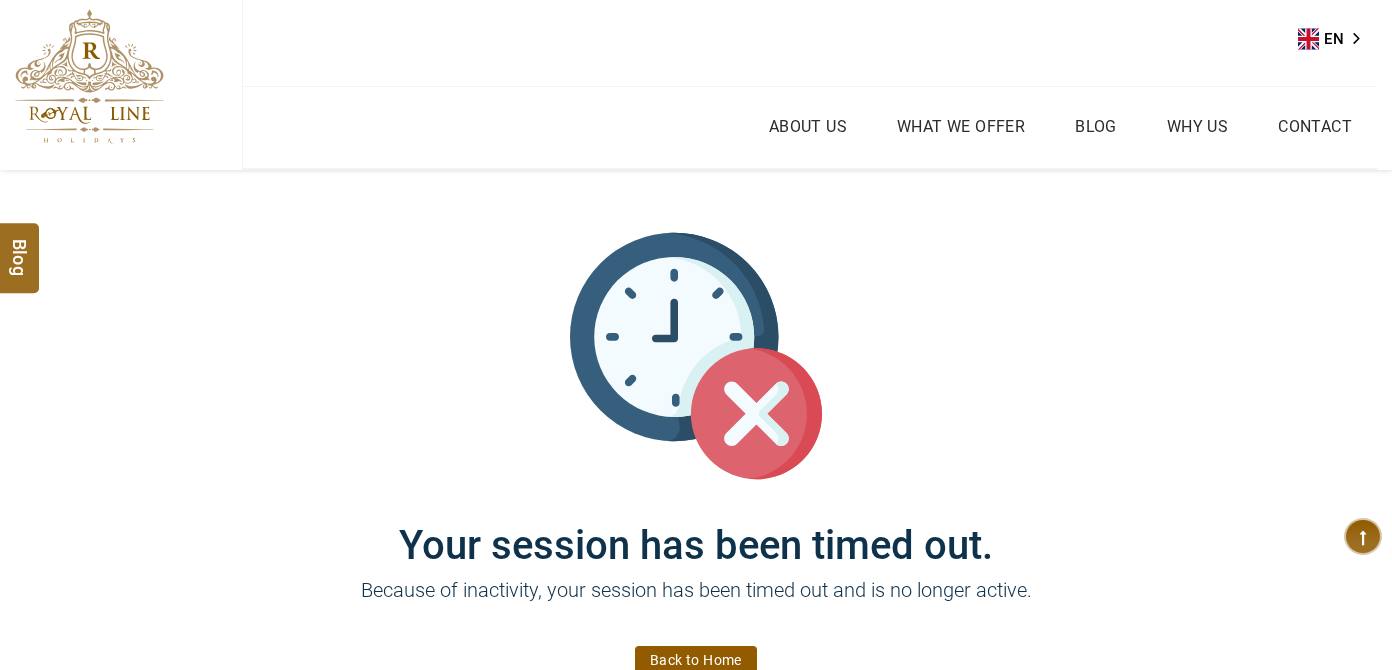 scroll, scrollTop: 0, scrollLeft: 0, axis: both 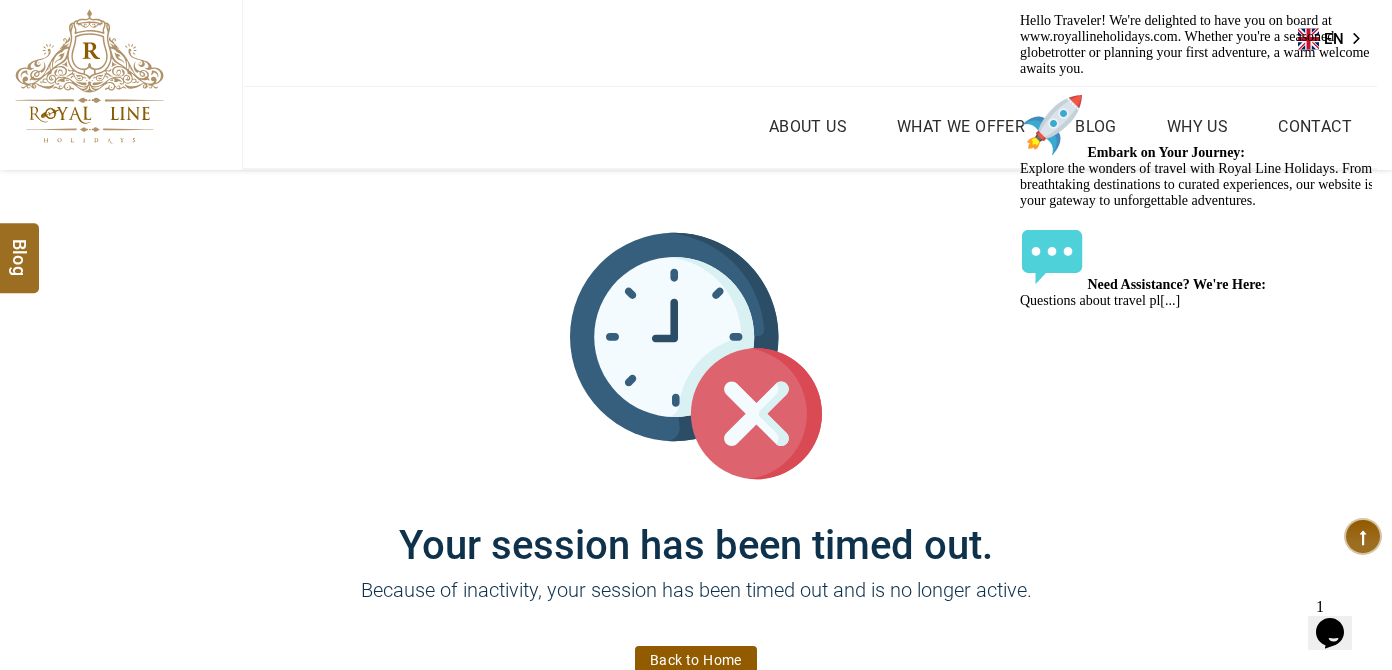 click at bounding box center [1020, -71] 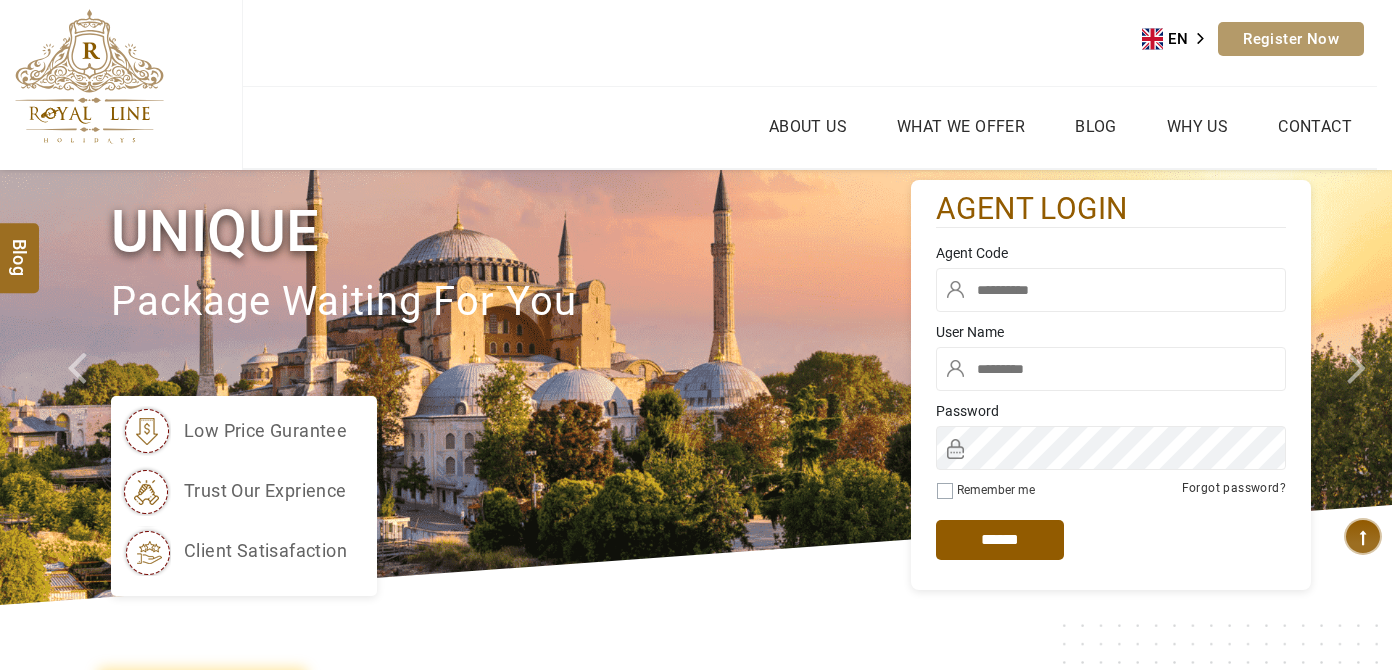 scroll, scrollTop: 0, scrollLeft: 0, axis: both 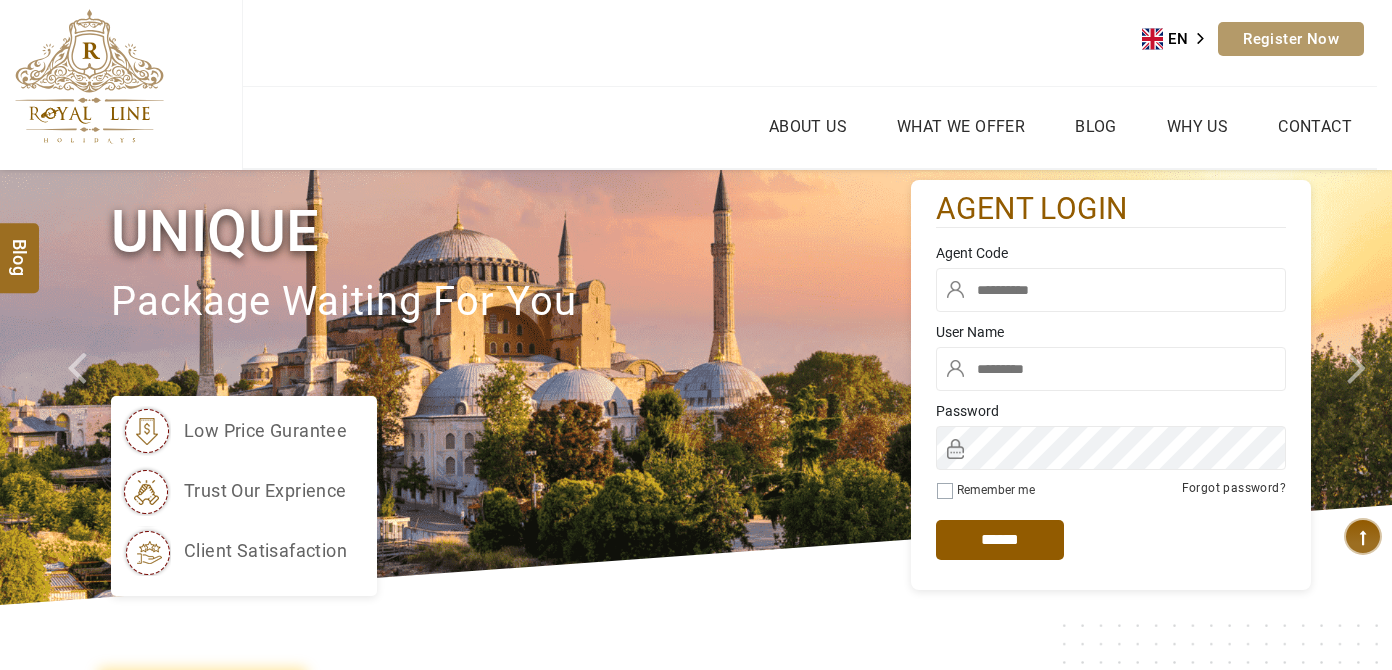 type on "******" 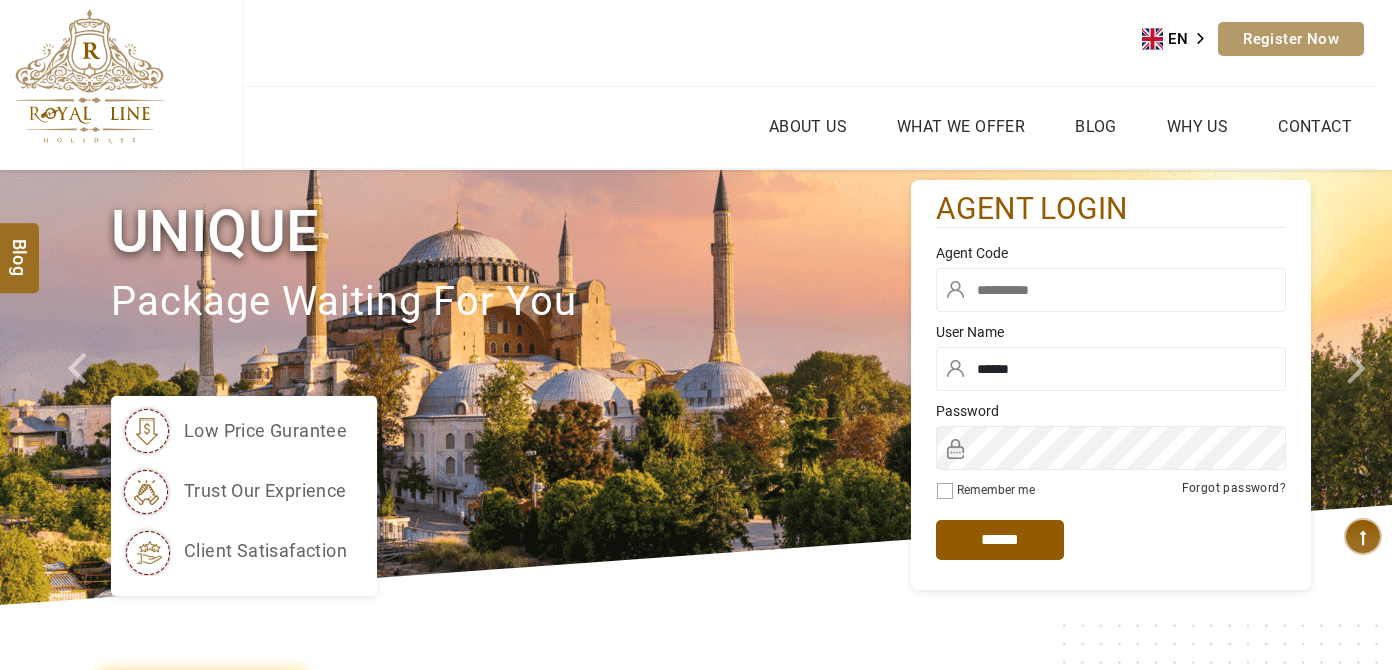 click at bounding box center (1111, 290) 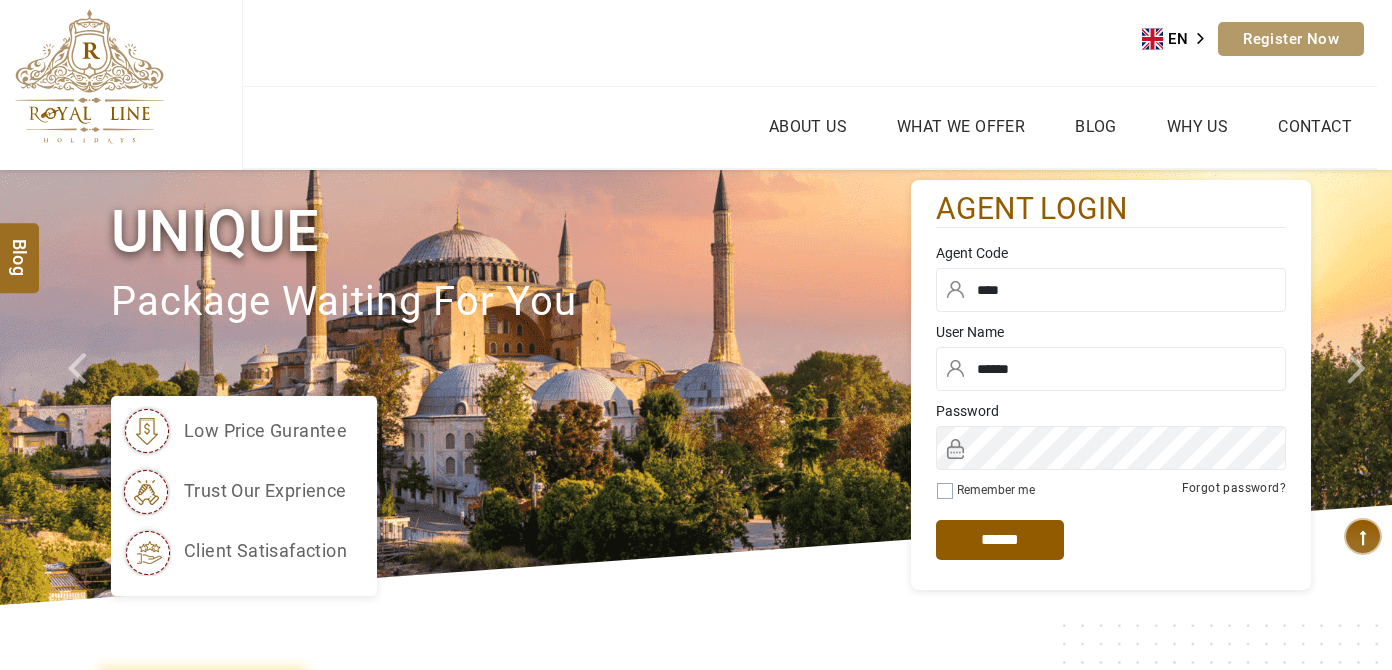 type on "****" 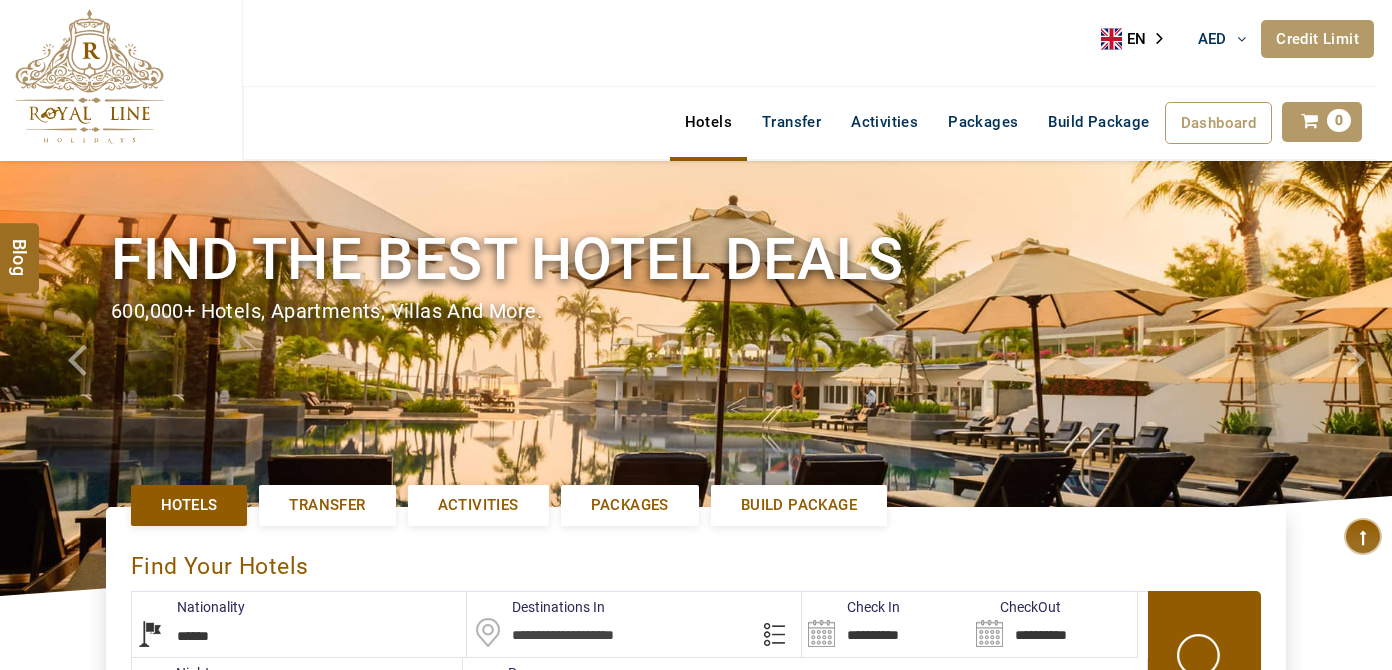 select on "******" 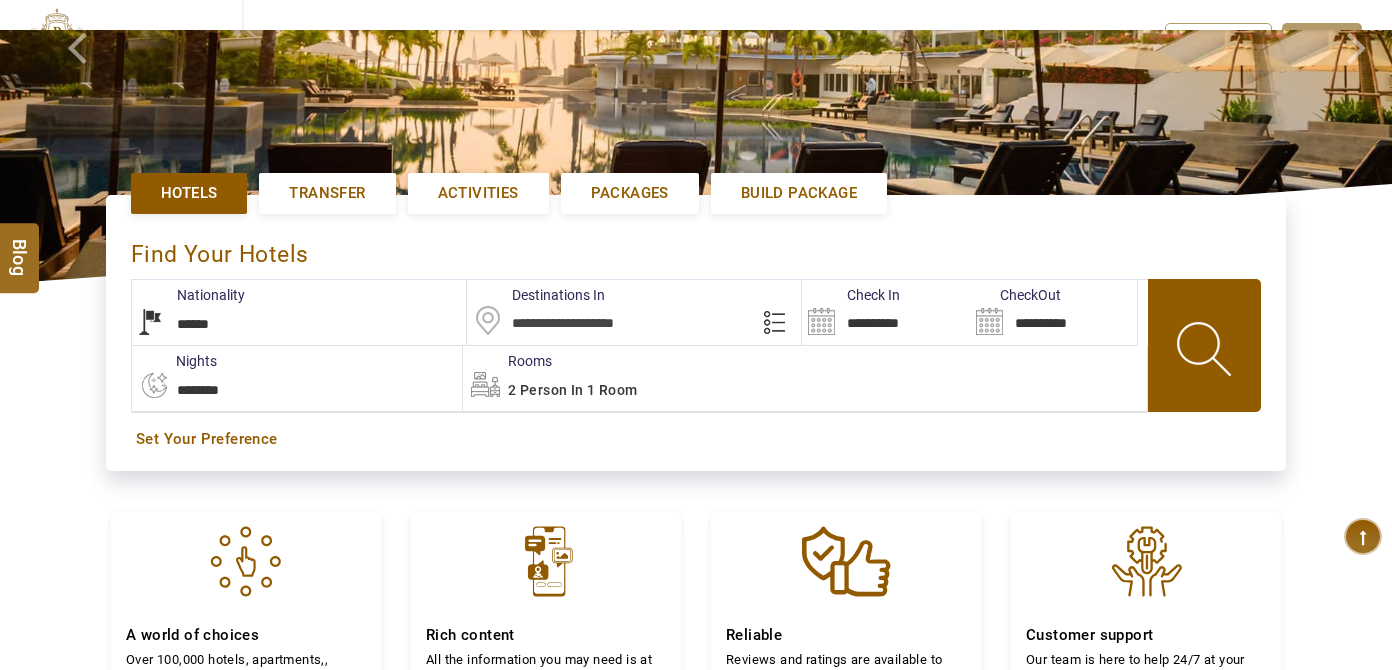 scroll, scrollTop: 454, scrollLeft: 0, axis: vertical 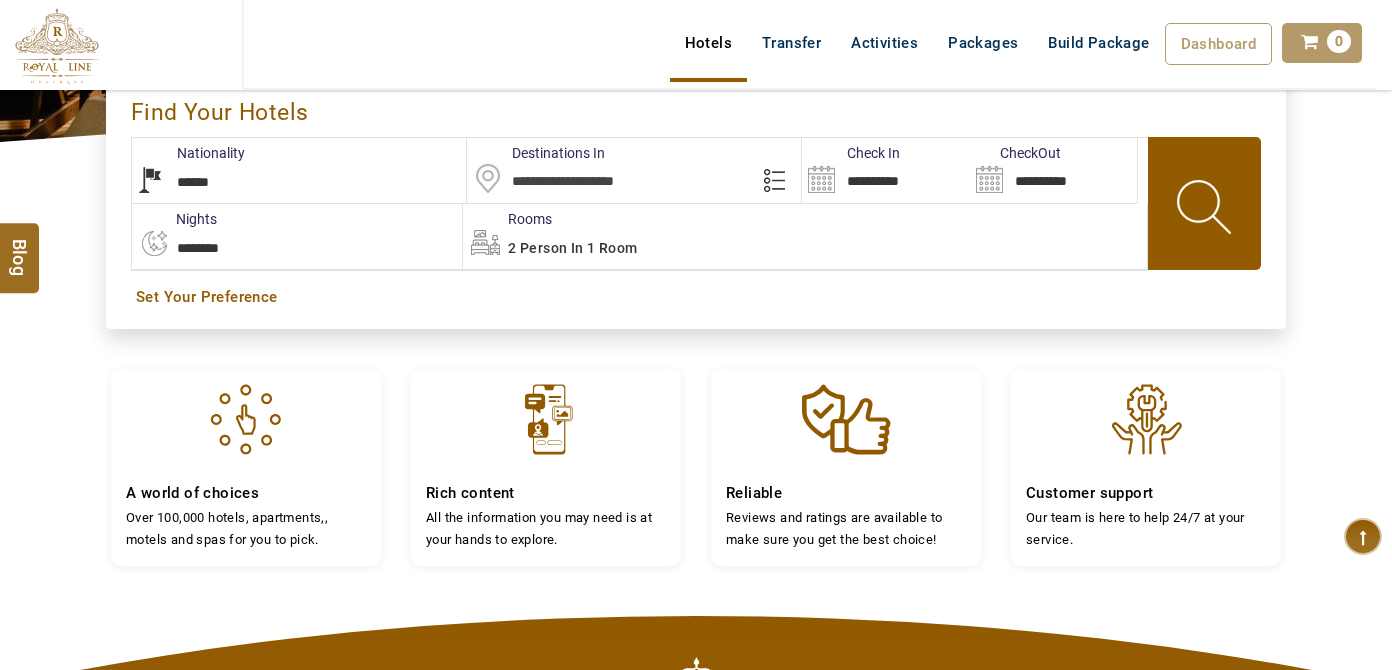 click at bounding box center [634, 170] 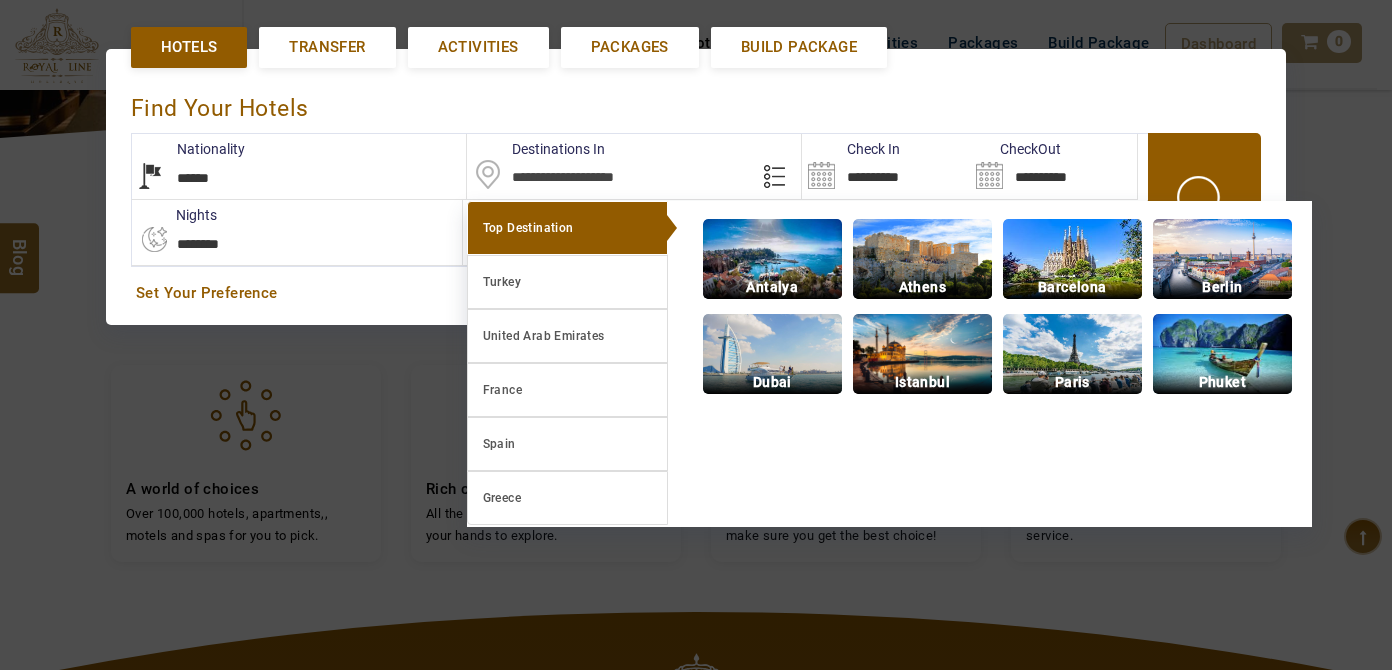 scroll, scrollTop: 458, scrollLeft: 0, axis: vertical 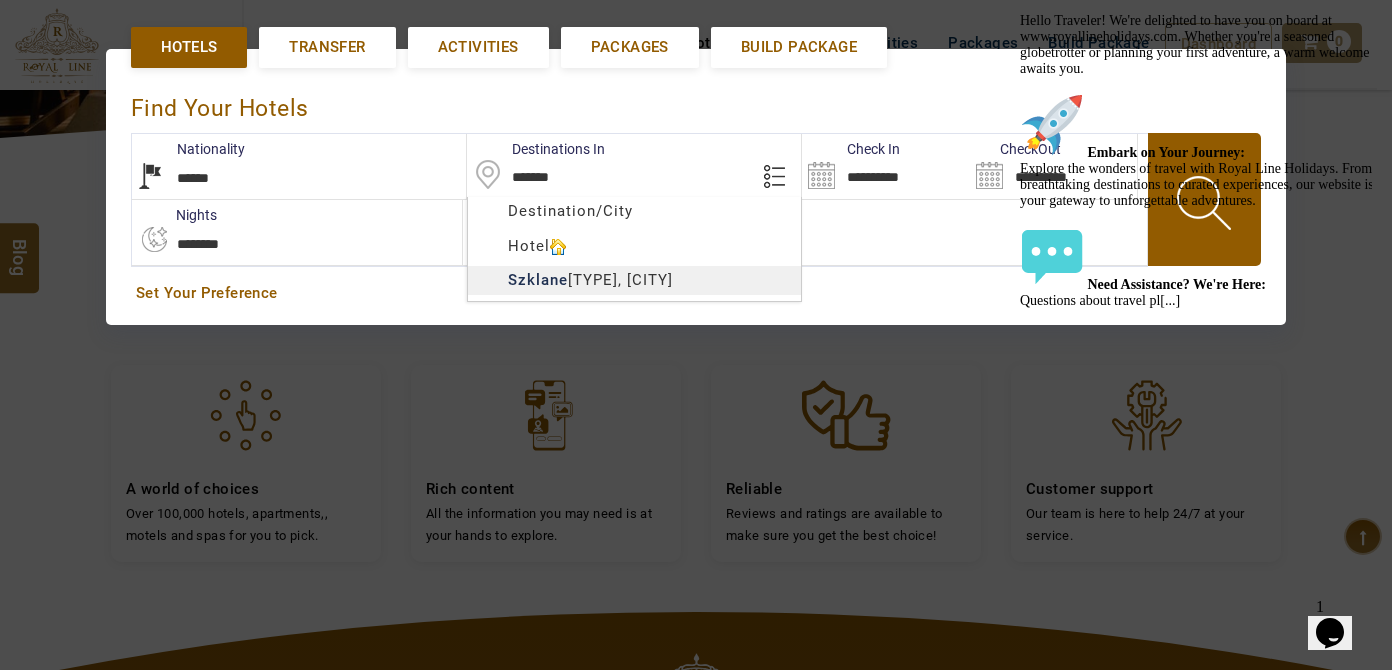 type on "**********" 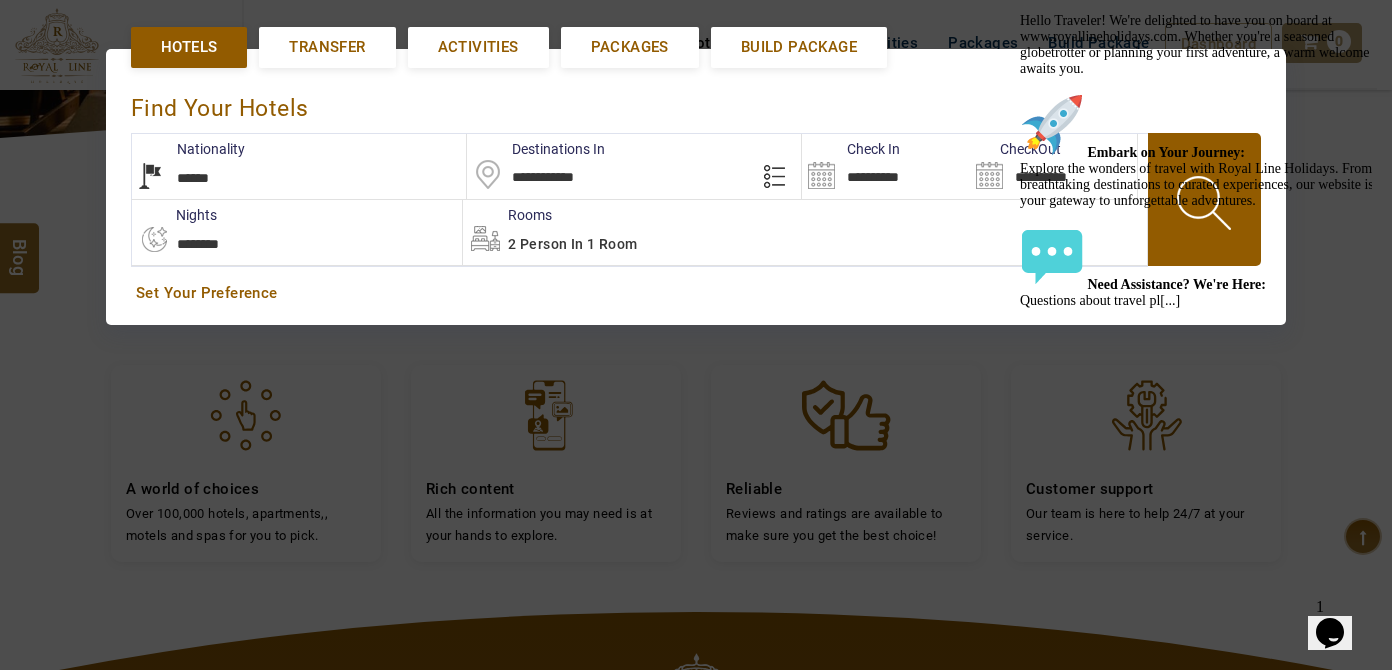 click on "LARISA HAWWARI AED AED  AED EUR  € USD  $ INR  ₹ THB  ฿ IDR  Rp BHD  BHD TRY  ₺ Credit Limit EN HE AR ES PT ZH Helpline
+971 55 344 0168 Register Now +971 55 344 0168 info@royallineholidays.com About Us What we Offer Blog Why Us Contact Hotels  Transfer Activities Packages Build Package Dashboard My Profile My Booking My Reports My Quotation Sign Out 0 Points Redeem Now To Redeem 8664 Points Future Points  4348   Points Credit Limit Credit Limit USD 25000.00 70% Complete Used USD 17410.22 Available USD 7589.78 Setting  Looks like you haven't added anything to your cart yet Countinue Shopping ****** ****** Please Wait.. Blog demo
Remember me Forgot
password? LOG IN Don't have an account?   Register Now My Booking View/ Print/Cancel Your Booking without Signing in Submit demo
In A Few Moment, You Will Be Celebrating Best Hotel options galore ! Check In   CheckOut Rooms Rooms Please Wait Find the best hotel deals 600,000+ hotels, apartments, villas and more. ******" at bounding box center (696, 339) 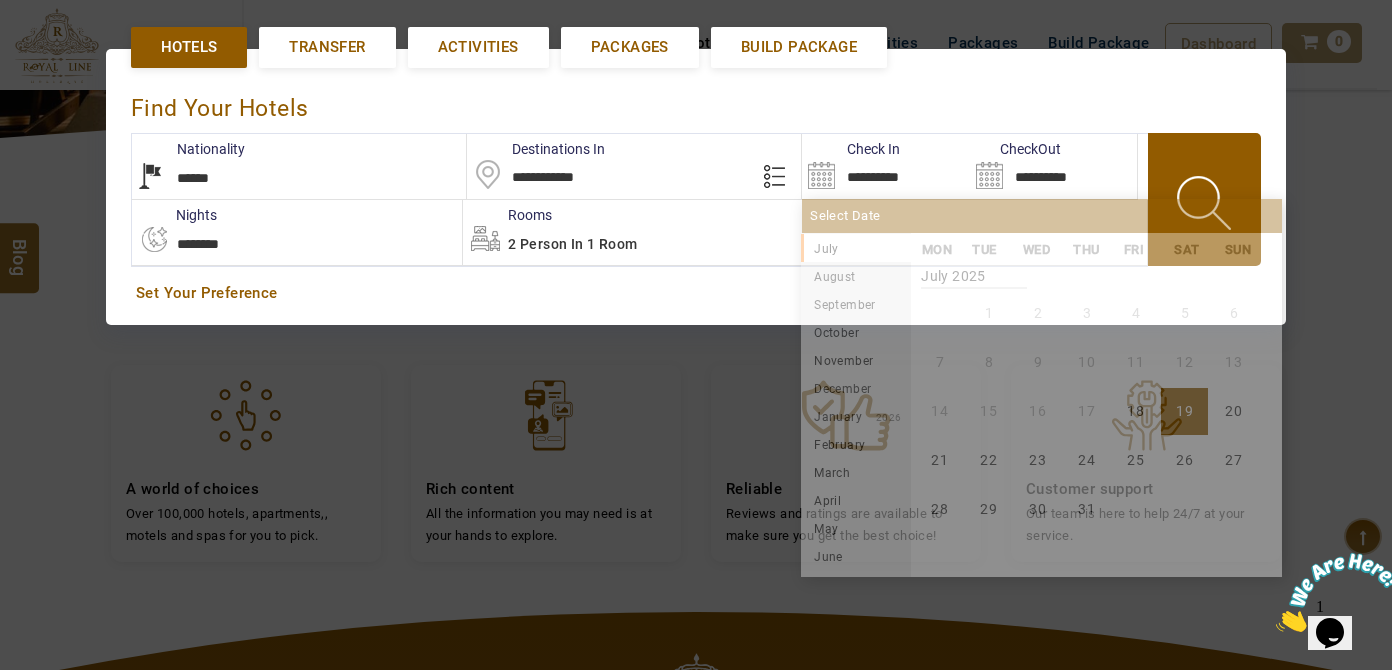 click on "**********" at bounding box center (885, 166) 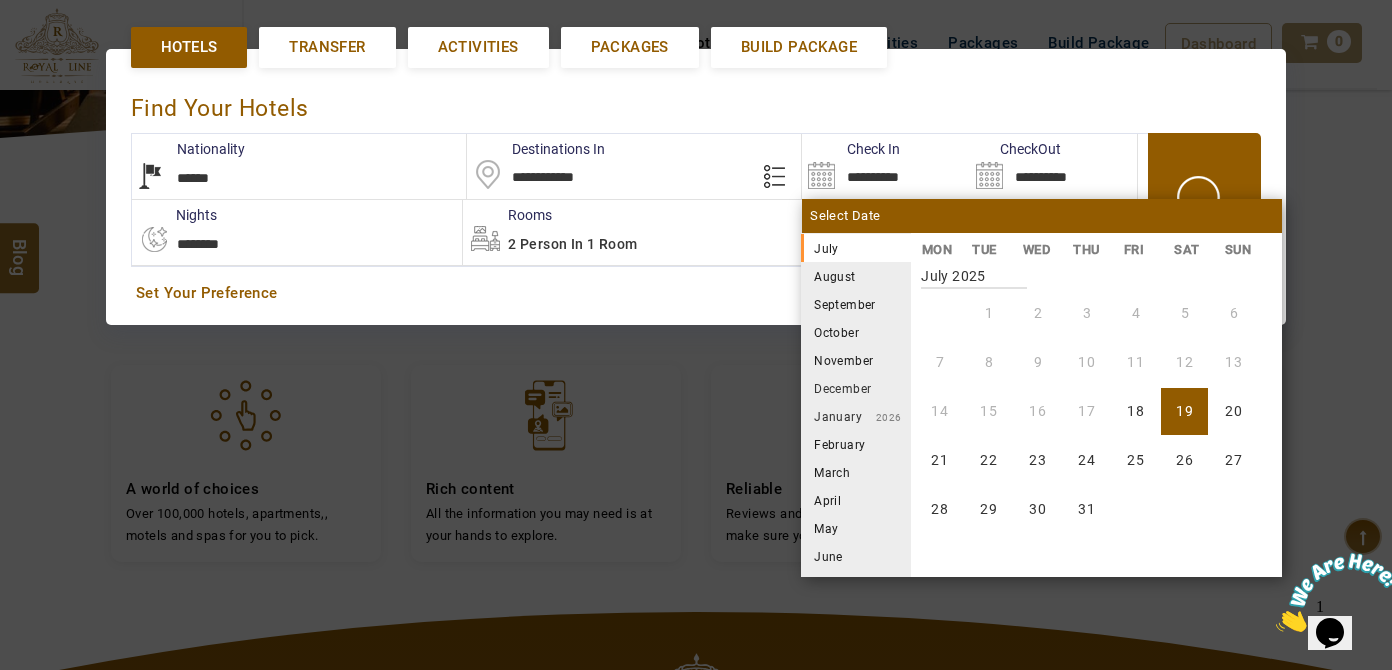 click on "September" at bounding box center (856, 304) 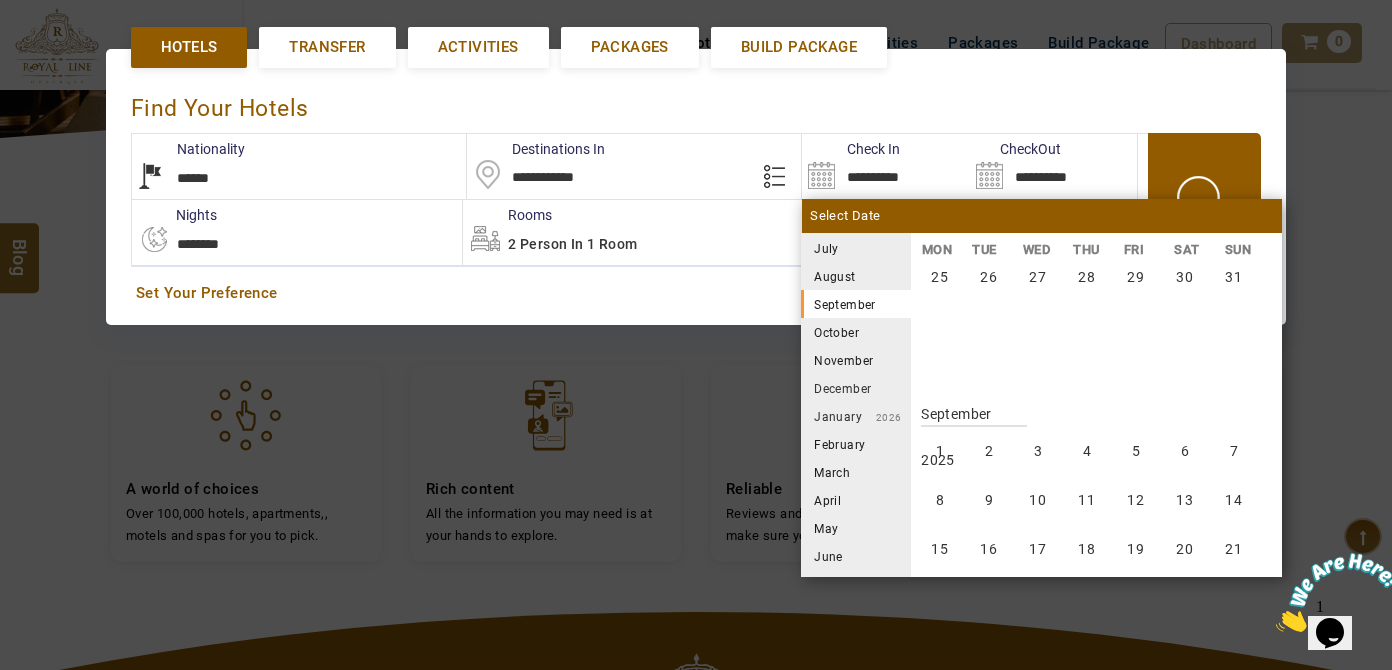 click on "August" at bounding box center [856, 276] 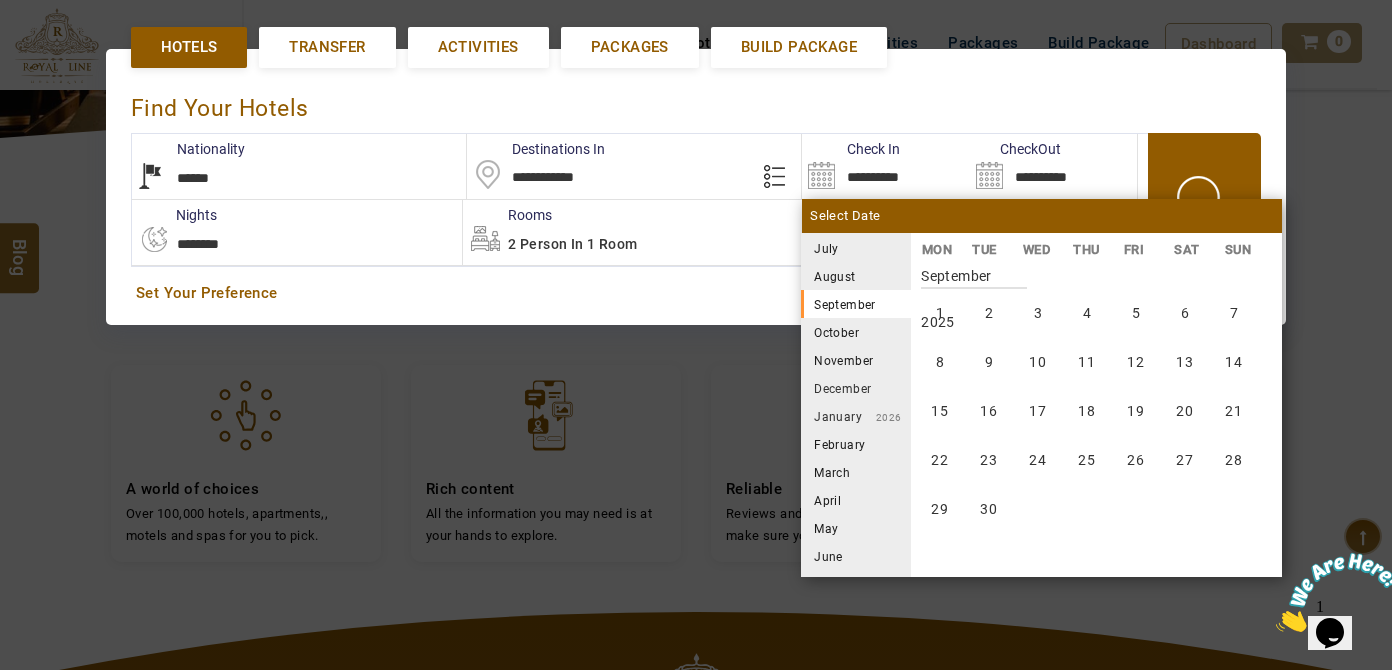 click on "August" at bounding box center [856, 276] 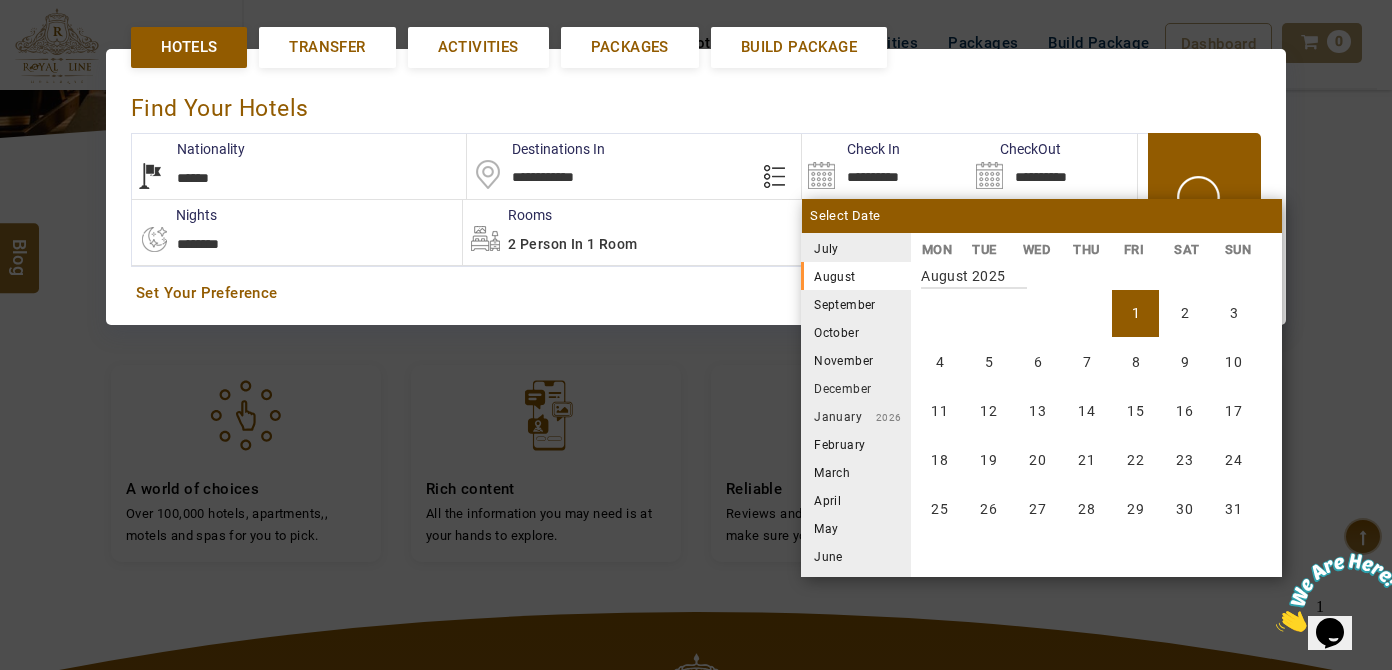 scroll, scrollTop: 370, scrollLeft: 0, axis: vertical 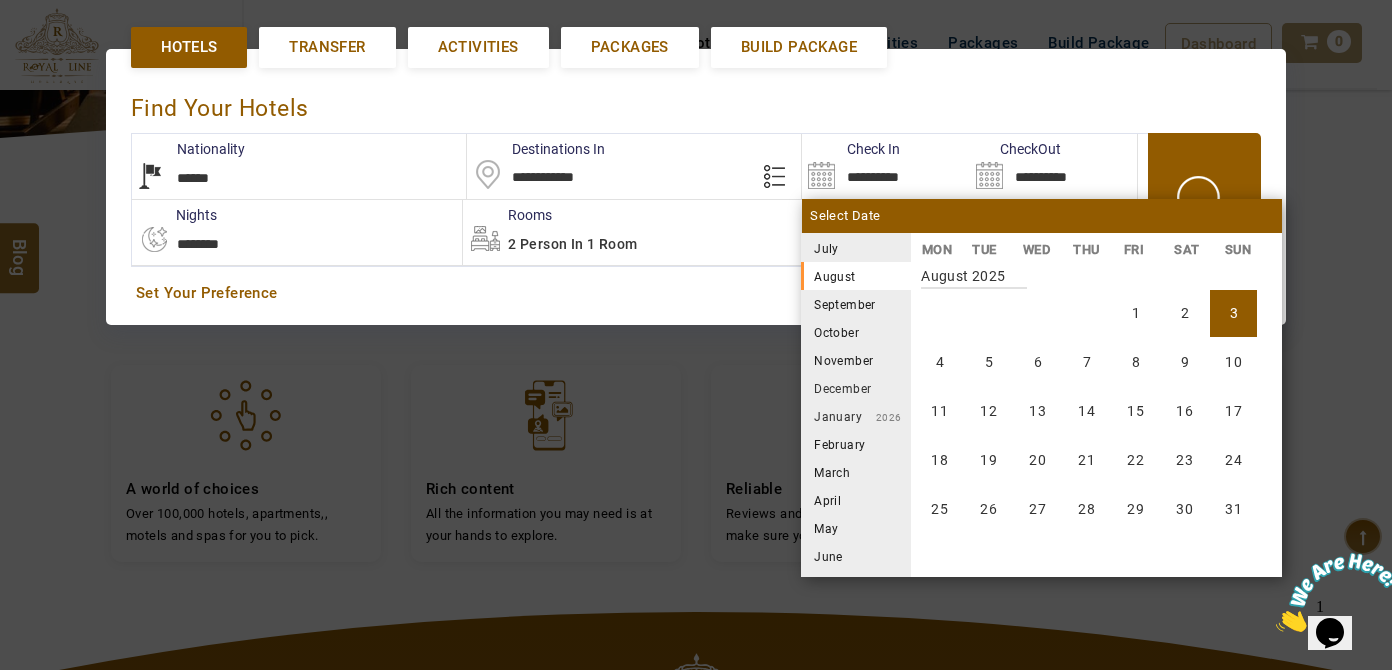 click on "3" at bounding box center (1233, 313) 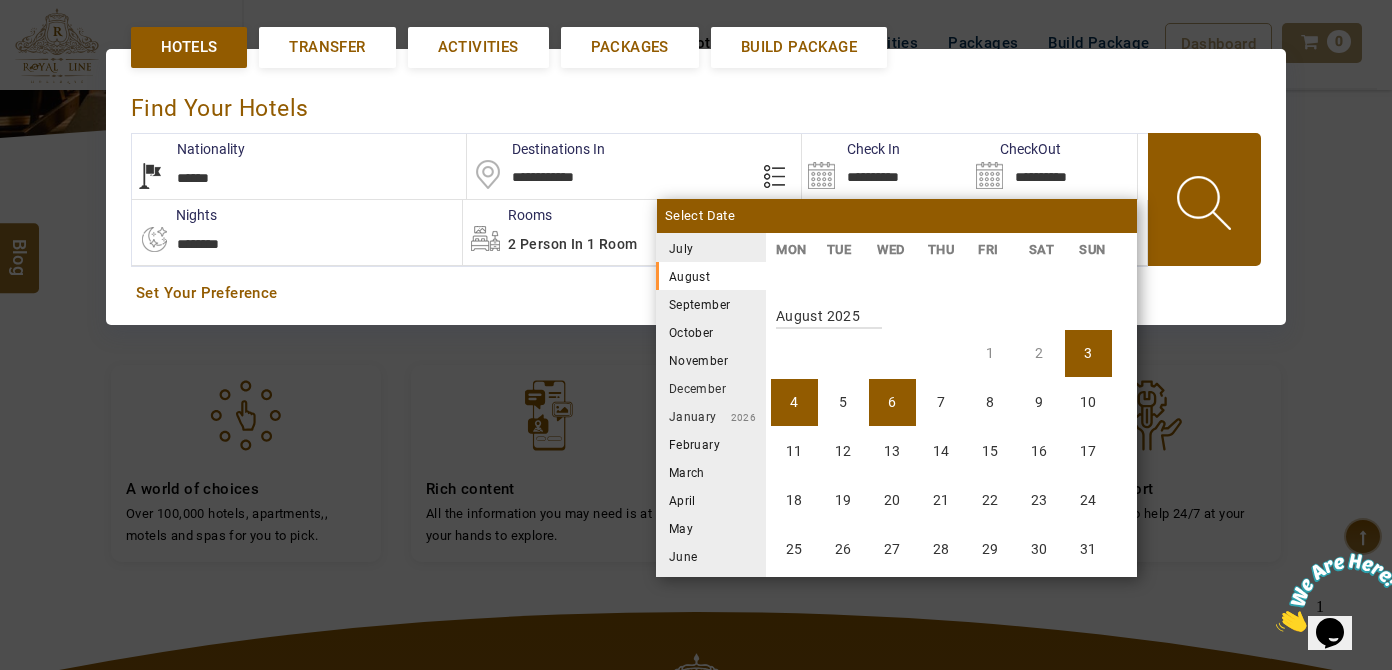scroll, scrollTop: 370, scrollLeft: 0, axis: vertical 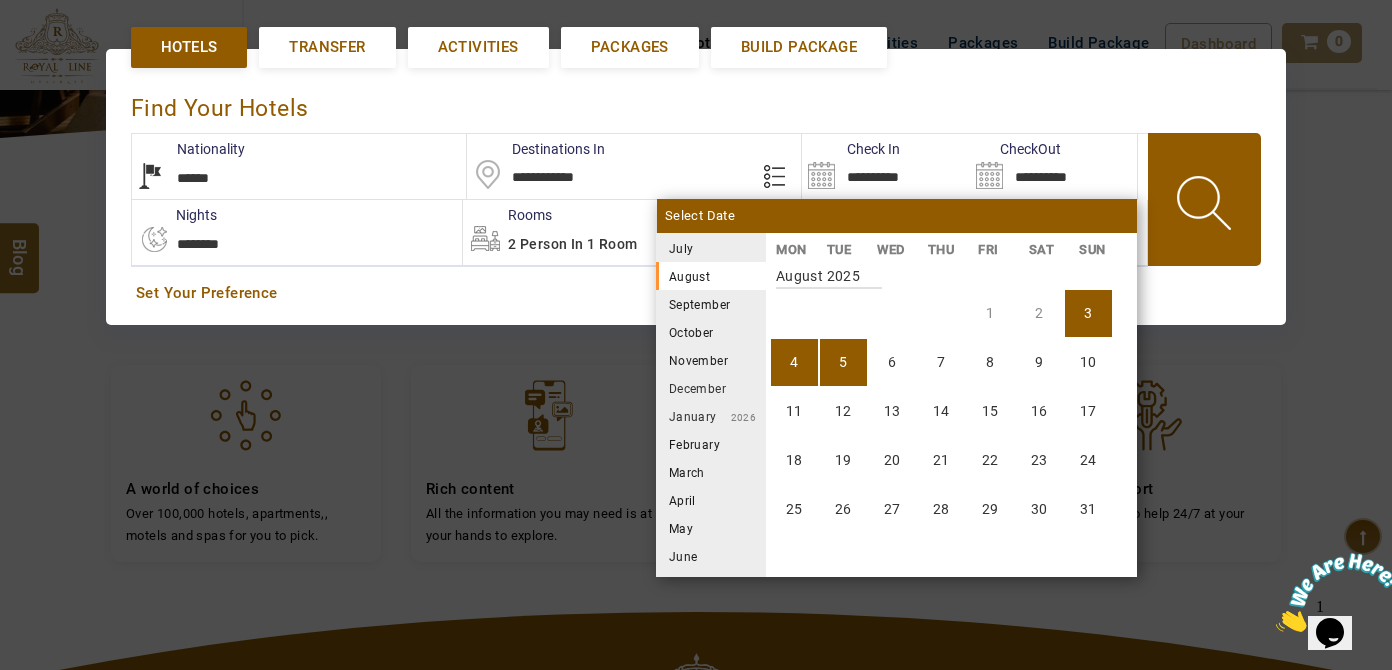 click on "5" at bounding box center (843, 362) 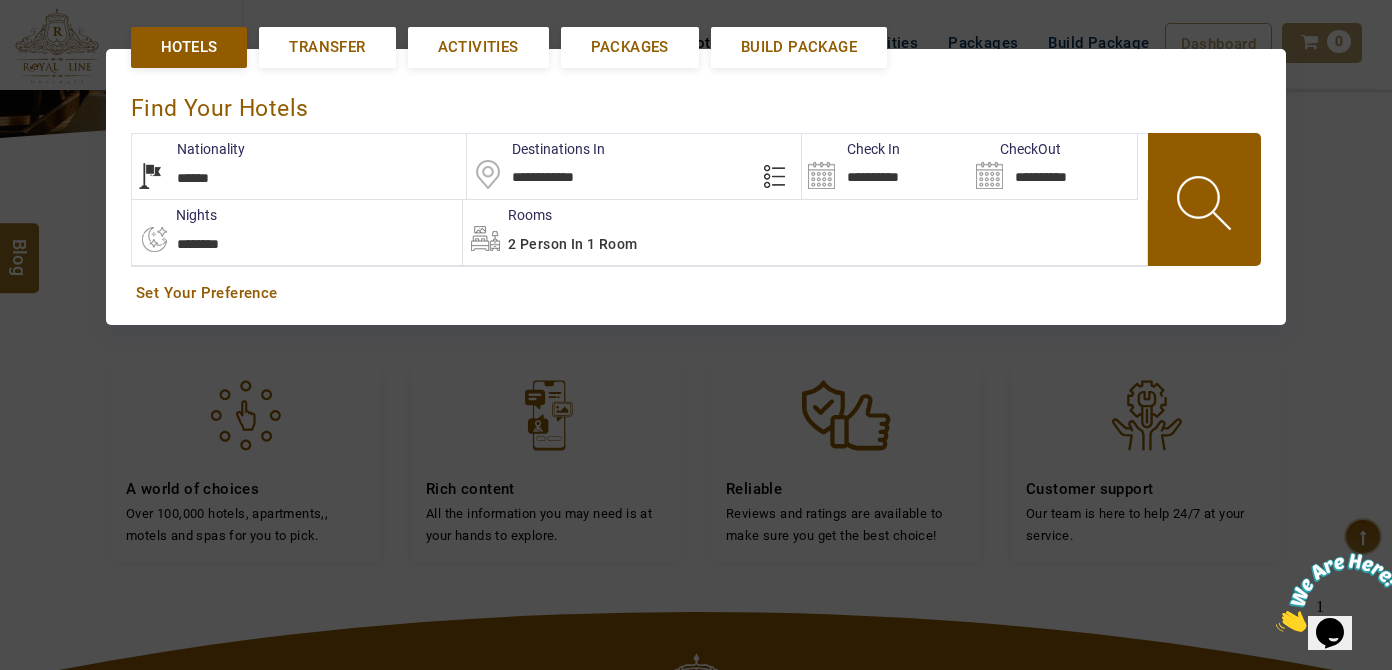 click on "2 Person in    1 Room" at bounding box center (805, 232) 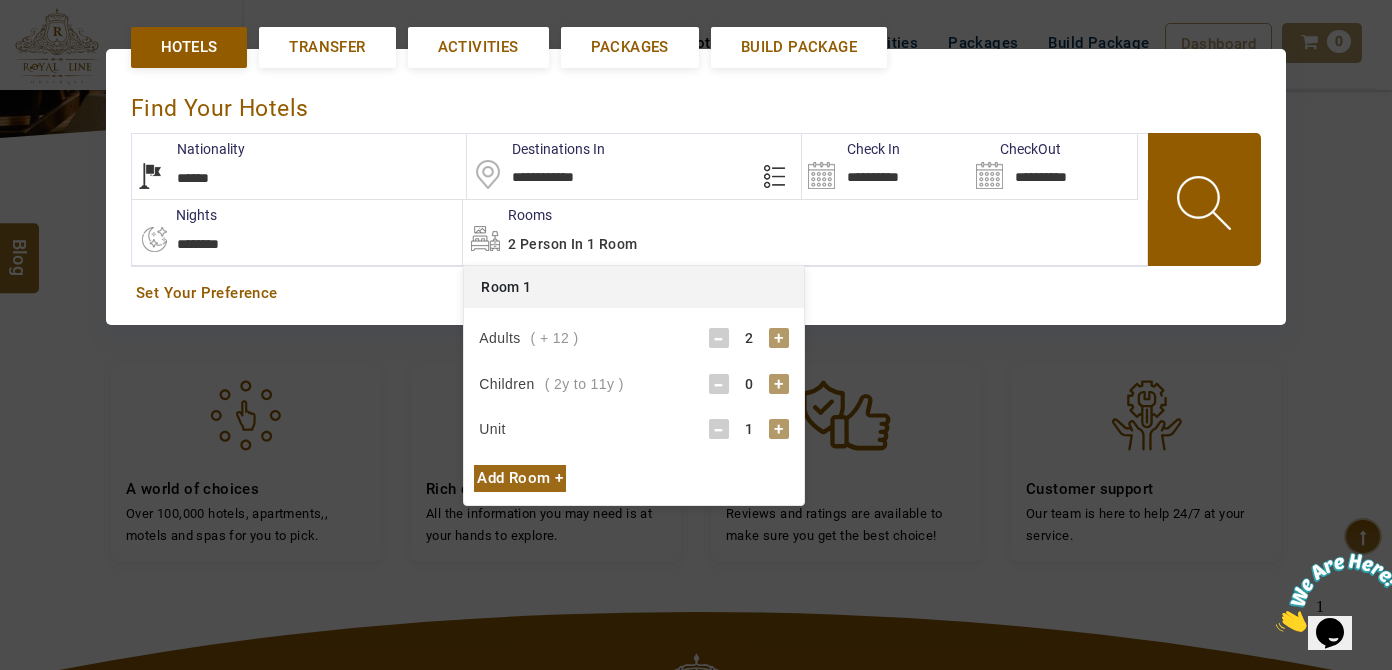 click on "+" at bounding box center (779, 384) 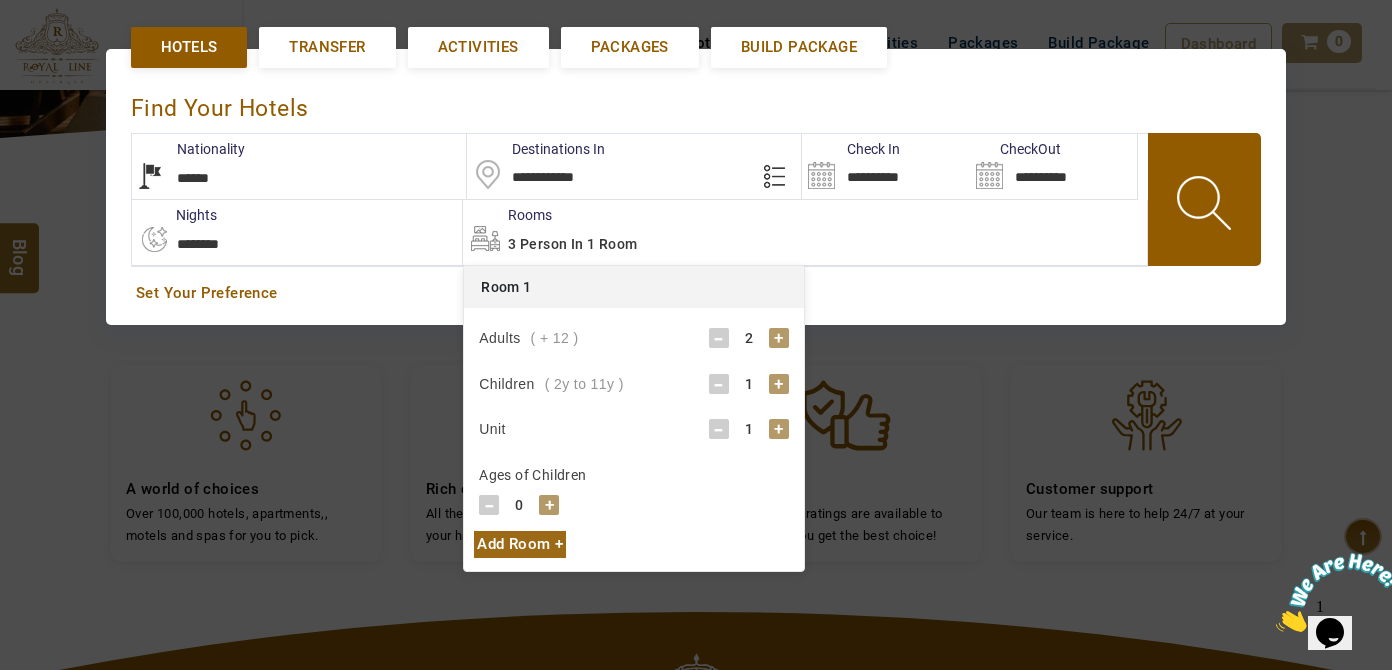 click on "+" at bounding box center [549, 505] 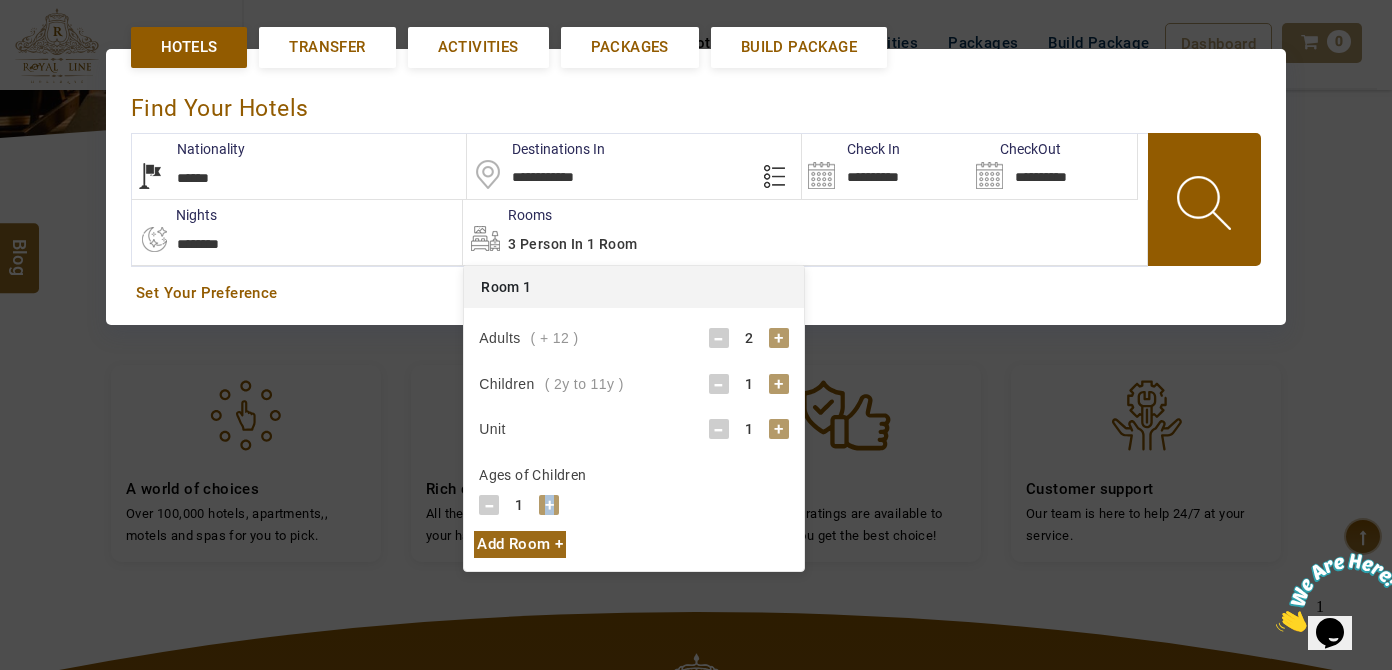 click on "+" at bounding box center (549, 505) 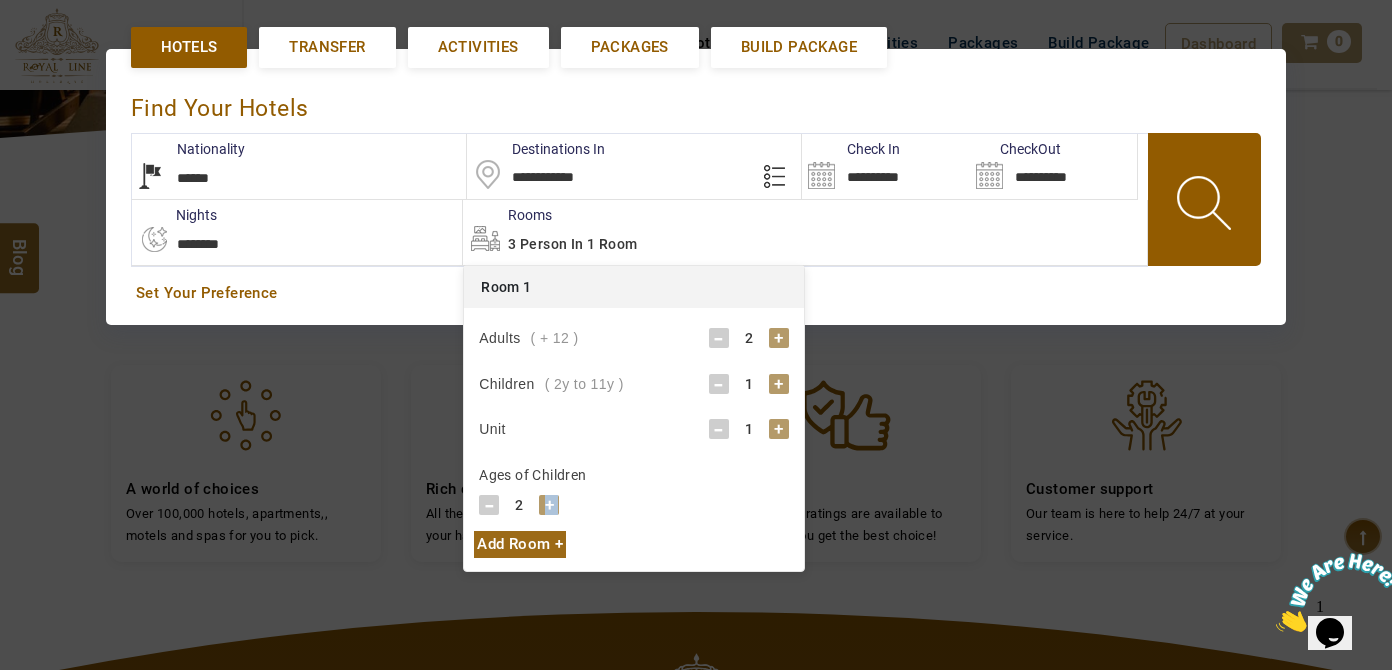 click on "+" at bounding box center [549, 505] 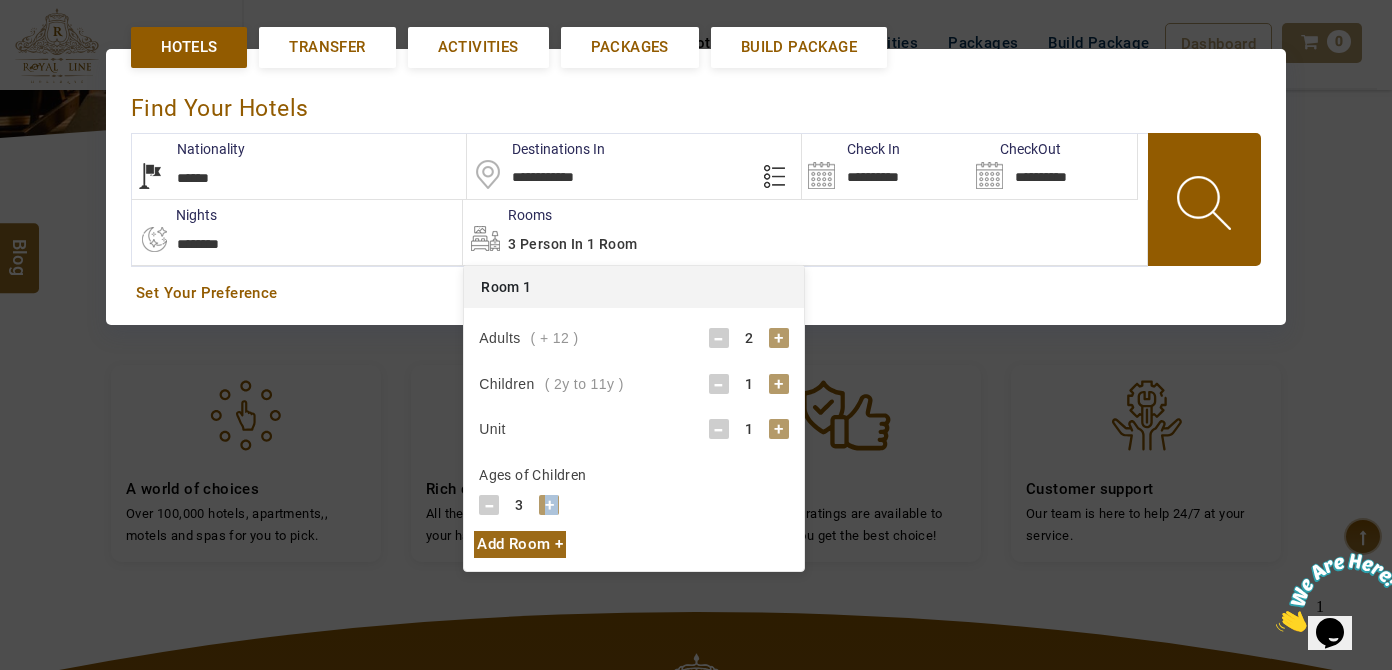 click on "+" at bounding box center (549, 505) 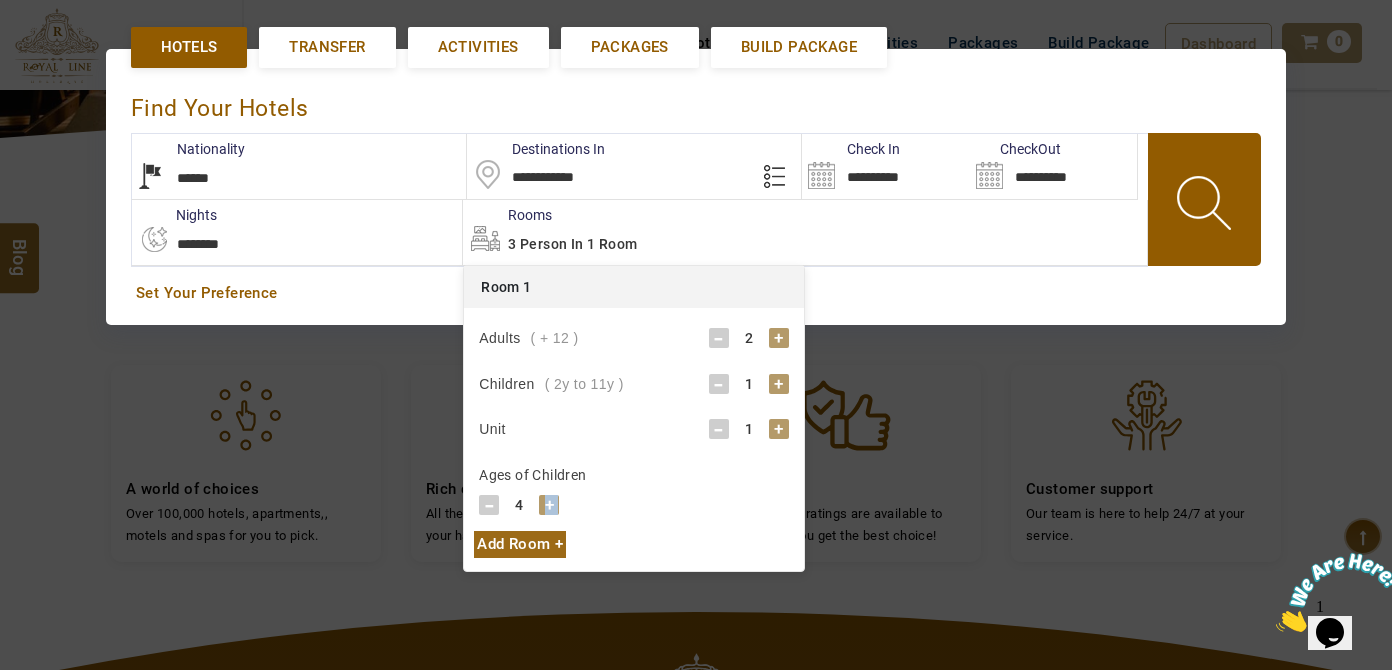 click on "+" at bounding box center [549, 505] 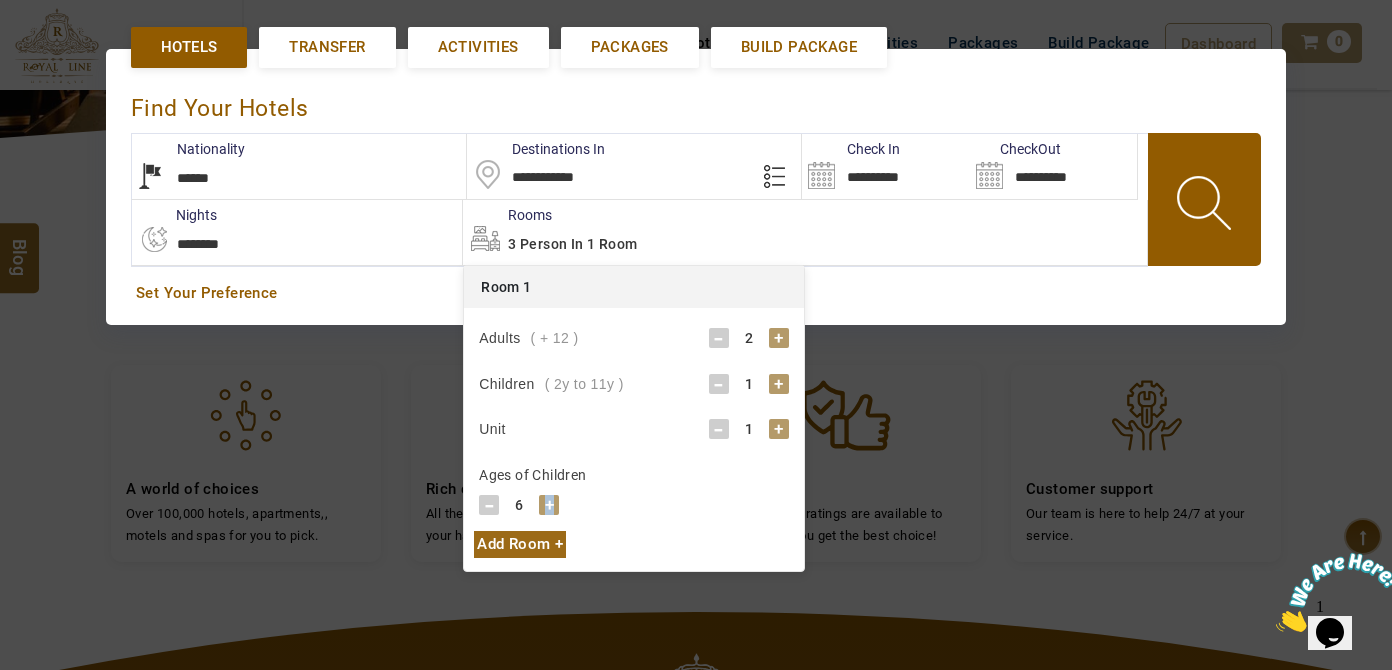 click on "+" at bounding box center [549, 505] 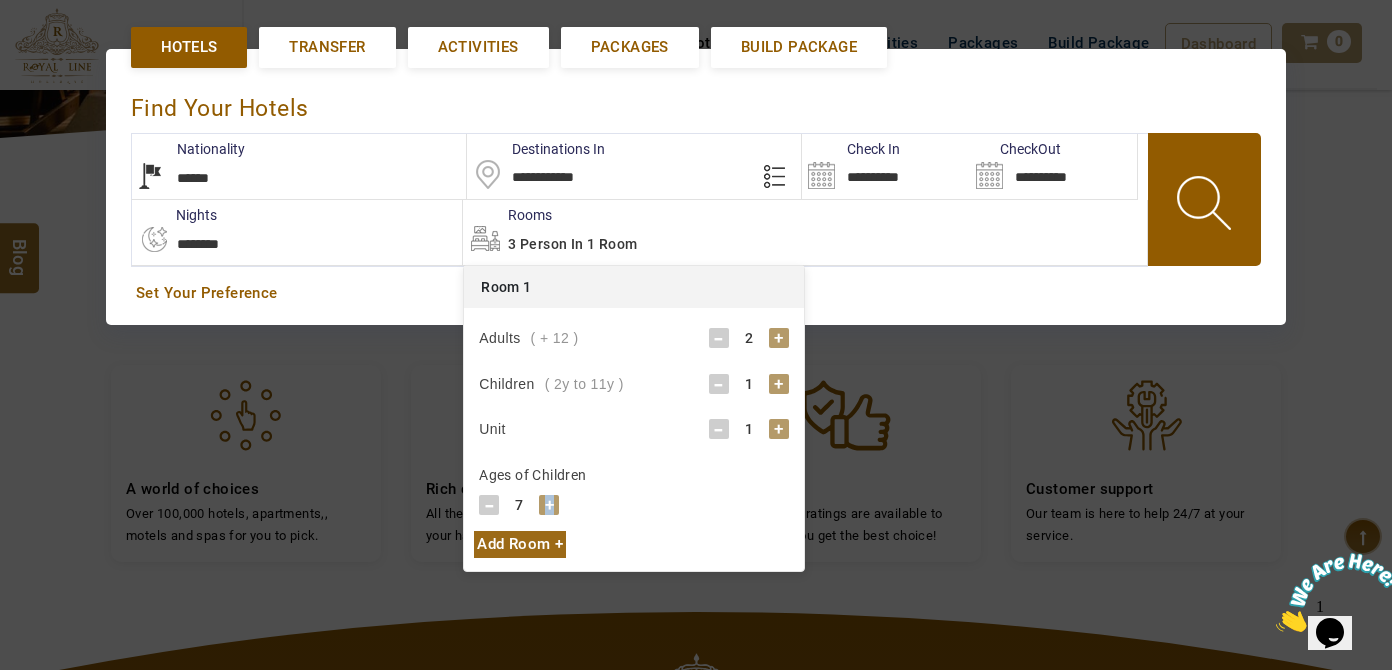 click at bounding box center (1206, 206) 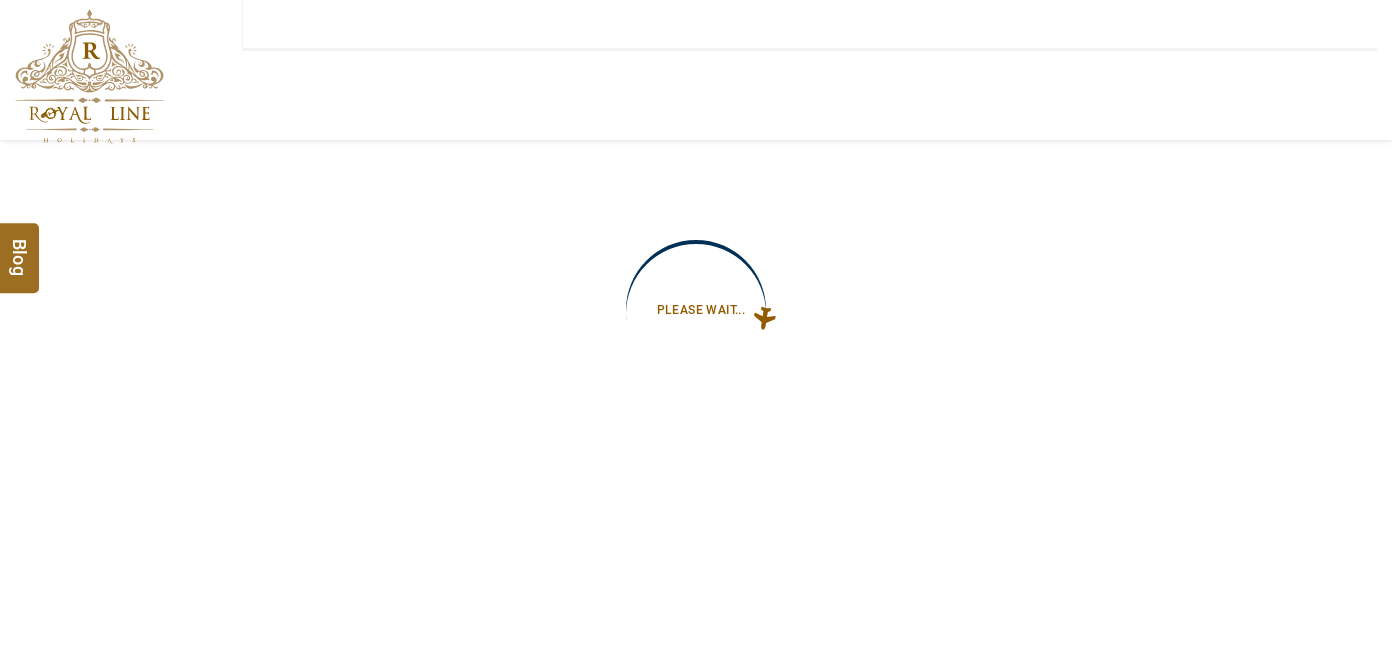 type on "**********" 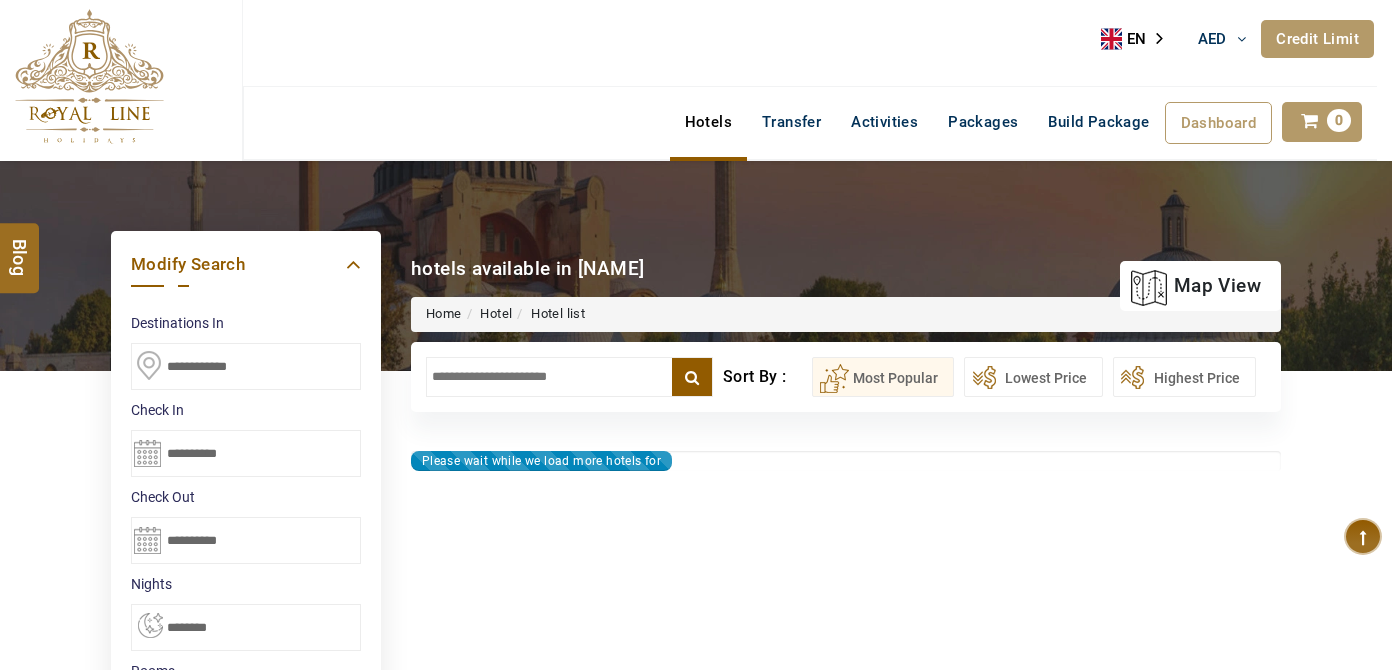 type on "**********" 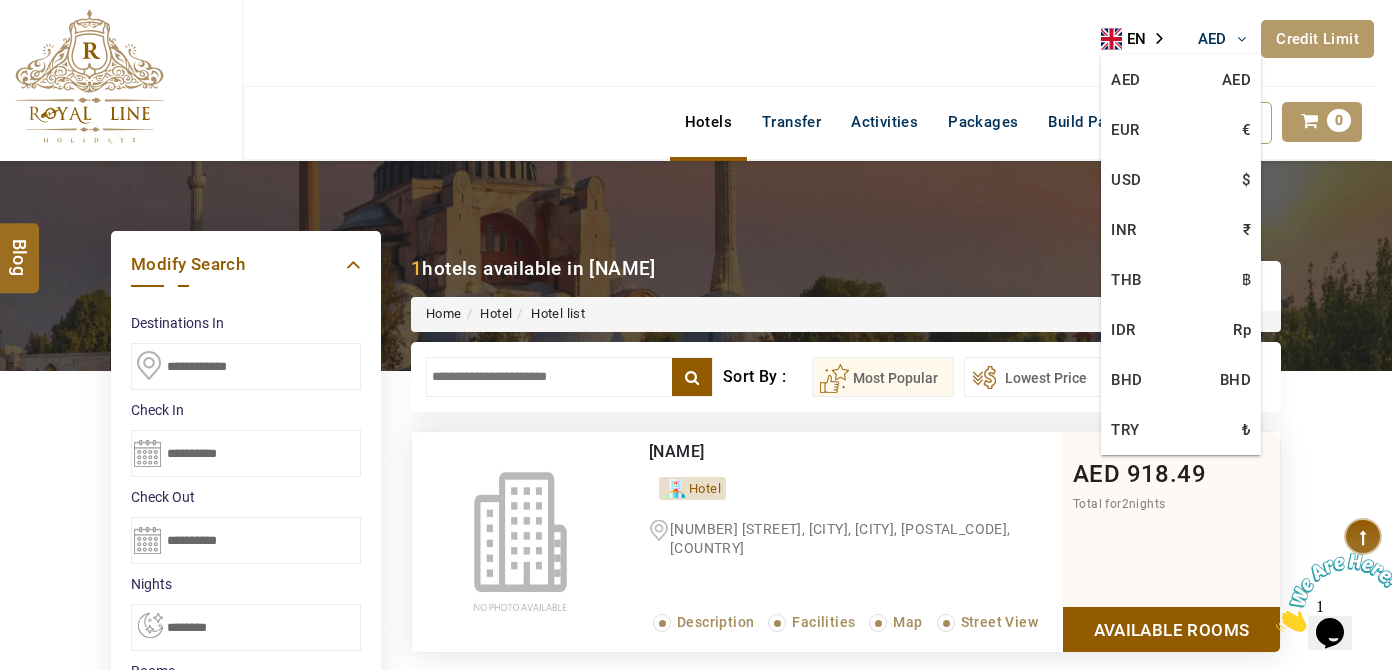 scroll, scrollTop: 0, scrollLeft: 0, axis: both 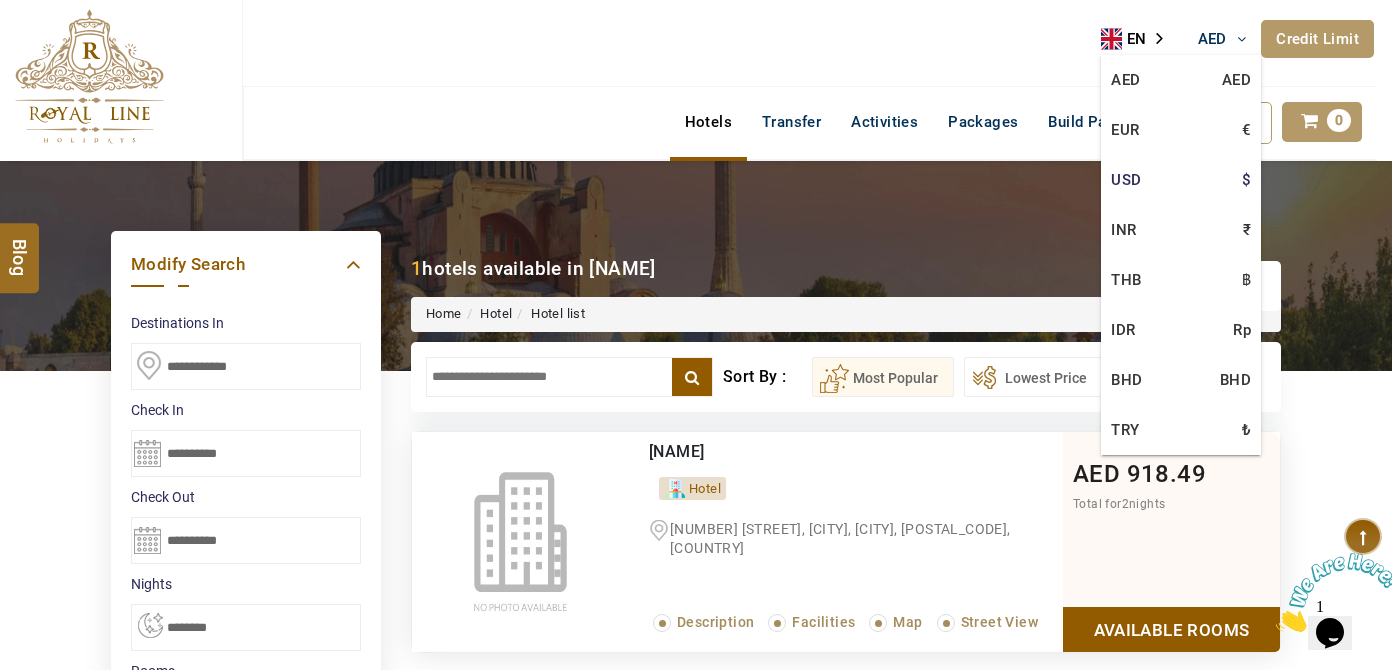 click on "USD  $" at bounding box center (1181, 180) 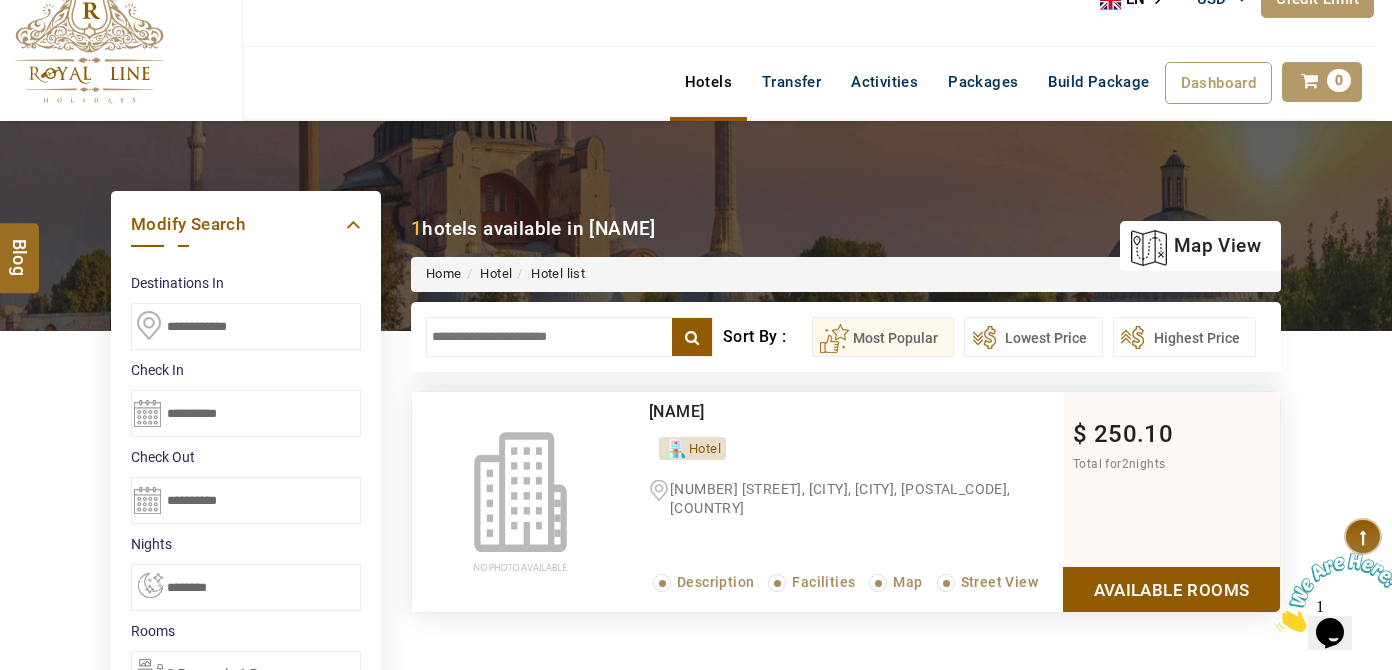 scroll, scrollTop: 454, scrollLeft: 0, axis: vertical 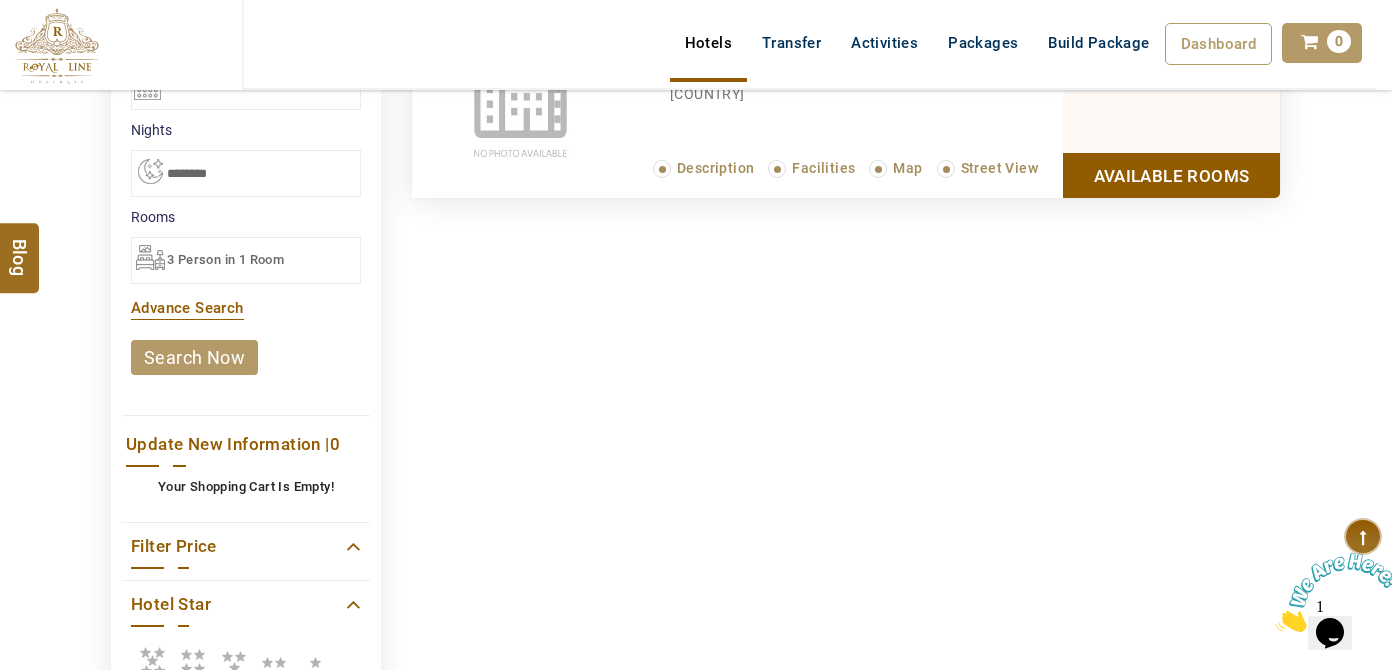 click on "Available Rooms" at bounding box center [1171, 175] 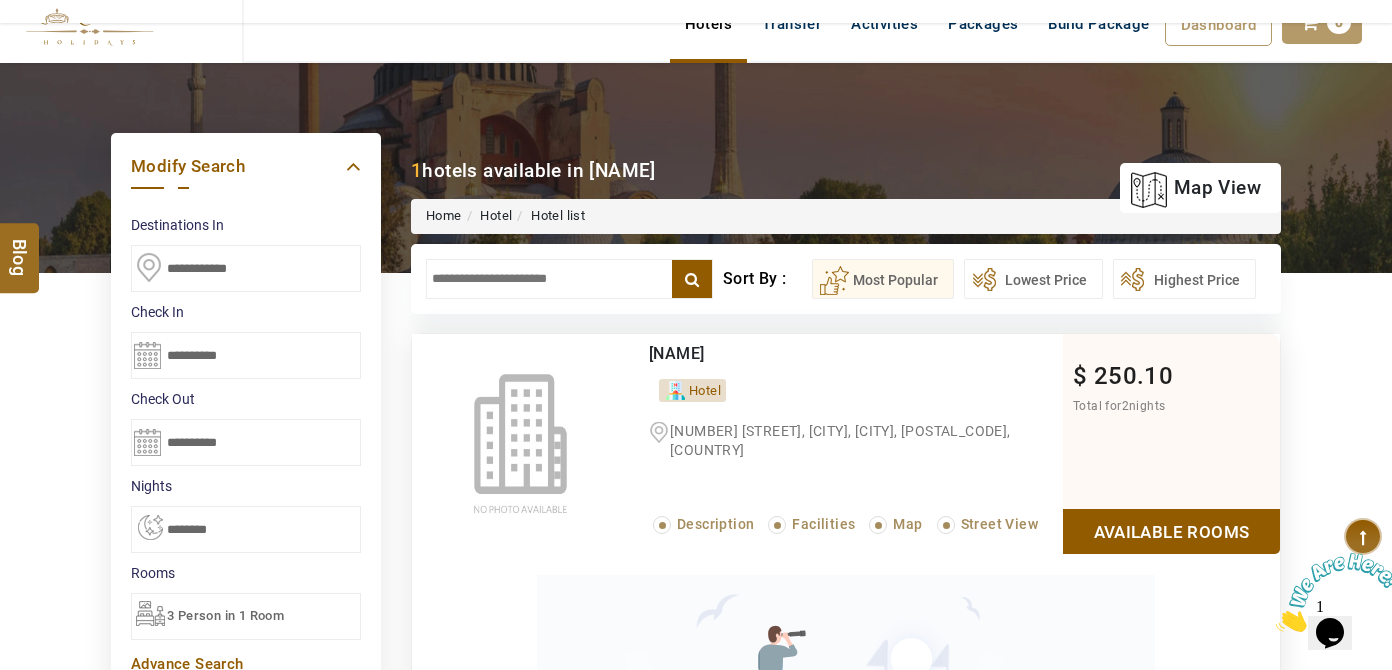 scroll, scrollTop: 0, scrollLeft: 0, axis: both 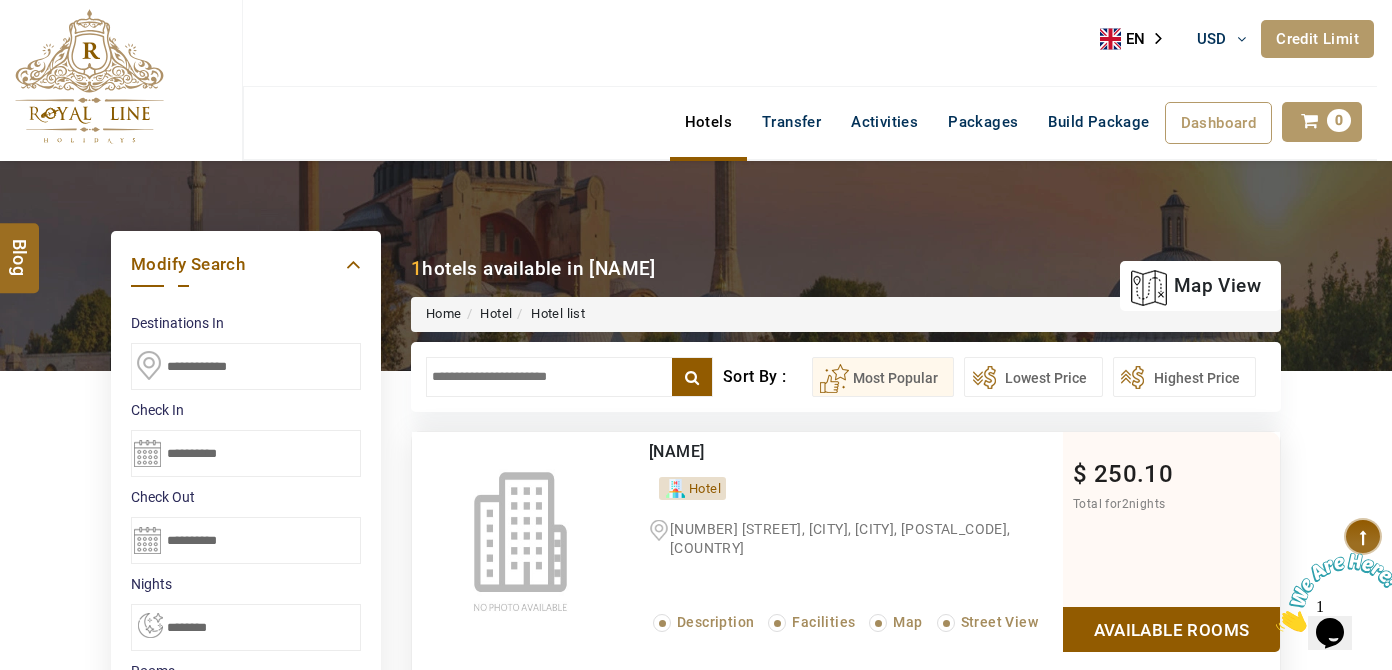 click on "**********" at bounding box center (246, 366) 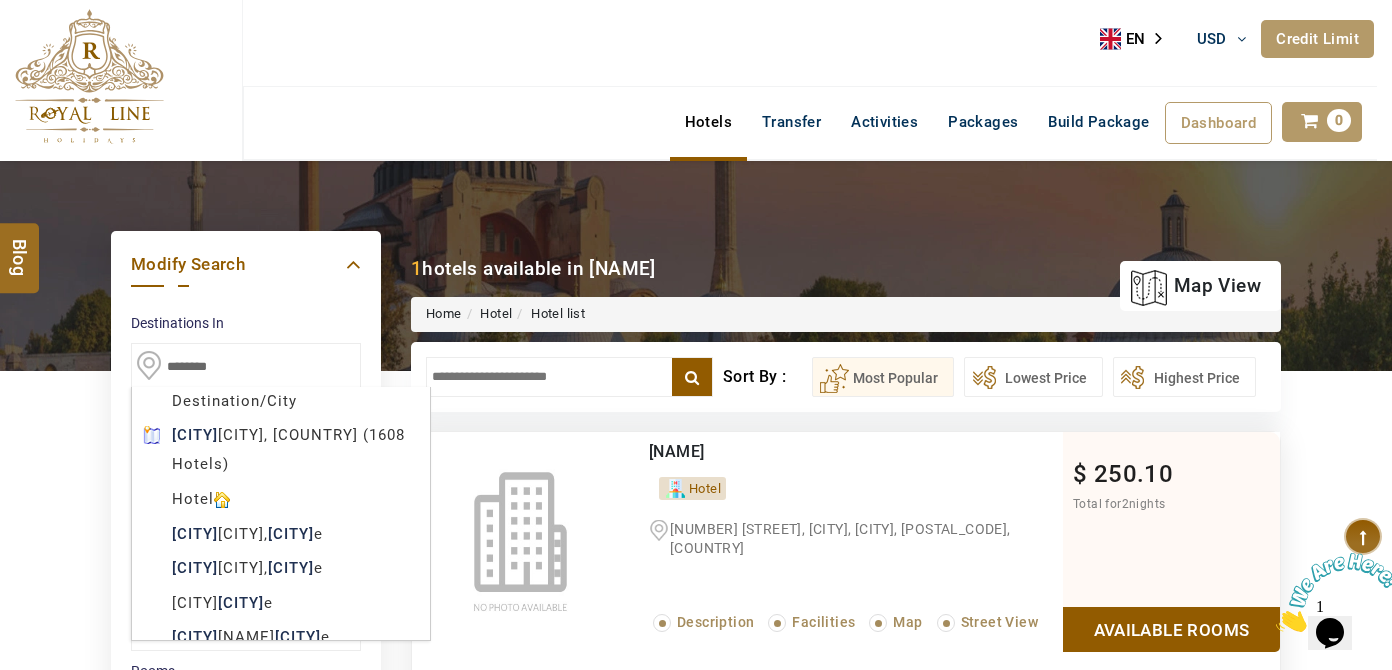 click on "******" at bounding box center (0, 0) 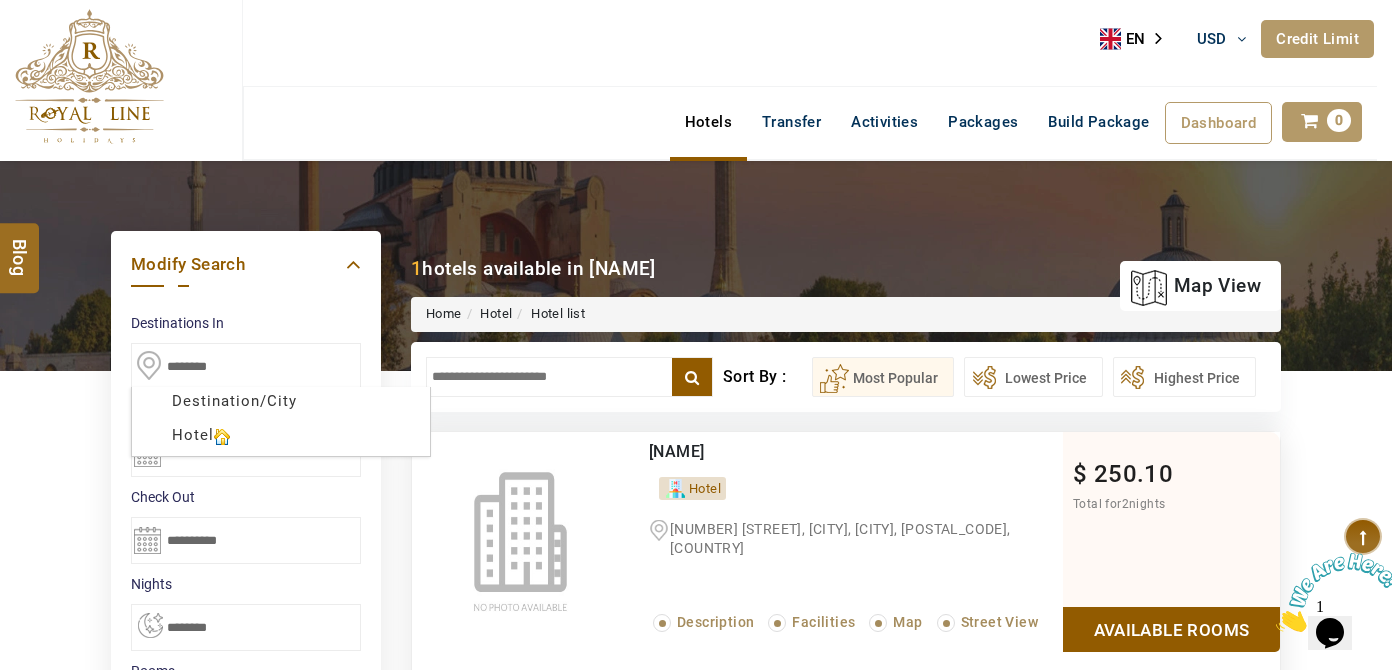 click on "********" at bounding box center (246, 366) 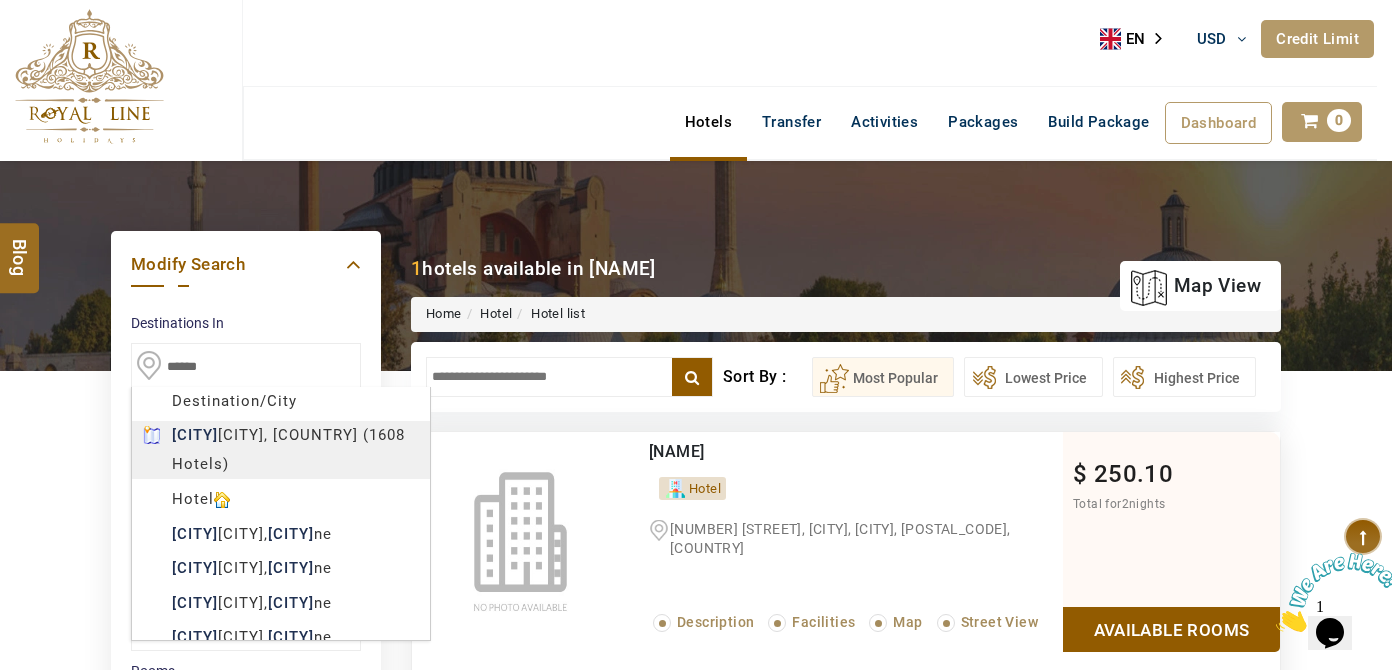 type on "********" 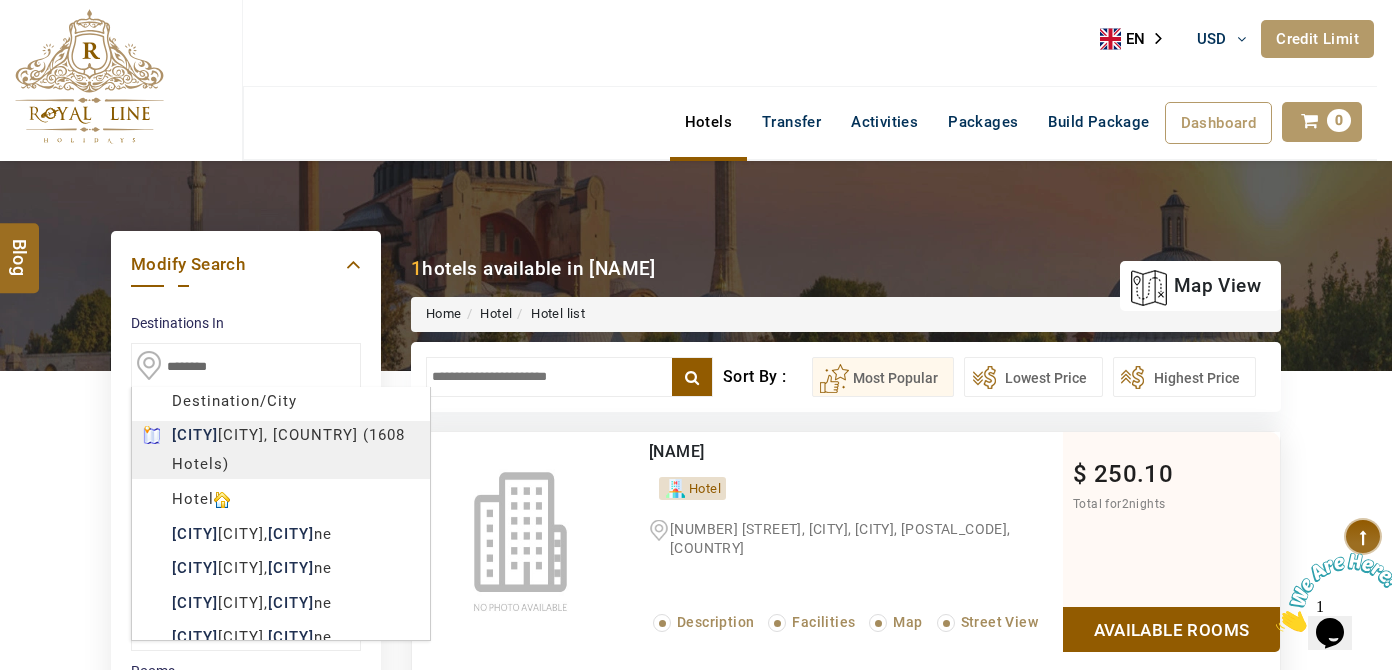 click on "LARISA HAWWARI USD AED  AED EUR  € USD  $ INR  ₹ THB  ฿ IDR  Rp BHD  BHD TRY  ₺ Credit Limit EN HE AR ES PT ZH Helpline
+971 55 344 0168 Register Now +971 55 344 0168 info@royallineholidays.com About Us What we Offer Blog Why Us Contact Hotels  Transfer Activities Packages Build Package Dashboard My Profile My Booking My Reports My Quotation Sign Out 0 Points Redeem Now To Redeem 8664  Points Future Points  4348   Points Credit Limit Credit Limit USD 25000.00 70% Complete Used USD 17410.22 Available USD 7589.78 Setting  Looks like you haven't added anything to your cart yet Countinue Shopping ****** ****** Please Wait.. Blog demo
Remember me Forgot
password? LOG IN Don't have an account?   Register Now My Booking View/ Print/Cancel Your Booking without Signing in Submit Applying Filters...... Hotels For You Will Be Loading Soon demo
In A Few Moment, You Will Be Celebrating Best Hotel options galore ! Check In   CheckOut Rooms Rooms Please Wait Please Wait ... X" at bounding box center (696, 936) 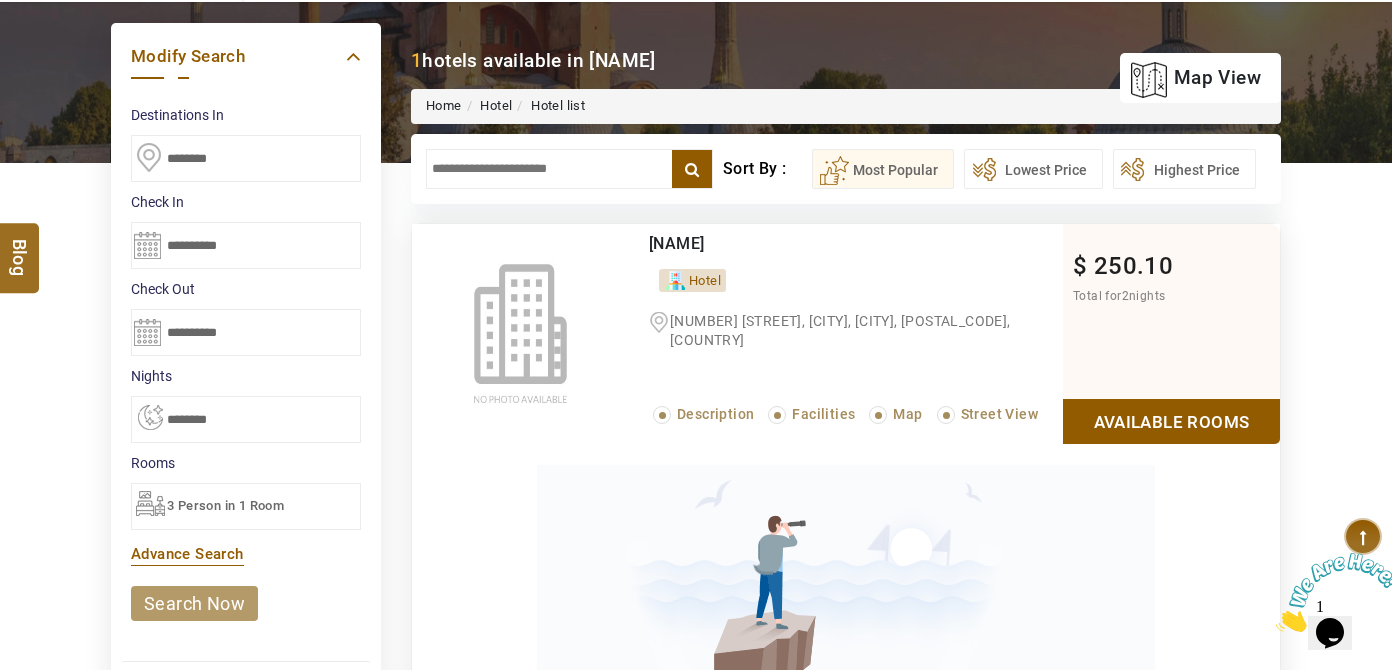 scroll, scrollTop: 363, scrollLeft: 0, axis: vertical 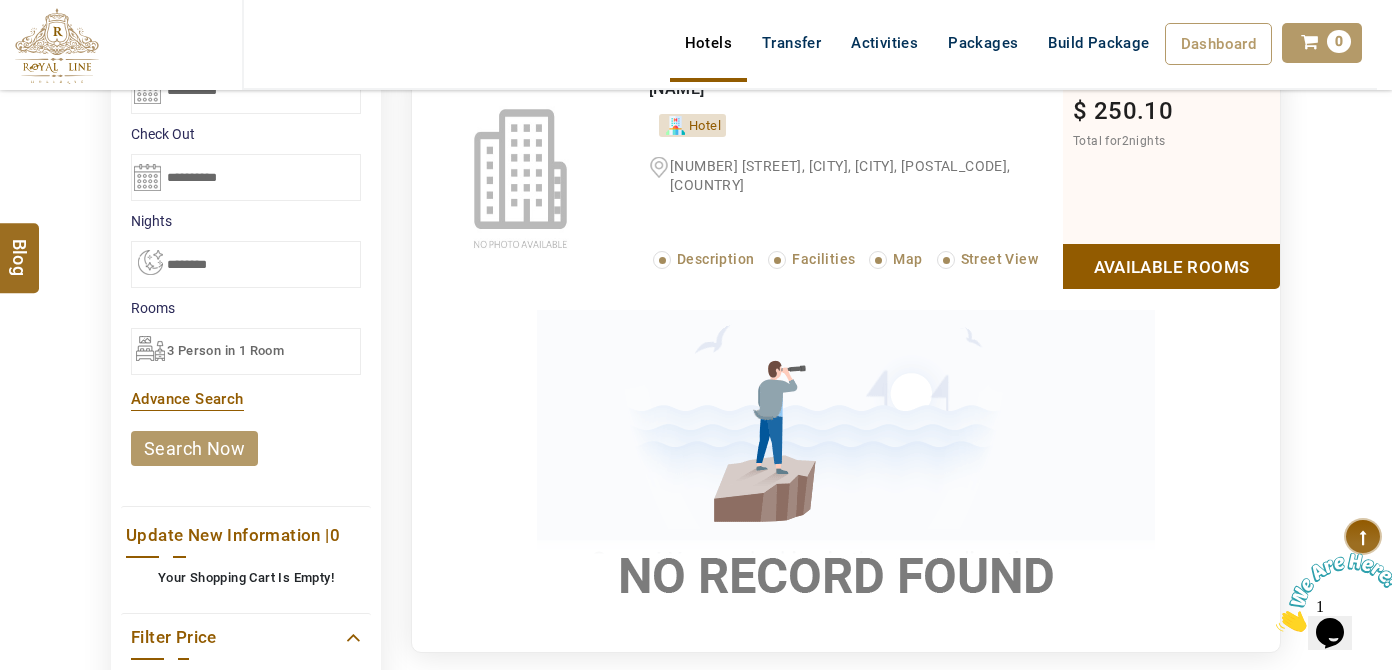 click on "search now" at bounding box center (194, 448) 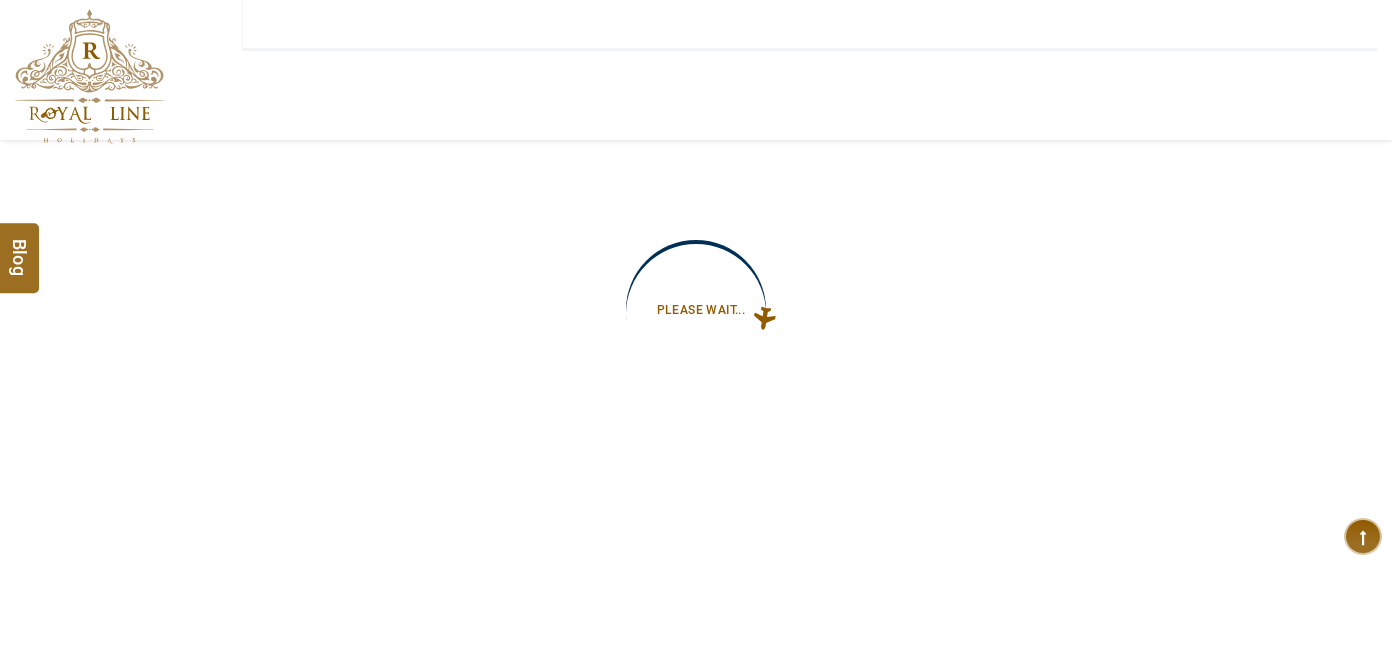 type on "**********" 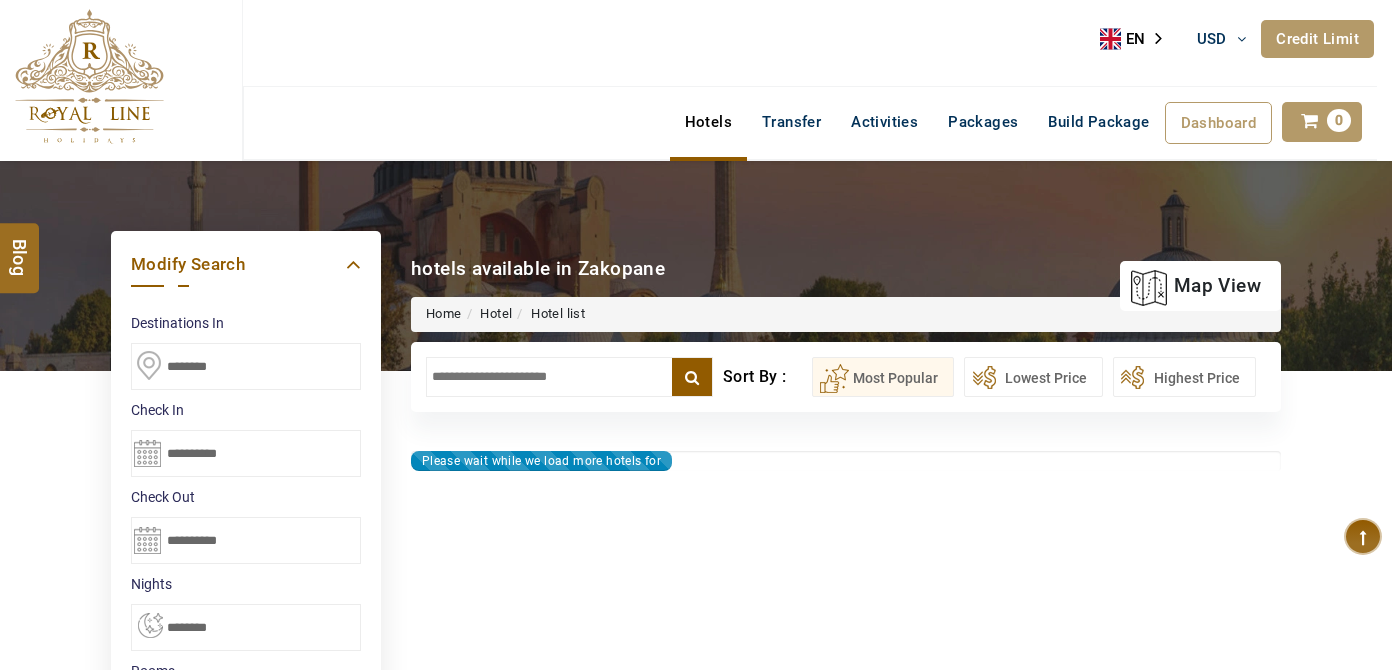 scroll, scrollTop: 0, scrollLeft: 0, axis: both 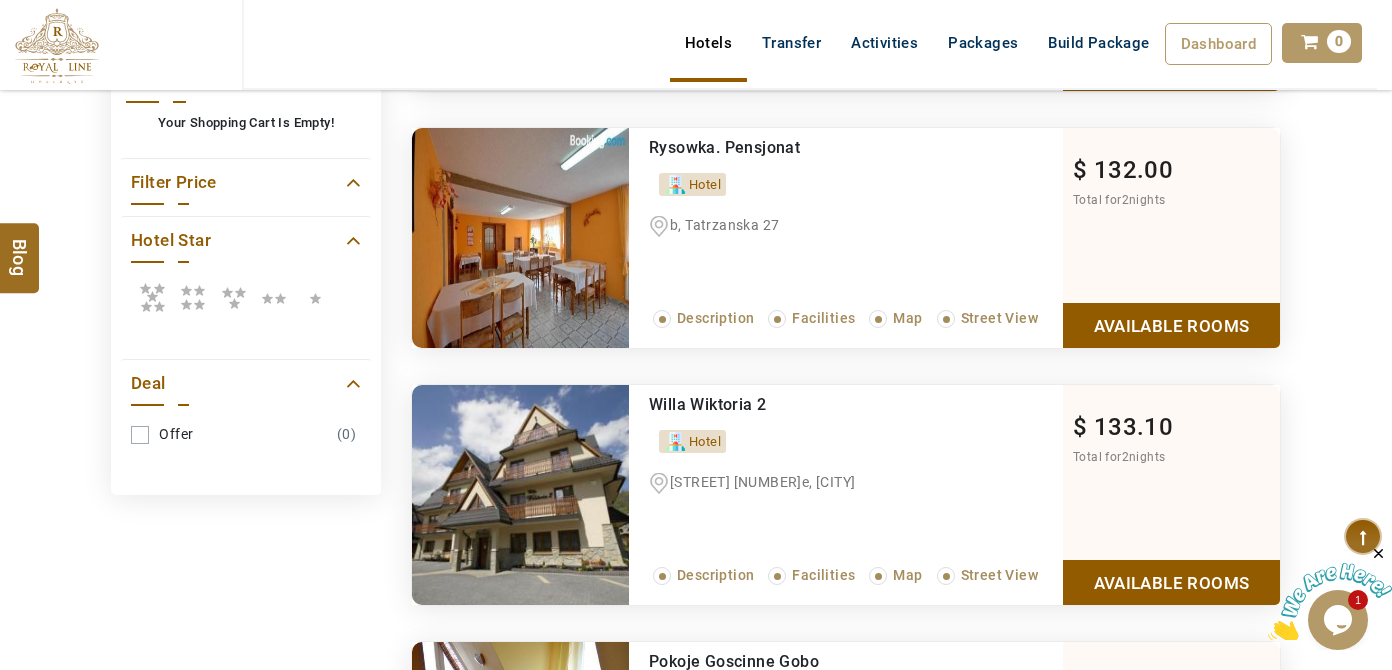 click at bounding box center (193, 297) 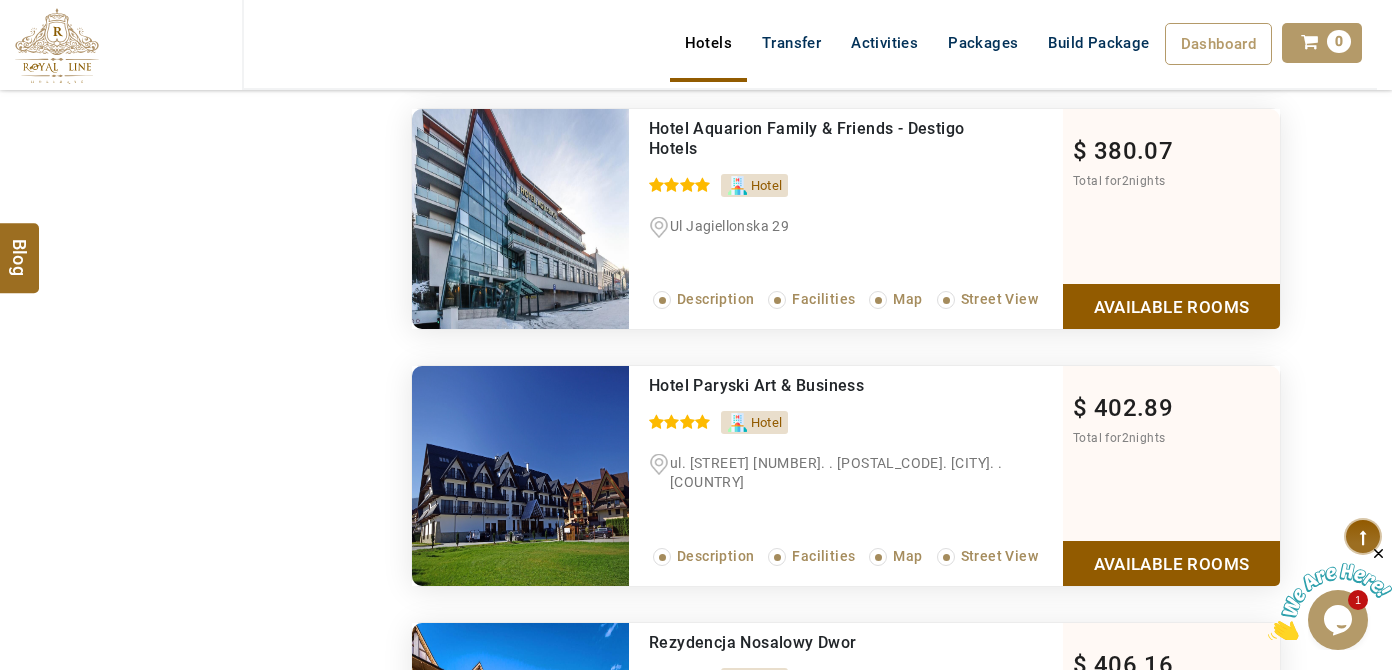 scroll, scrollTop: 1545, scrollLeft: 0, axis: vertical 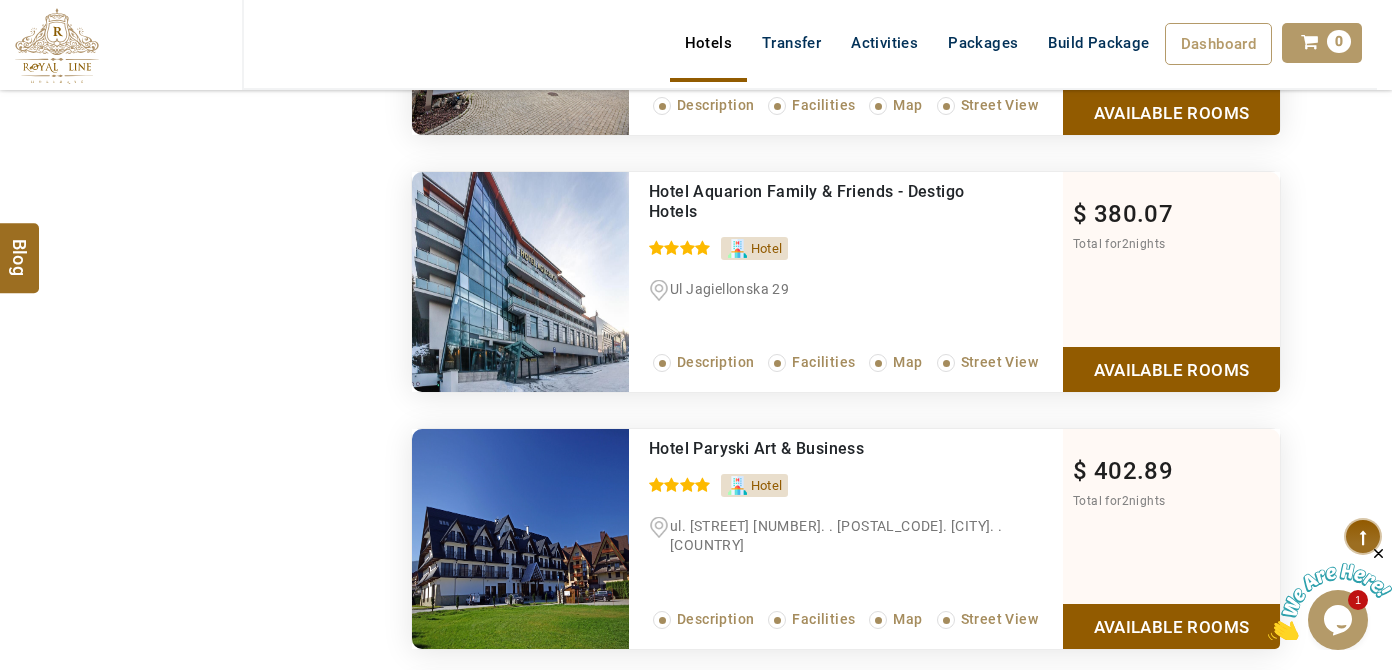 click on "Available Rooms" at bounding box center (1171, 369) 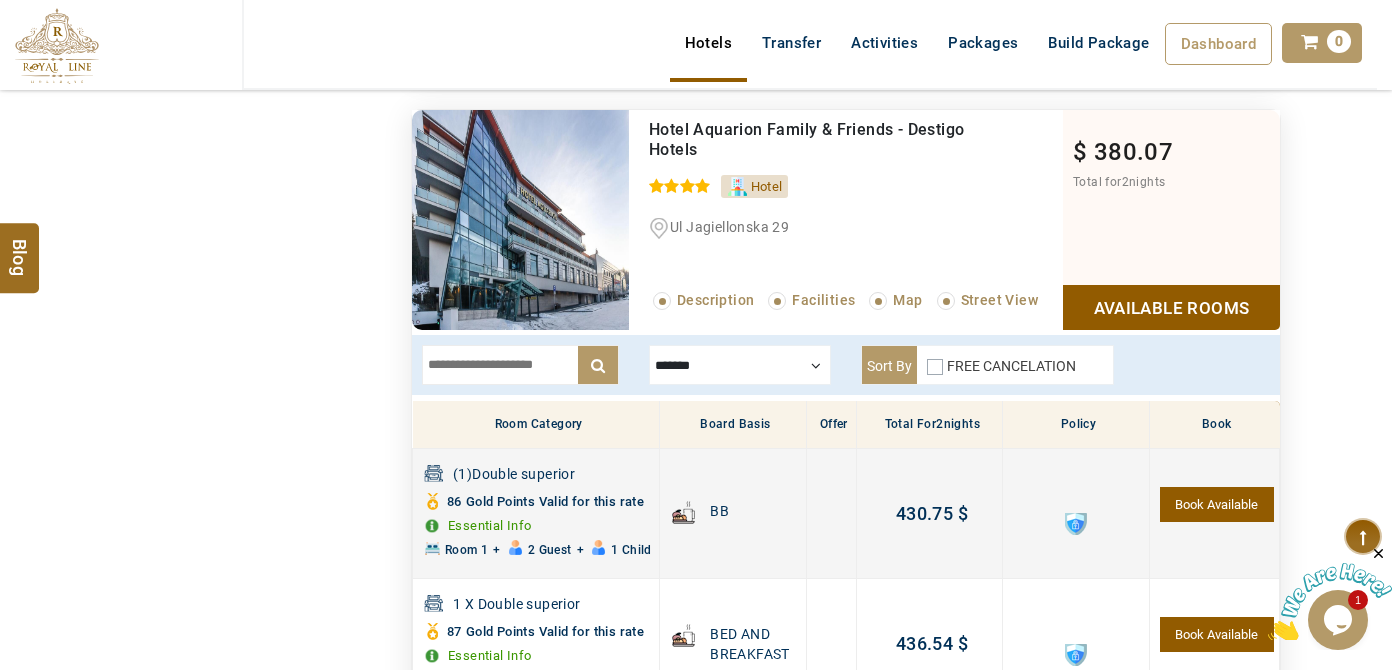 scroll, scrollTop: 1358, scrollLeft: 0, axis: vertical 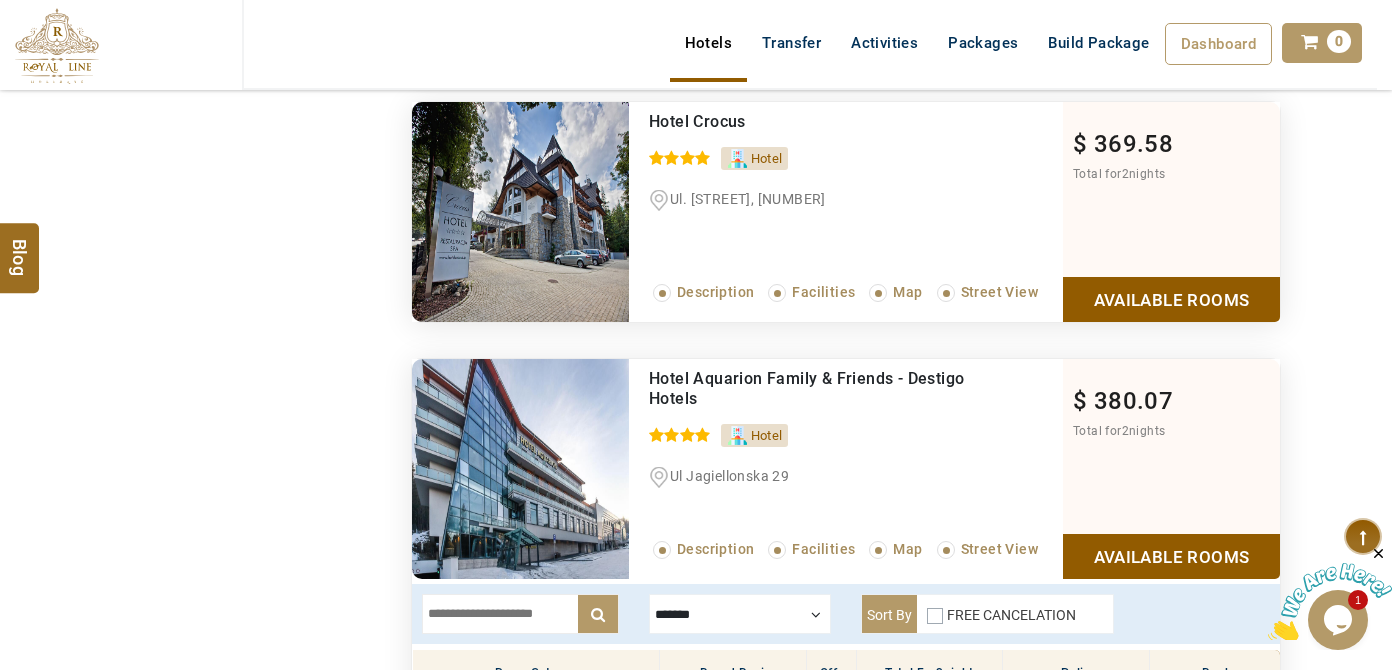 click on "Hotel Aquarion Family & Friends - Destigo Hotels" at bounding box center (806, 388) 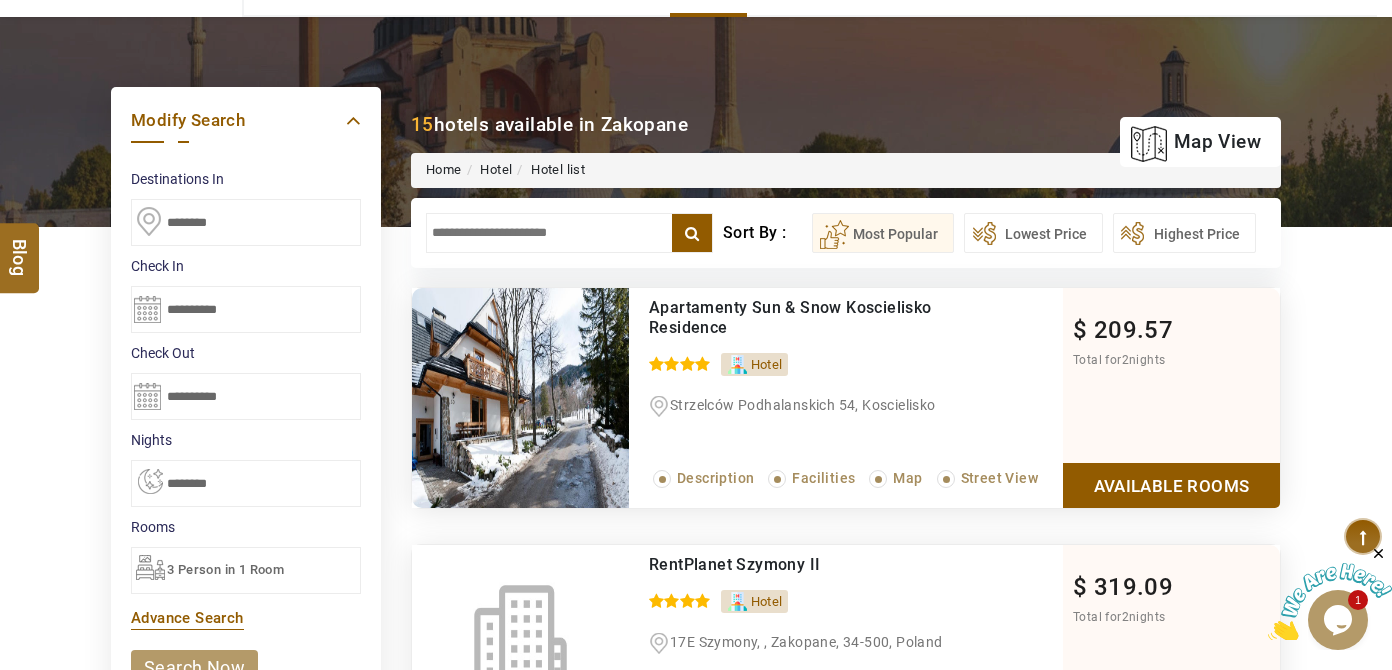 scroll, scrollTop: 176, scrollLeft: 0, axis: vertical 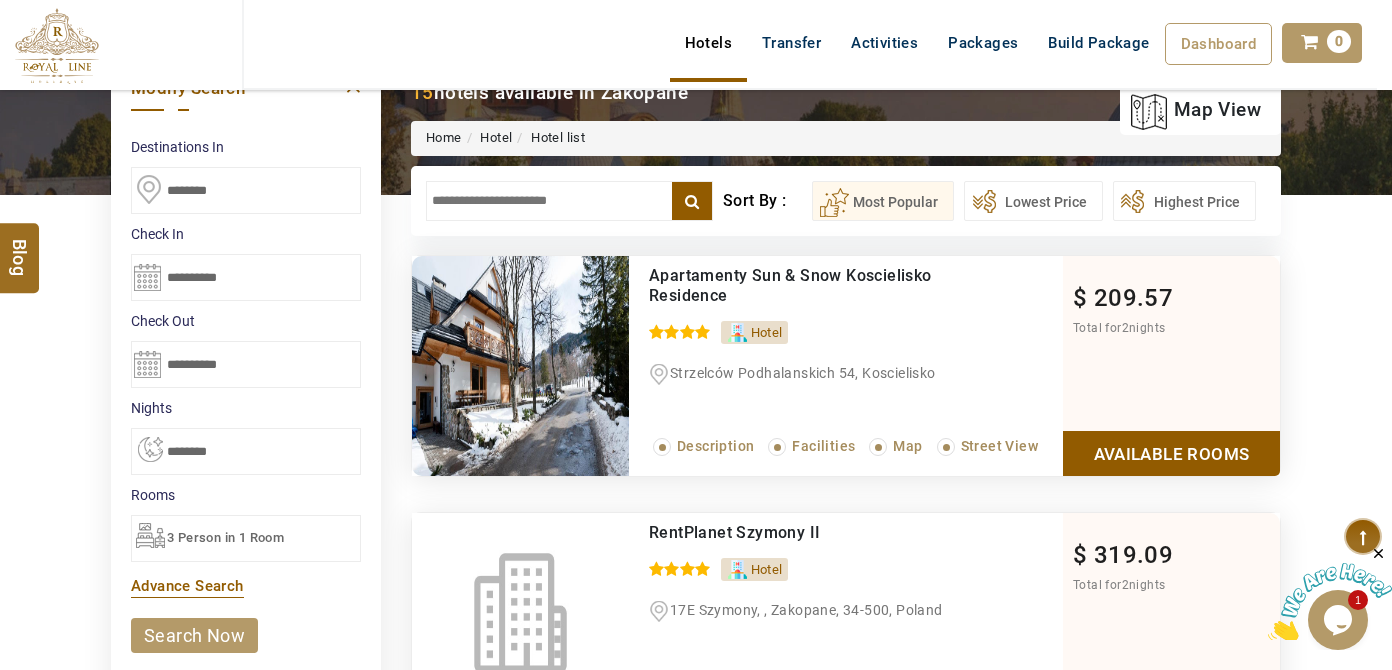 click on "**********" at bounding box center [246, 451] 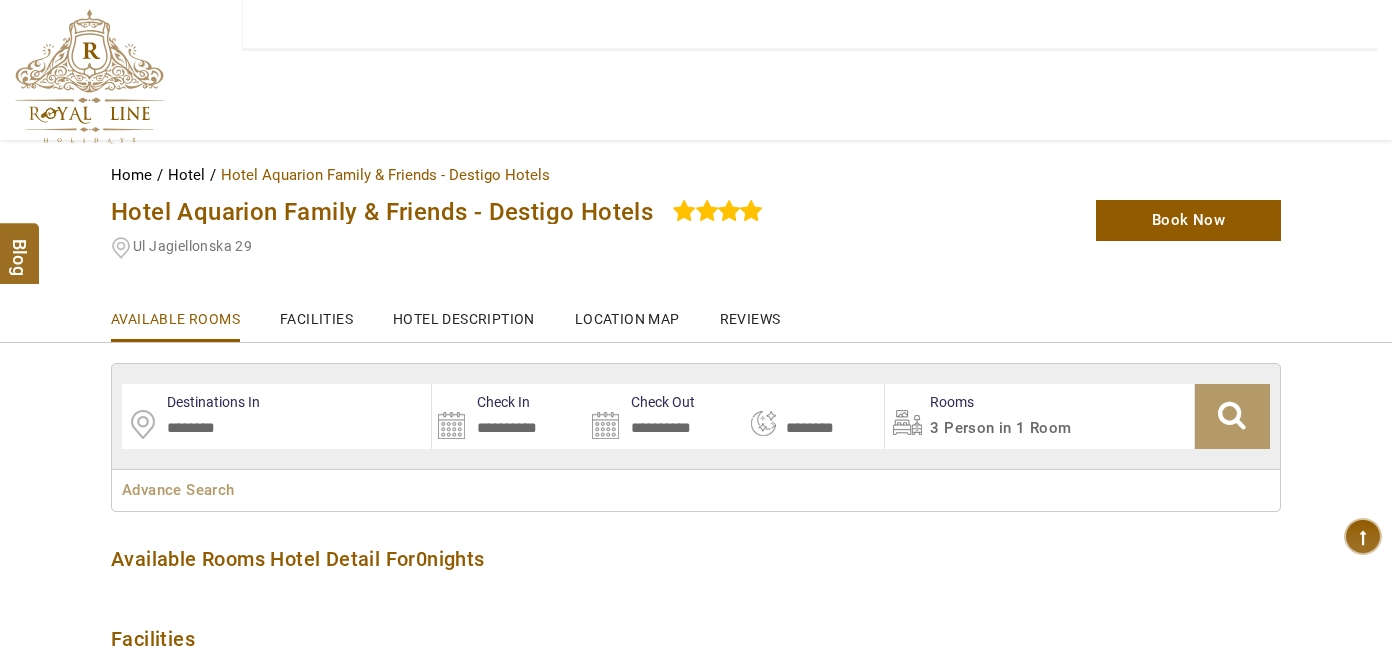 type on "**********" 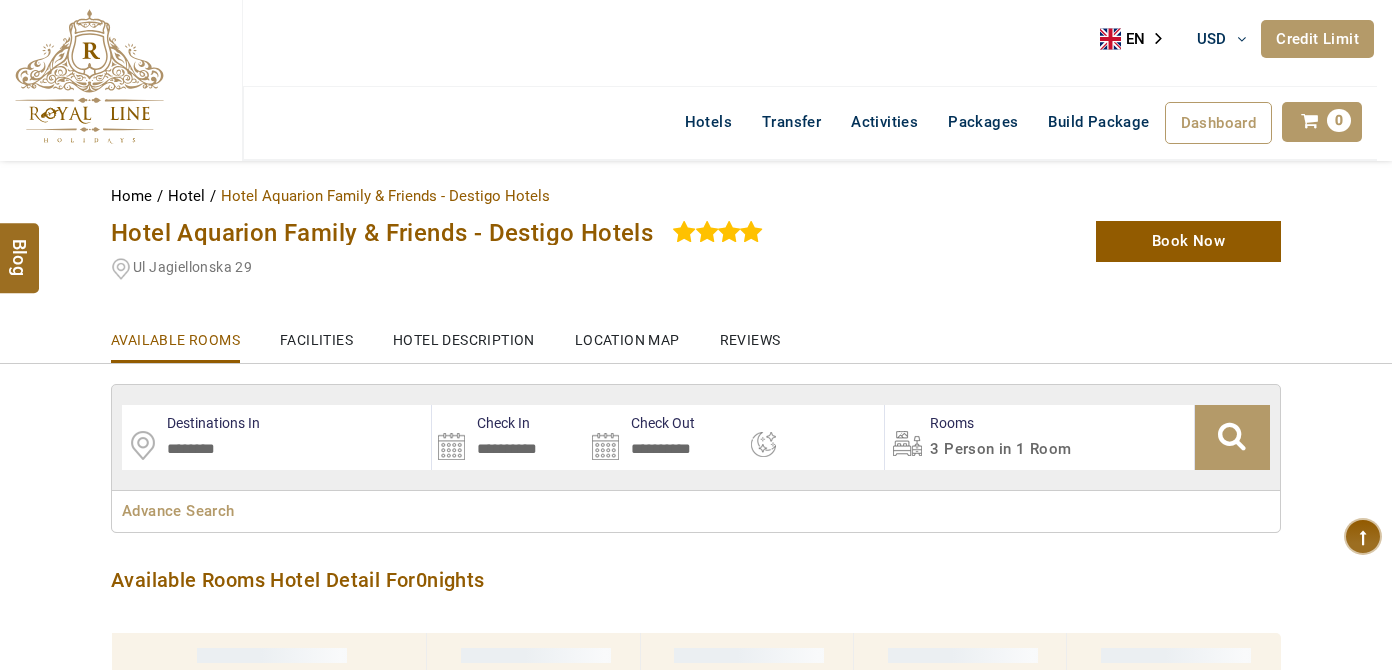 scroll, scrollTop: 0, scrollLeft: 0, axis: both 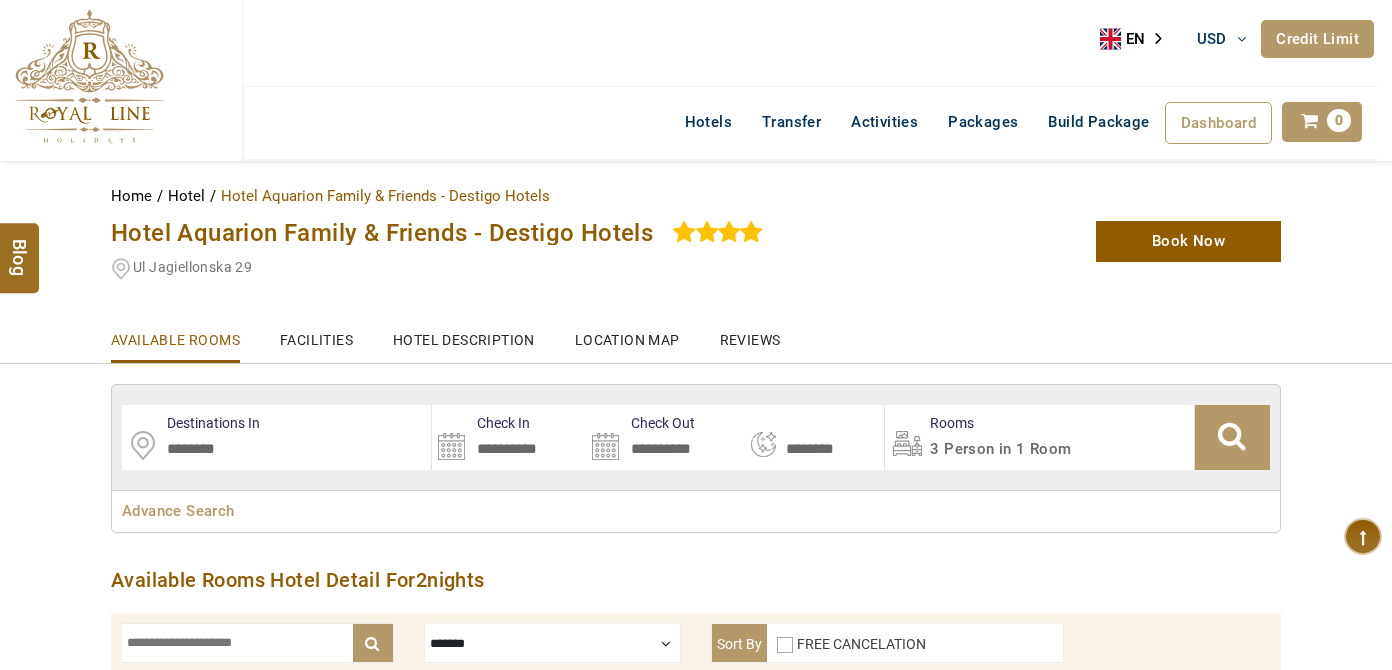 click on "Hotel Aquarion Family & Friends - Destigo Hotels" at bounding box center [382, 233] 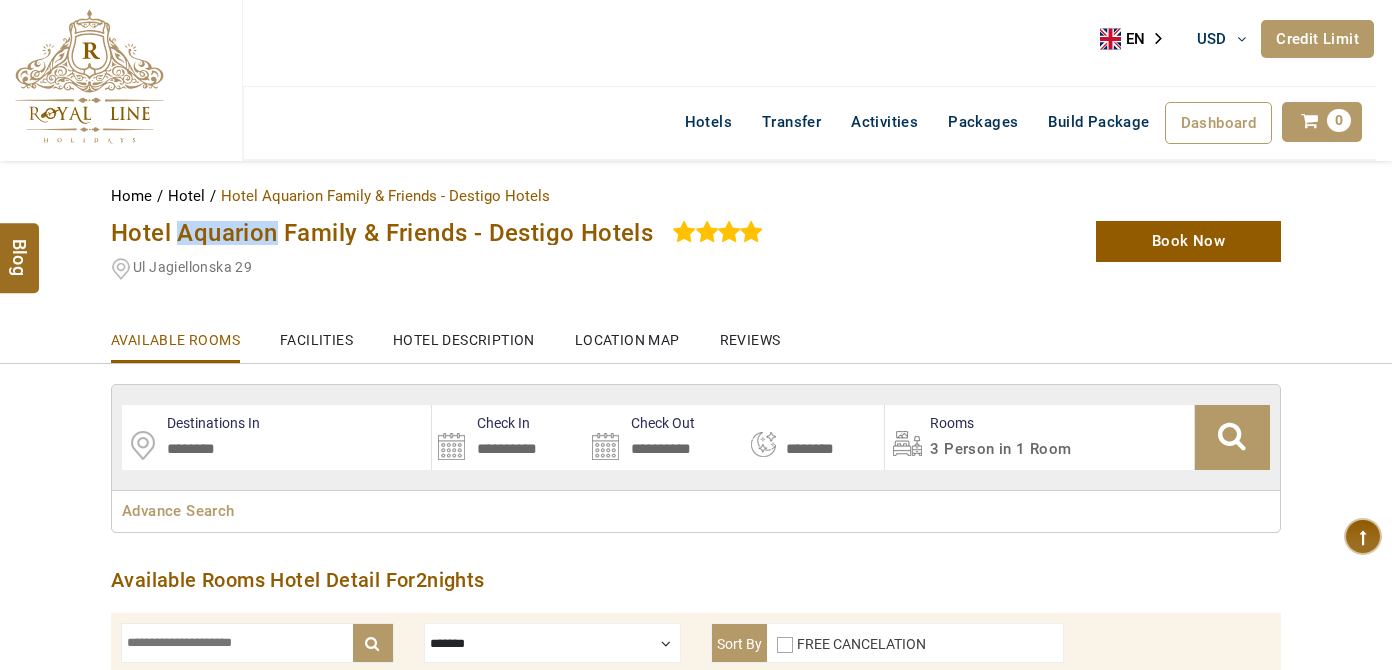 click on "Hotel Aquarion Family & Friends - Destigo Hotels" at bounding box center (382, 233) 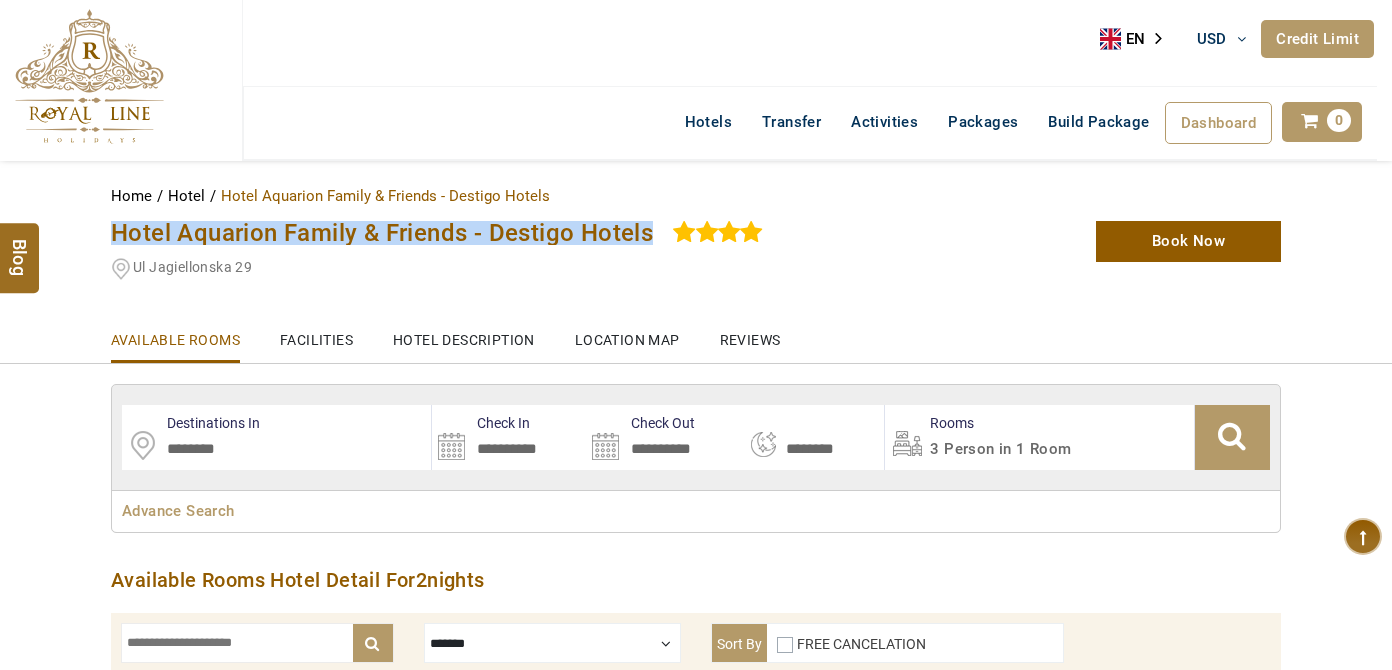 click on "Hotel Aquarion Family & Friends - Destigo Hotels" at bounding box center (382, 233) 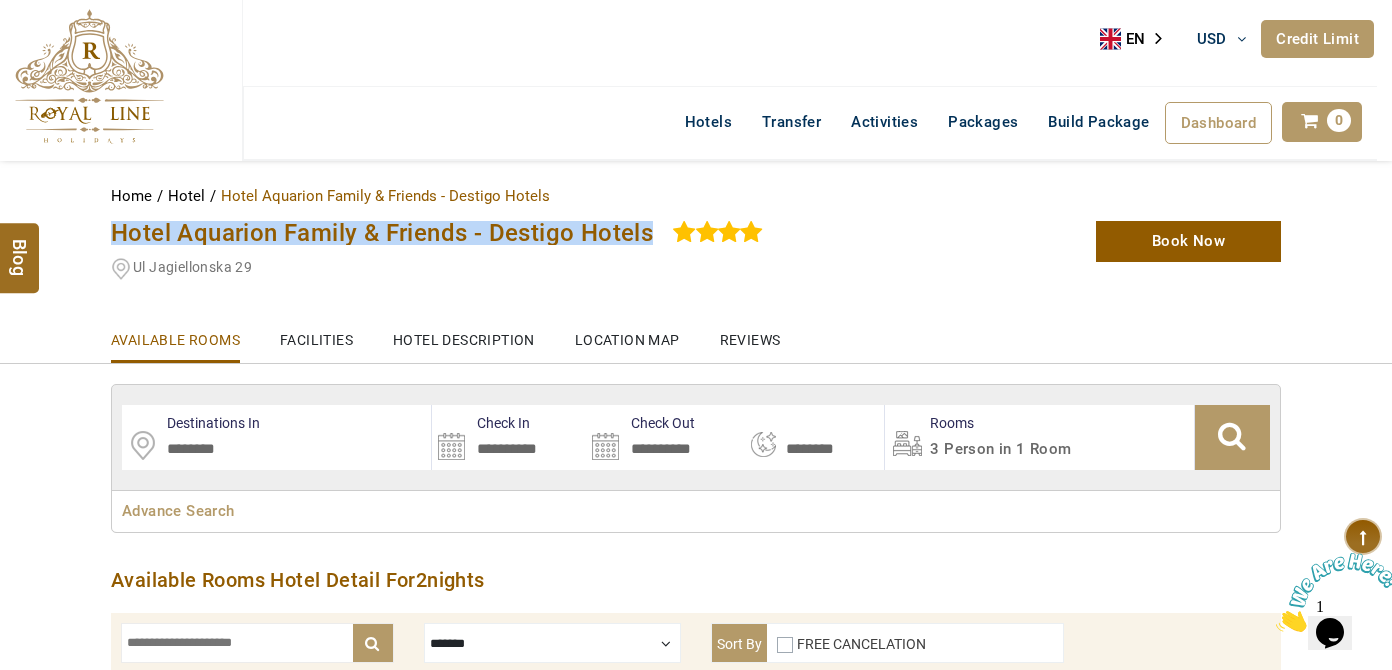 scroll, scrollTop: 0, scrollLeft: 0, axis: both 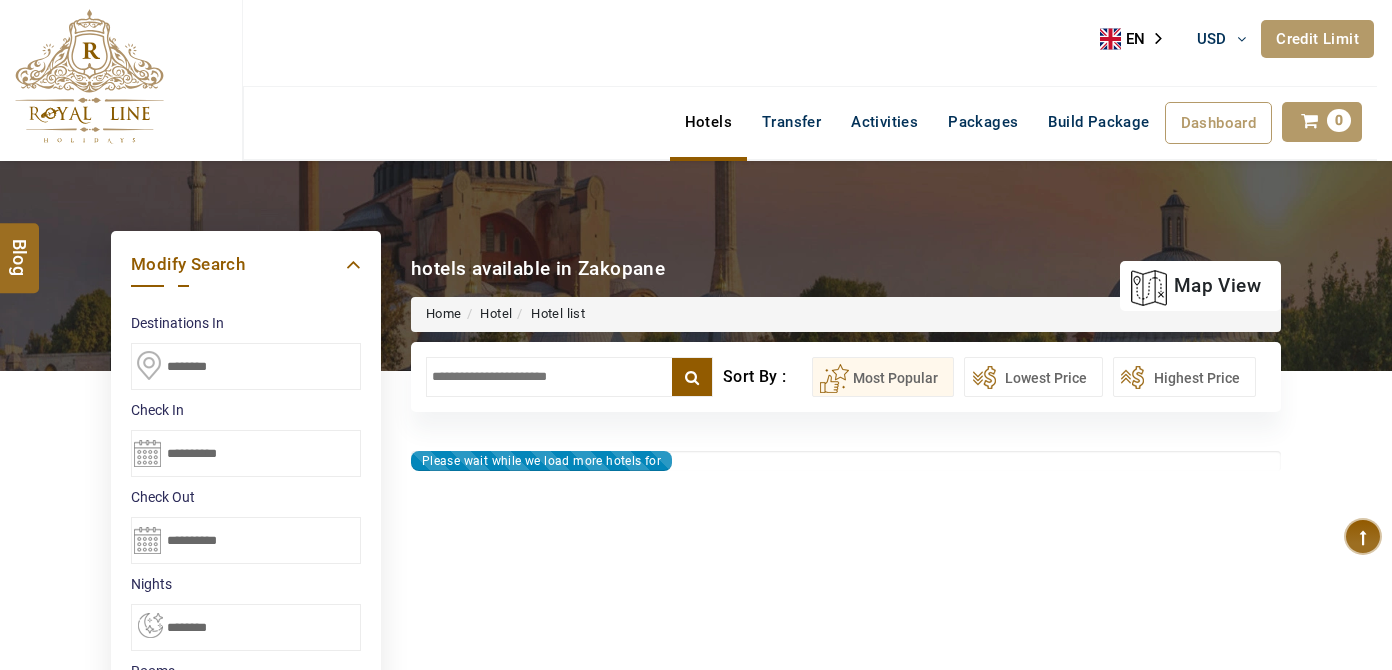 select on "*" 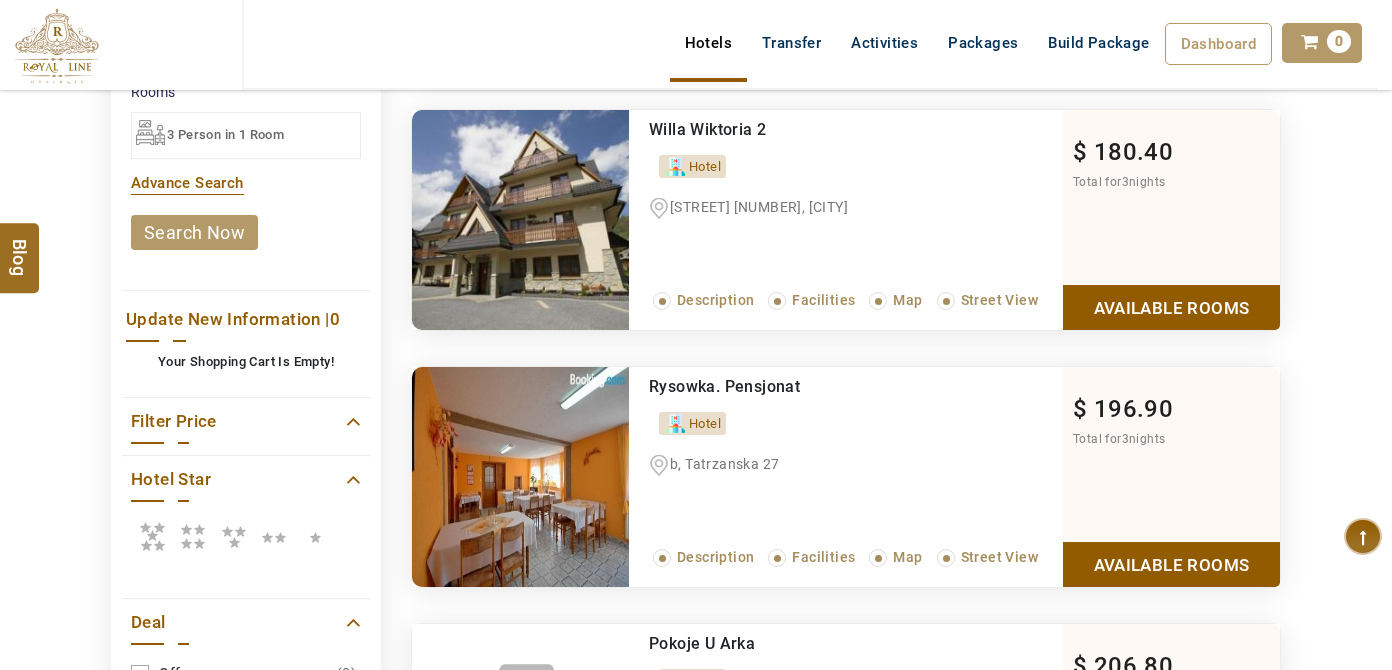 scroll, scrollTop: 545, scrollLeft: 0, axis: vertical 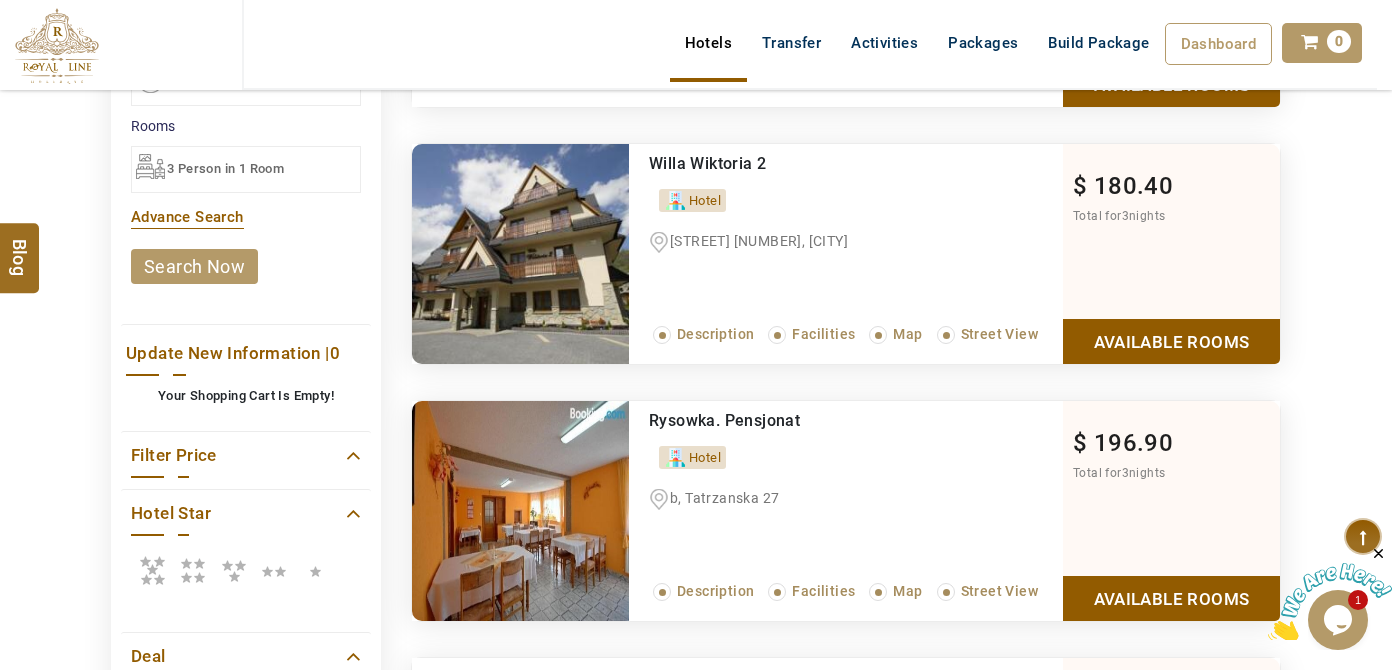 click at bounding box center [193, 570] 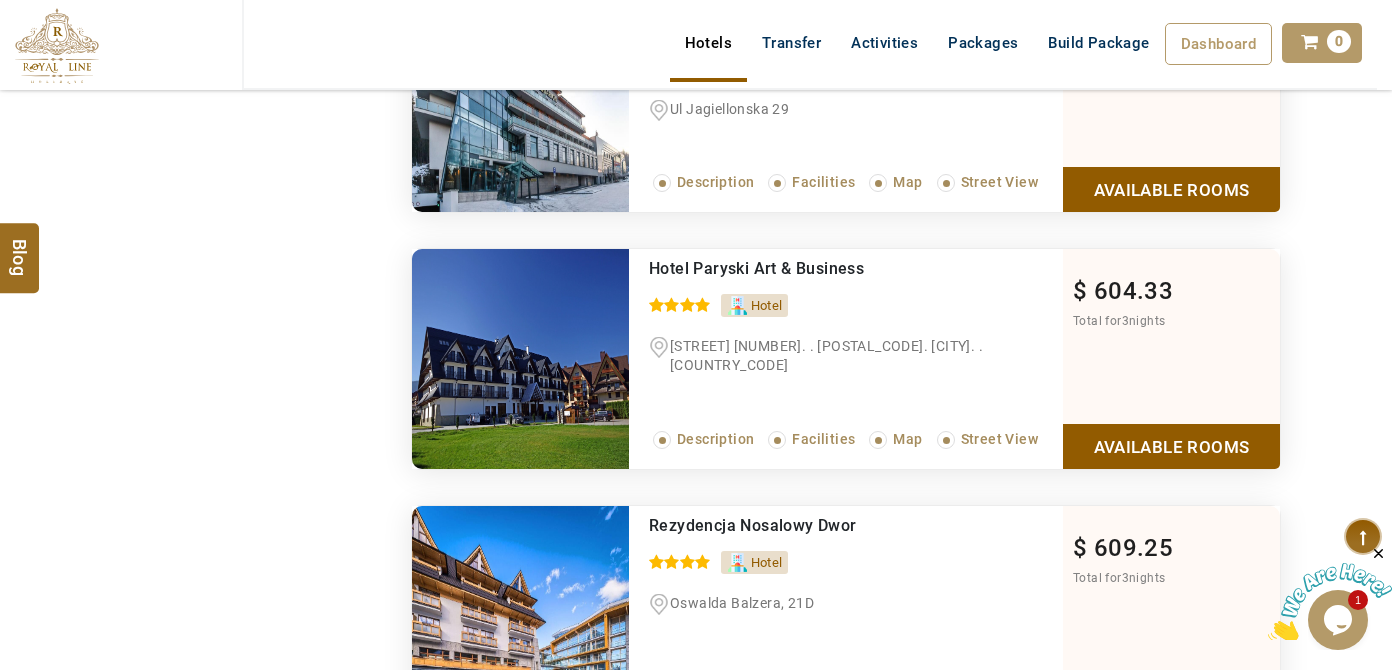 scroll, scrollTop: 2363, scrollLeft: 0, axis: vertical 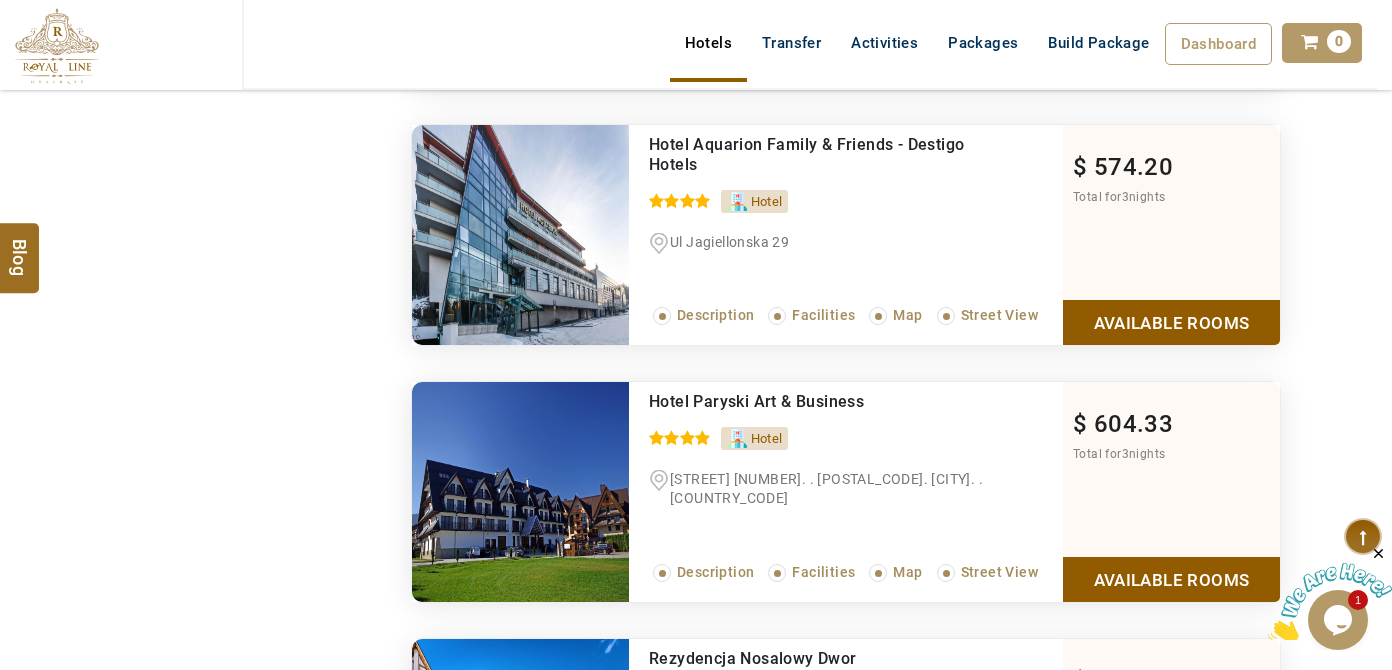 click on "Available Rooms" at bounding box center (1171, 322) 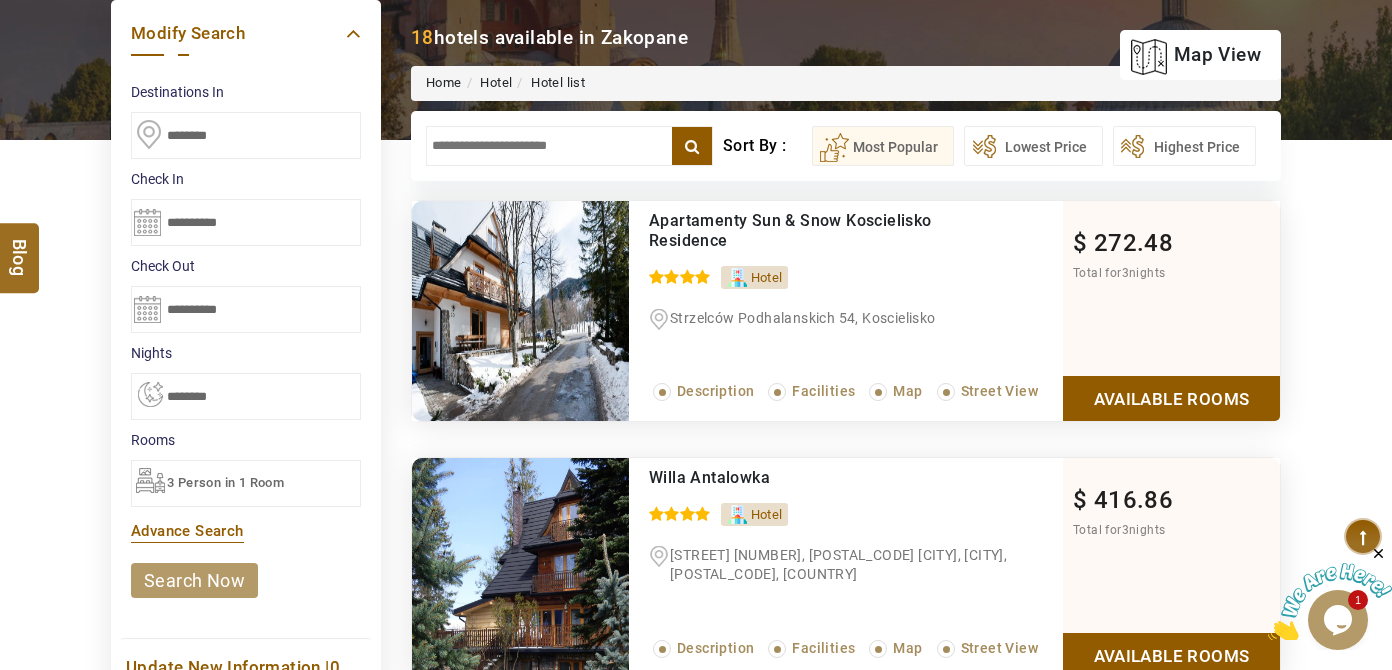scroll, scrollTop: 363, scrollLeft: 0, axis: vertical 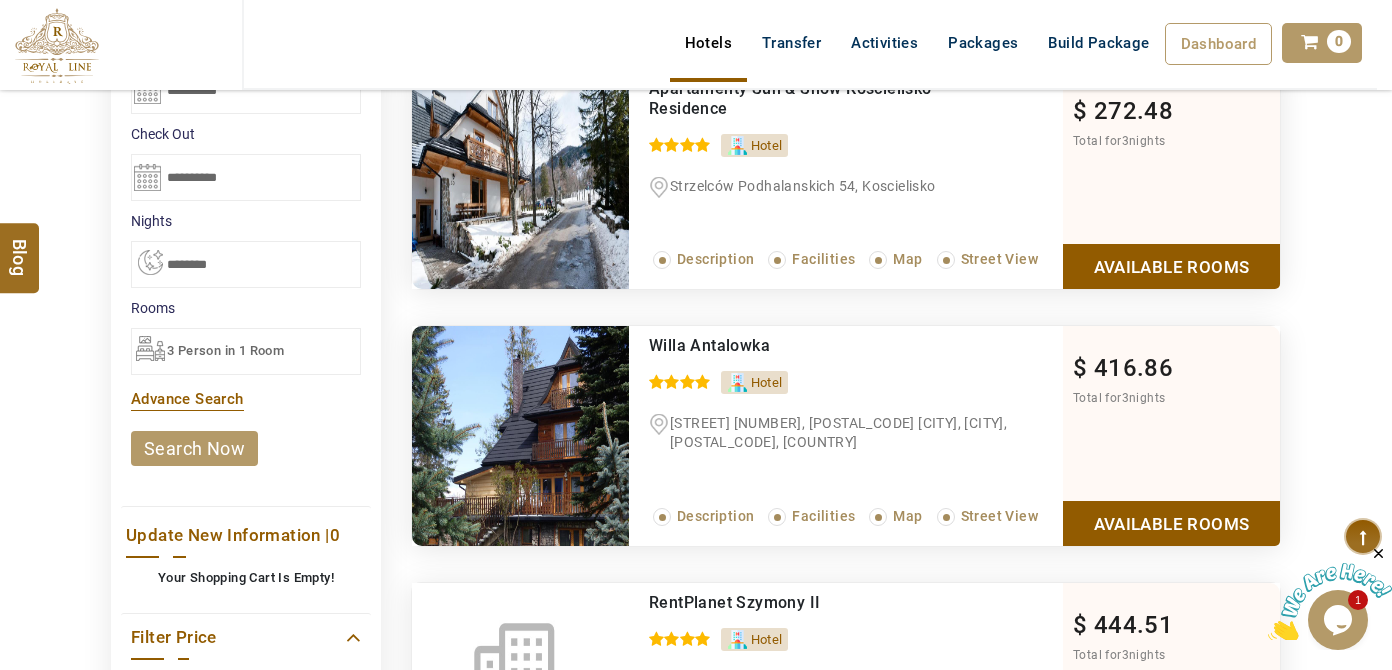 click on "3 Person in    1 Room" at bounding box center [246, 351] 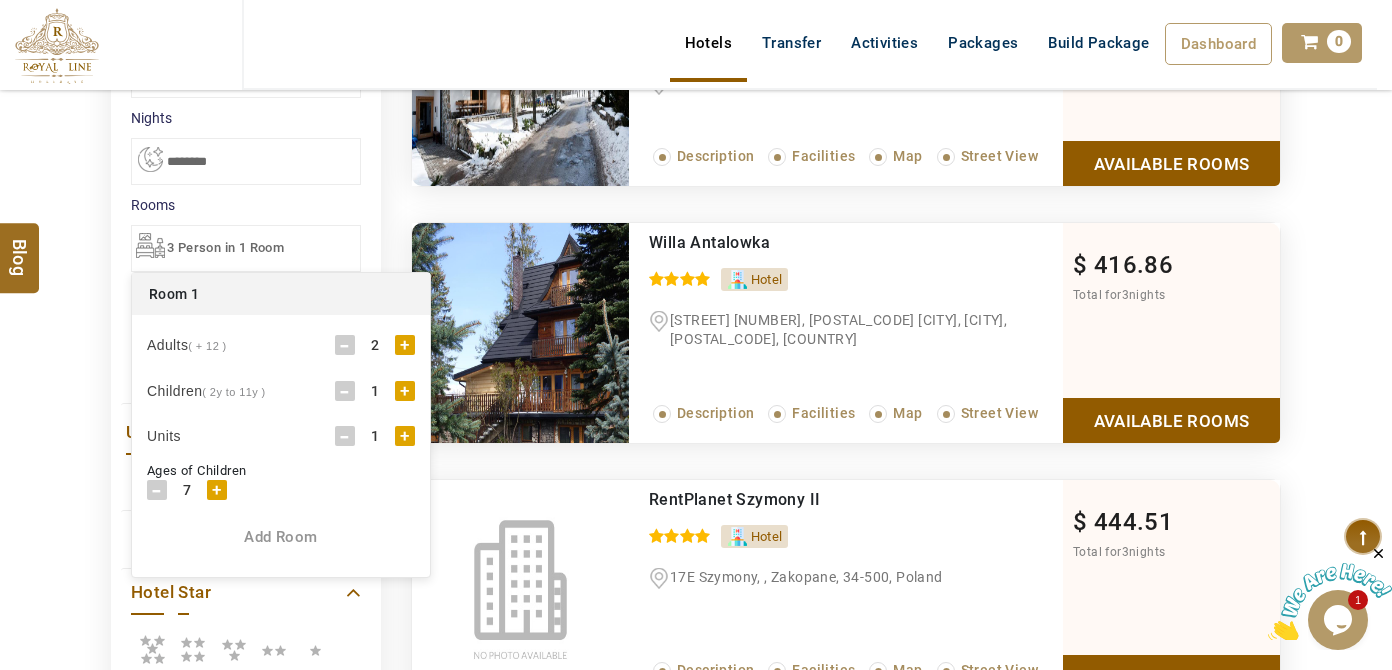 scroll, scrollTop: 545, scrollLeft: 0, axis: vertical 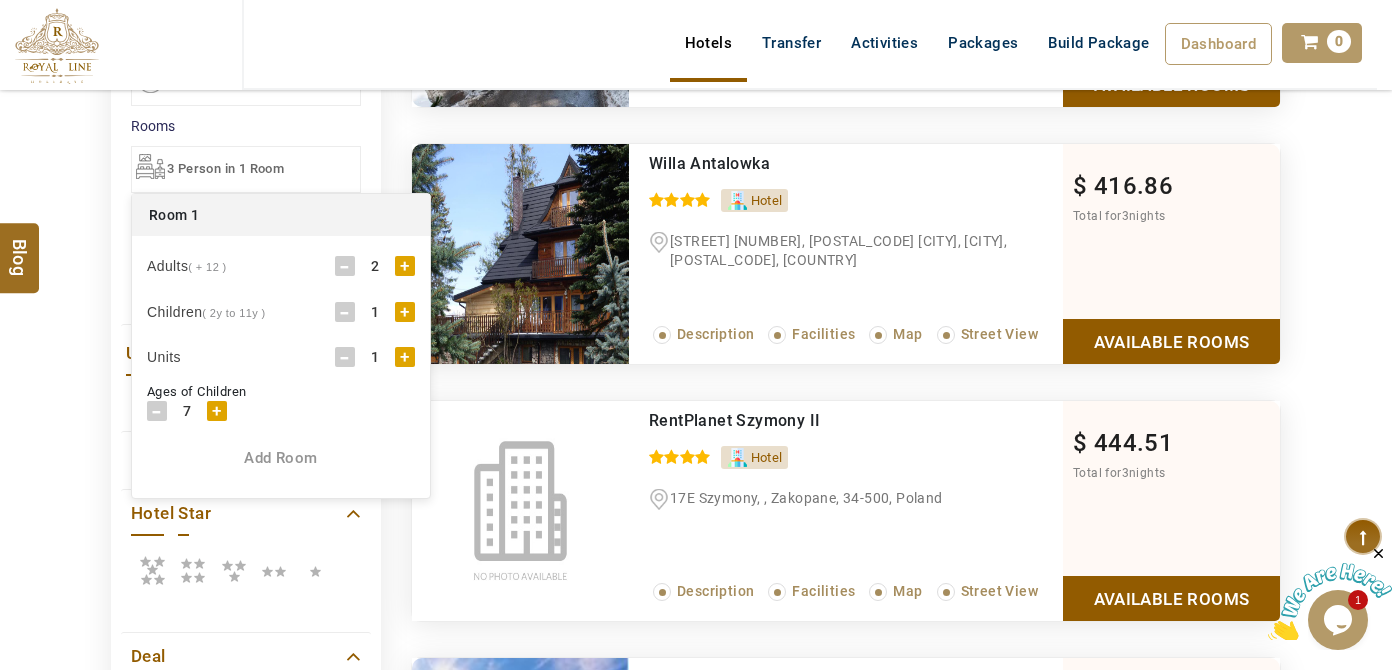 click on "Add Room" at bounding box center [281, 458] 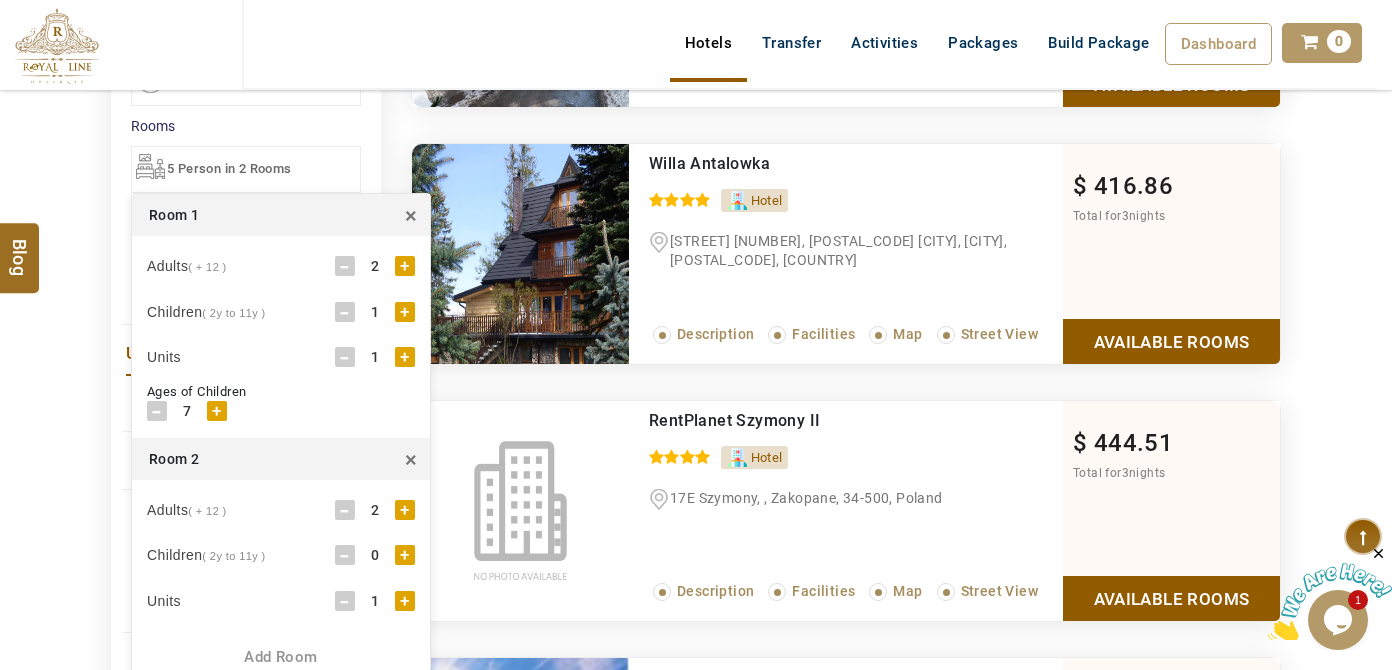 click on "+" at bounding box center [405, 555] 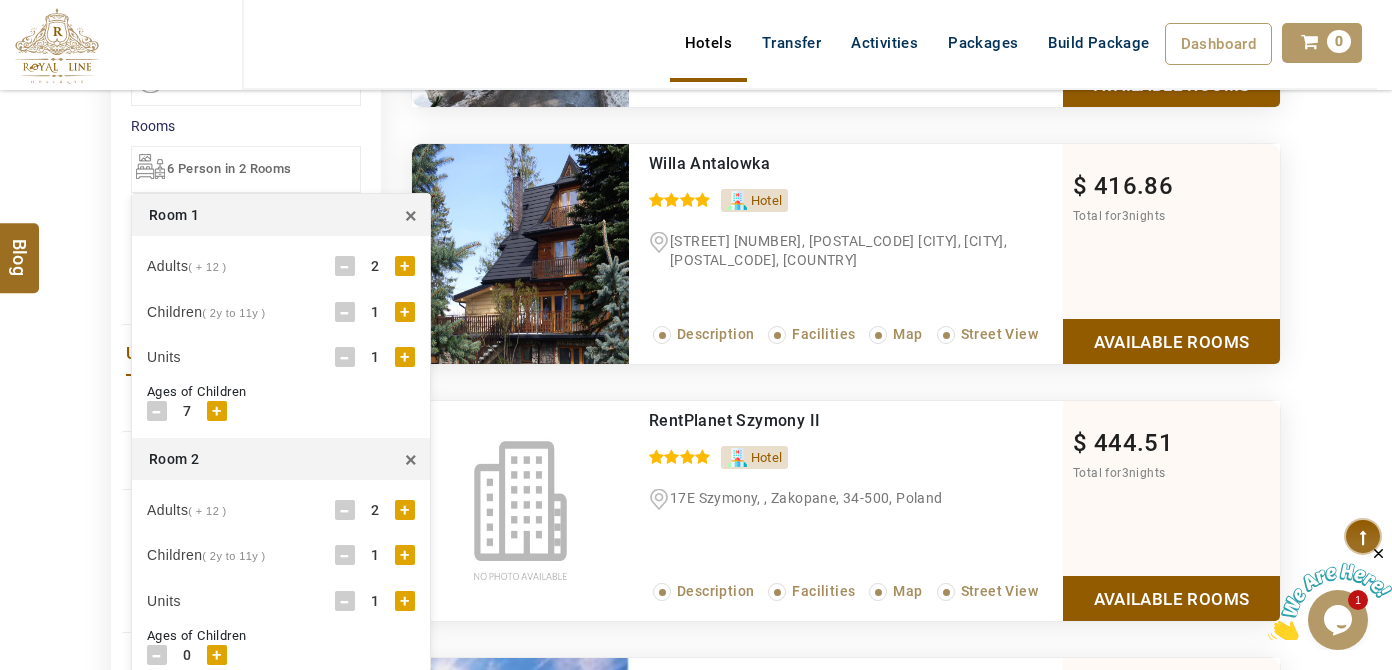 scroll, scrollTop: 727, scrollLeft: 0, axis: vertical 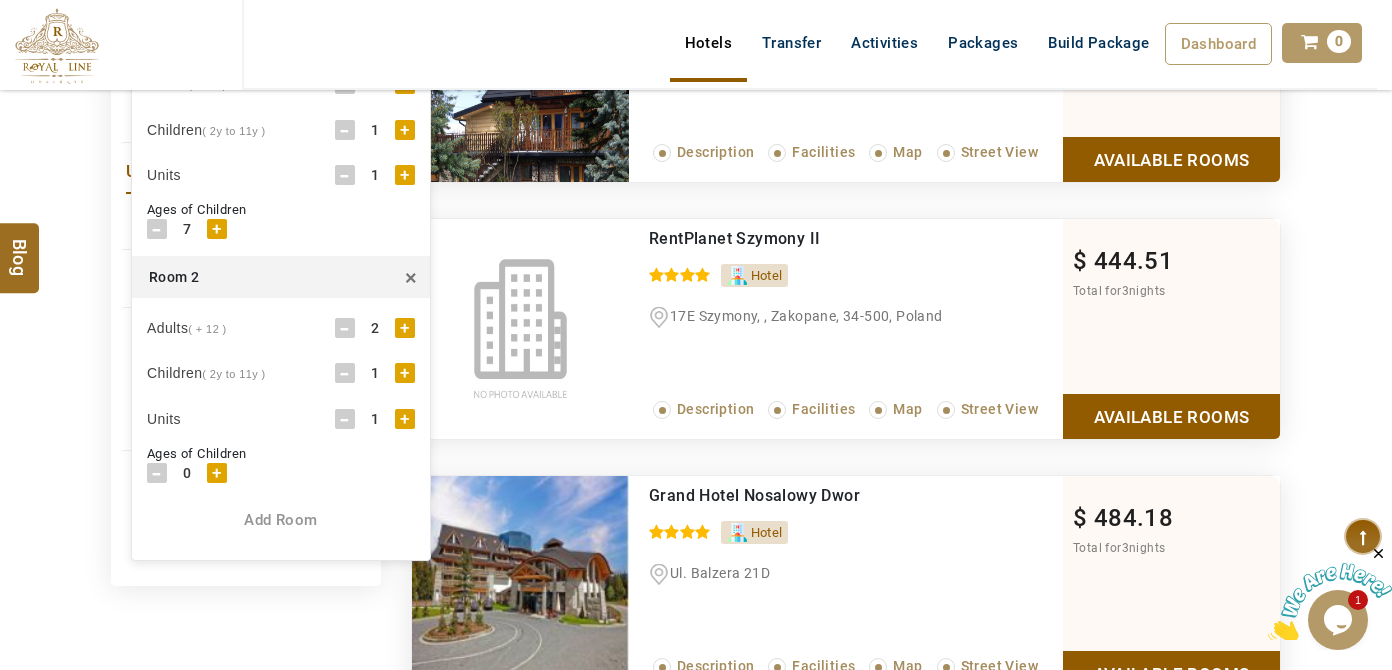 click on "+" at bounding box center [217, 473] 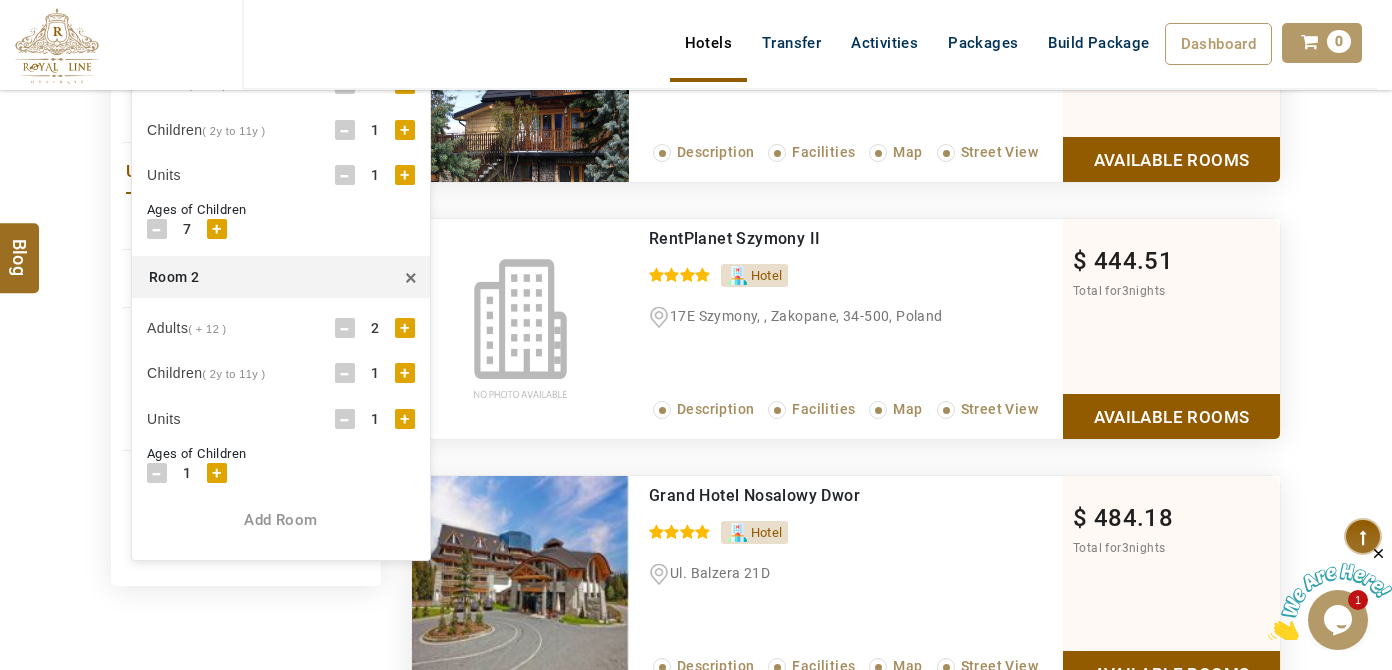 click on "+" at bounding box center [217, 473] 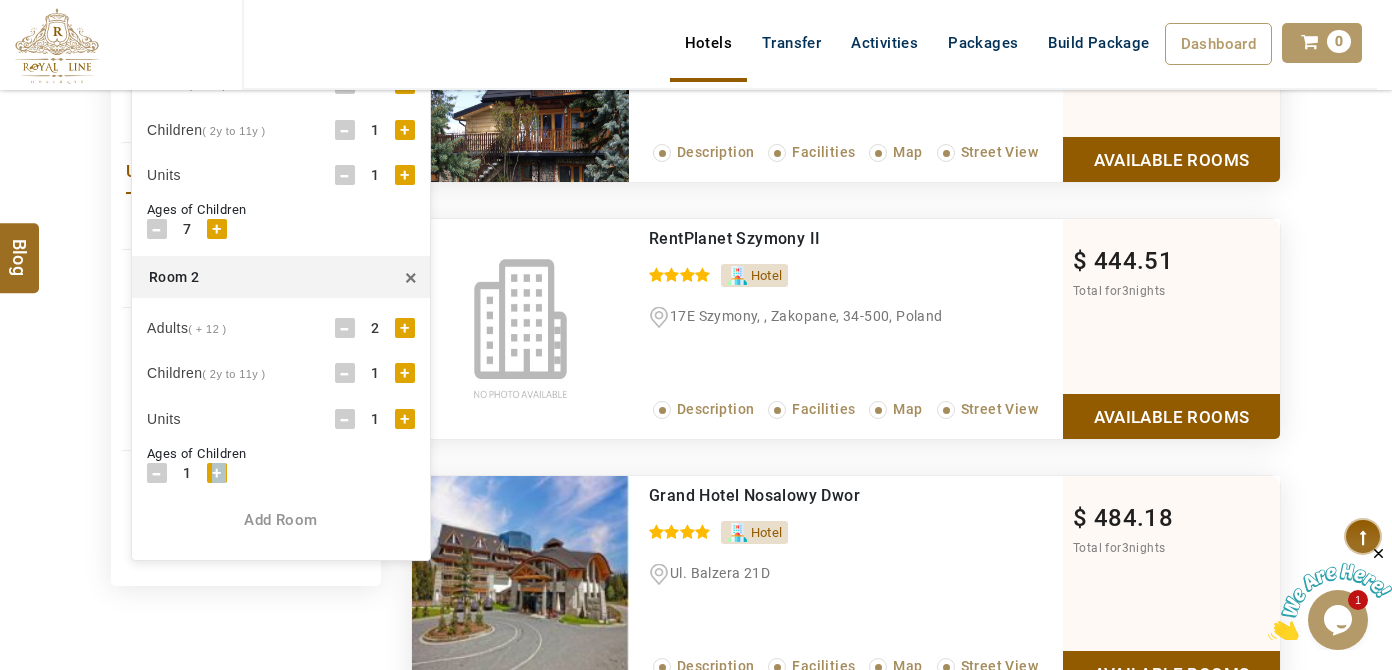 click on "+" at bounding box center [217, 473] 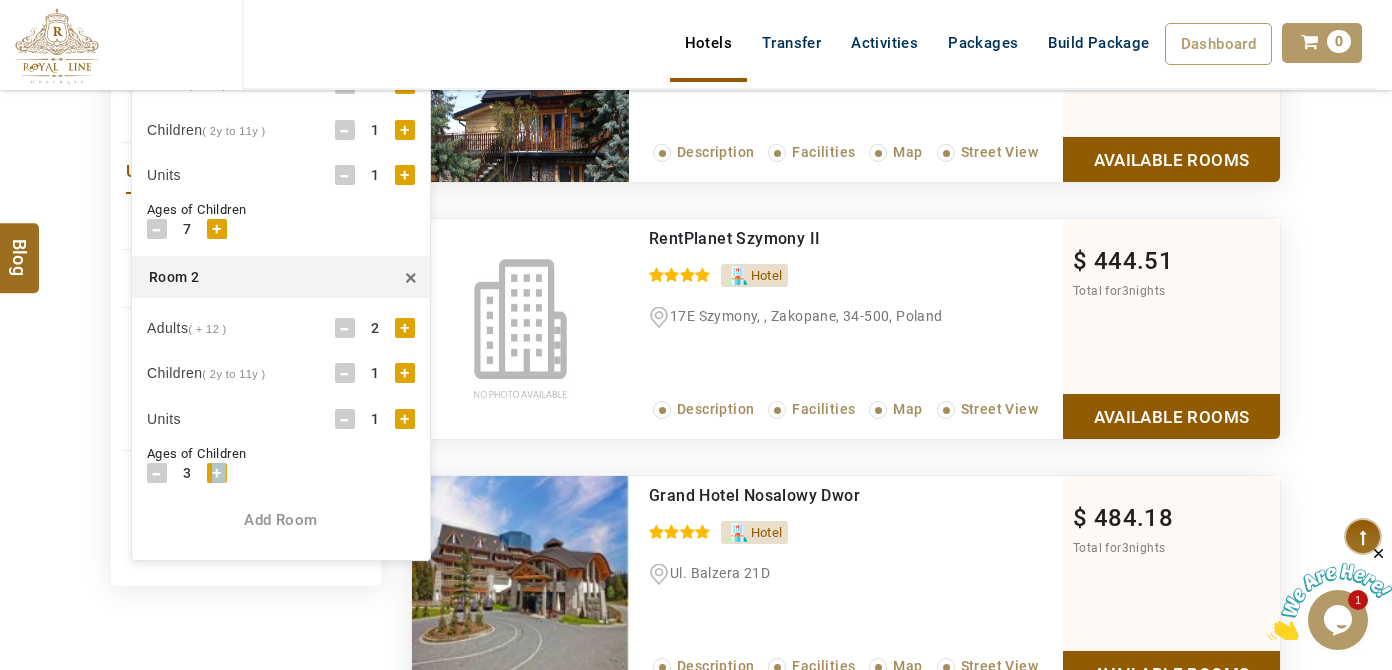 click on "+" at bounding box center [217, 473] 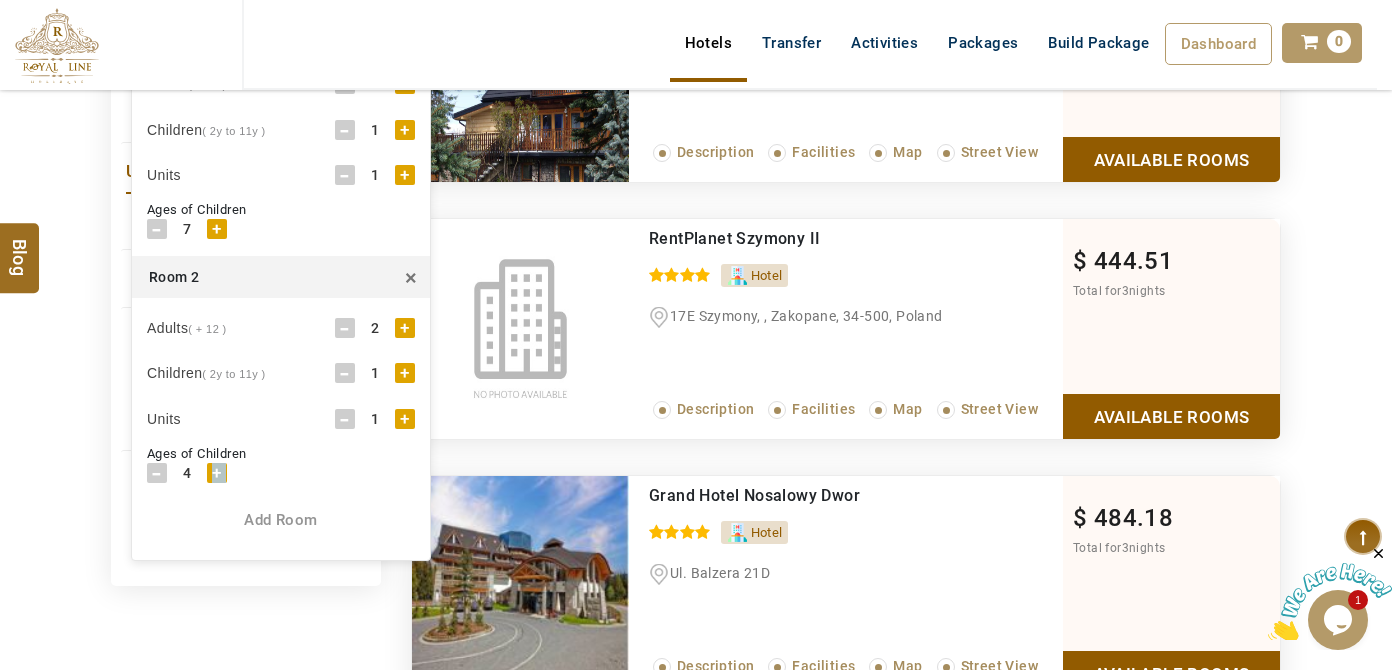 click on "+" at bounding box center (217, 473) 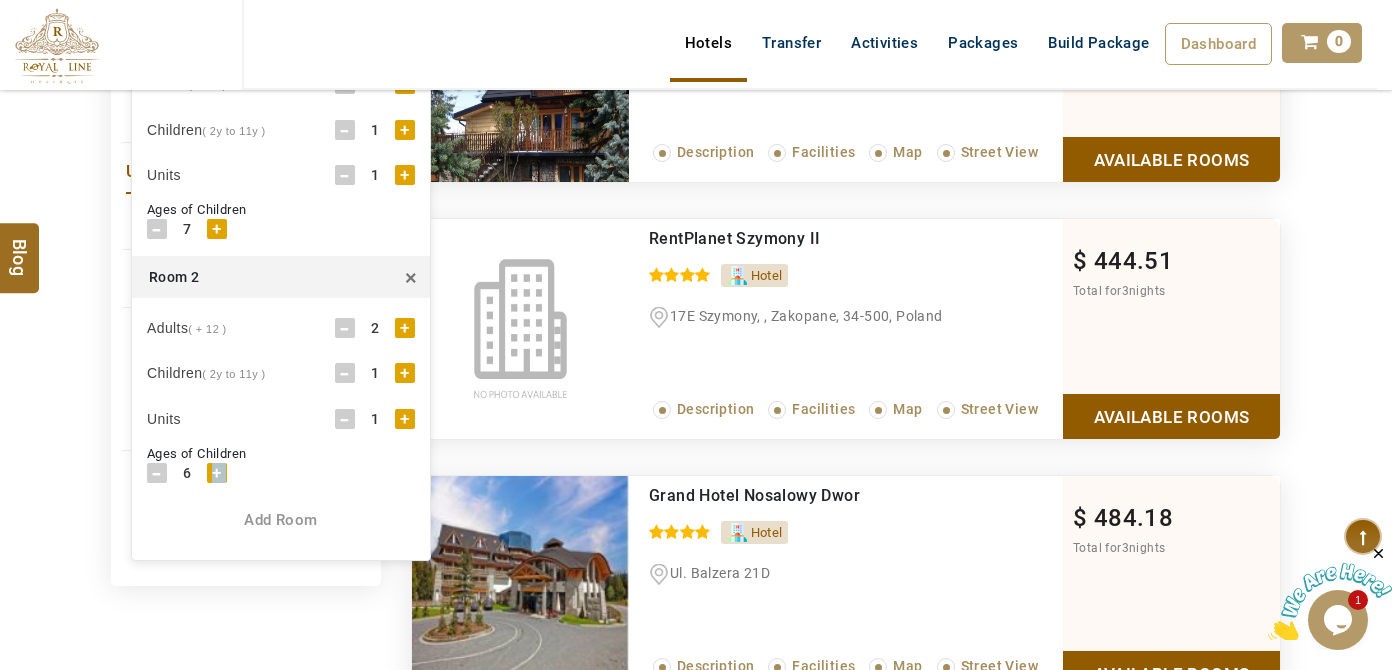 click on "+" at bounding box center (217, 473) 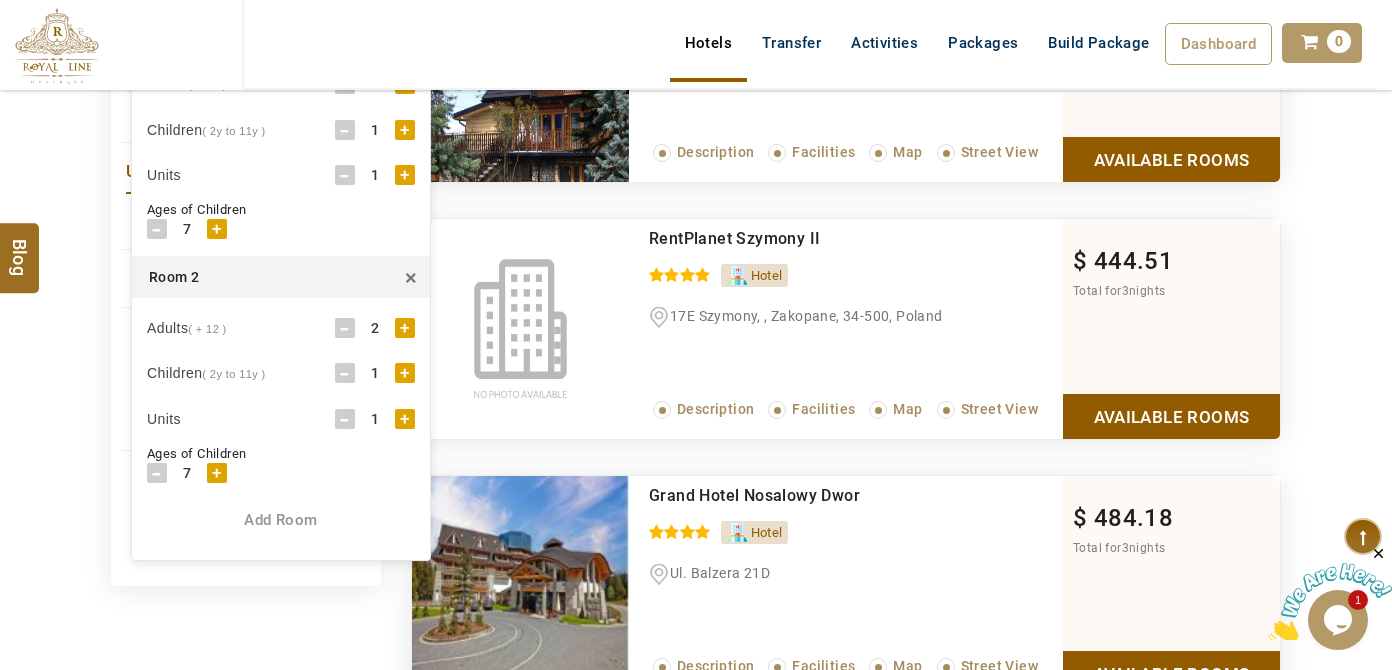 click on "+" at bounding box center (217, 473) 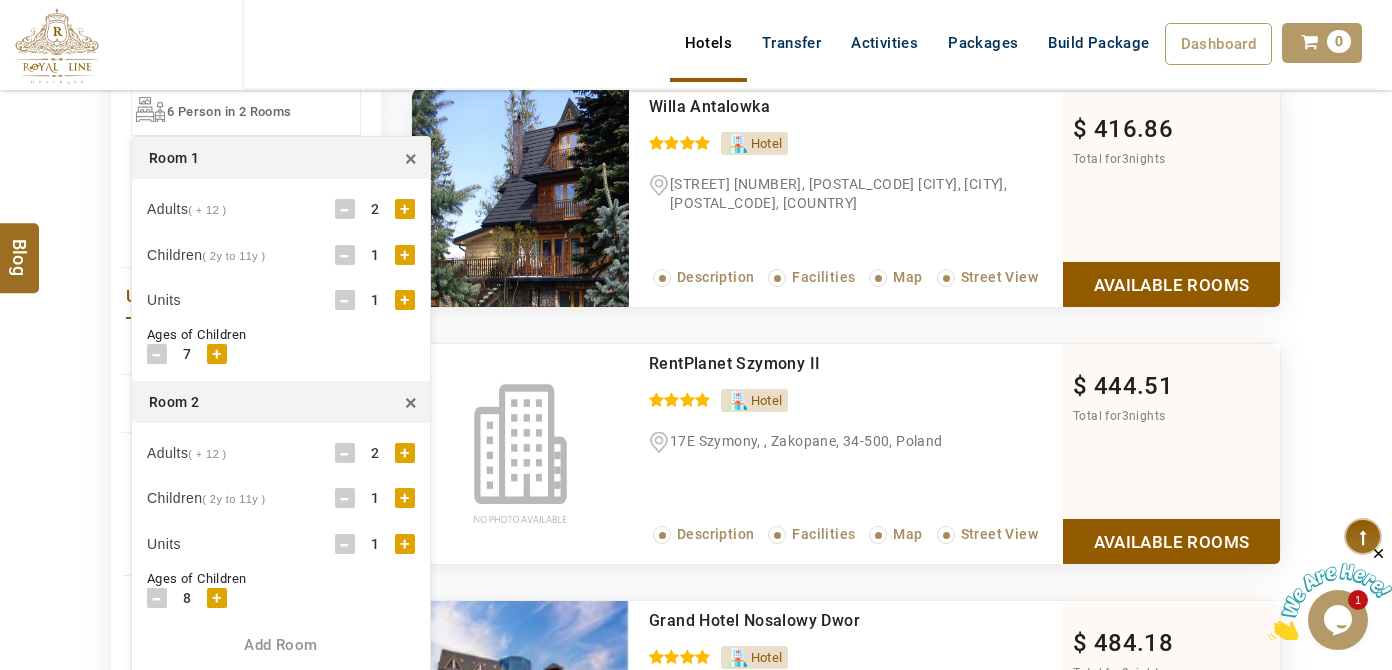 scroll, scrollTop: 454, scrollLeft: 0, axis: vertical 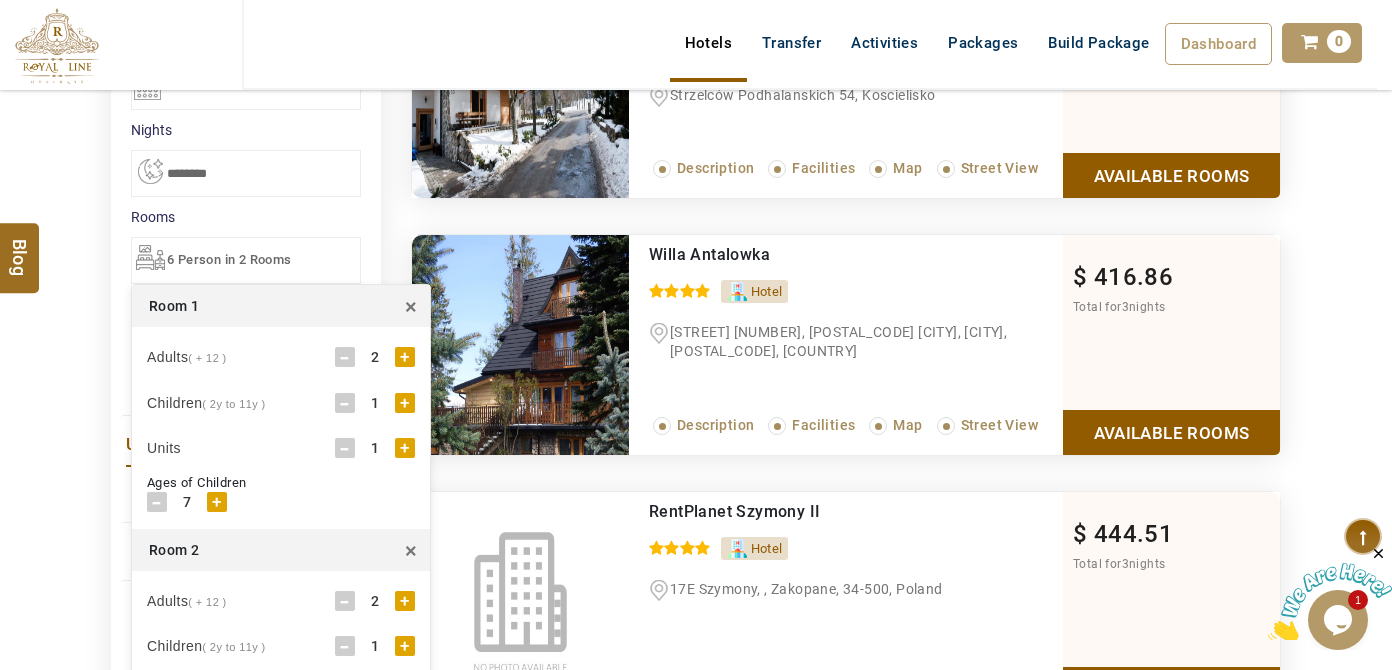 click on "+" at bounding box center (405, 448) 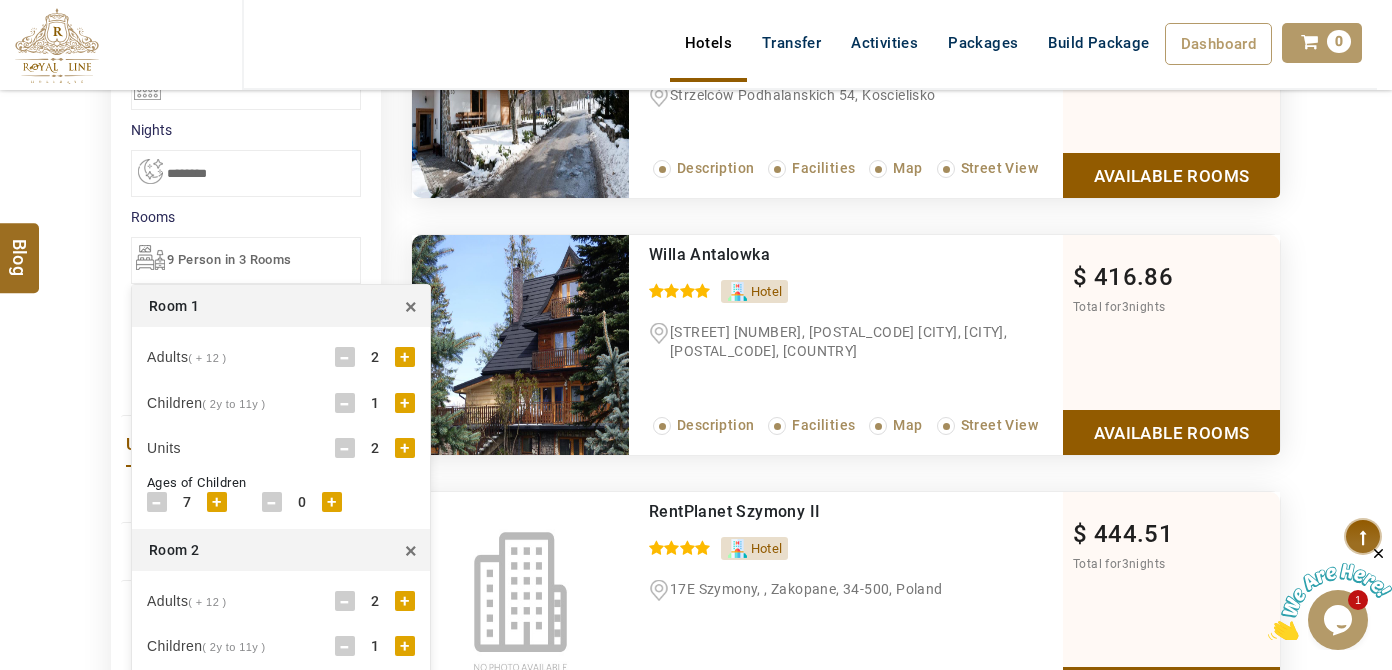 click on "-" at bounding box center (272, 502) 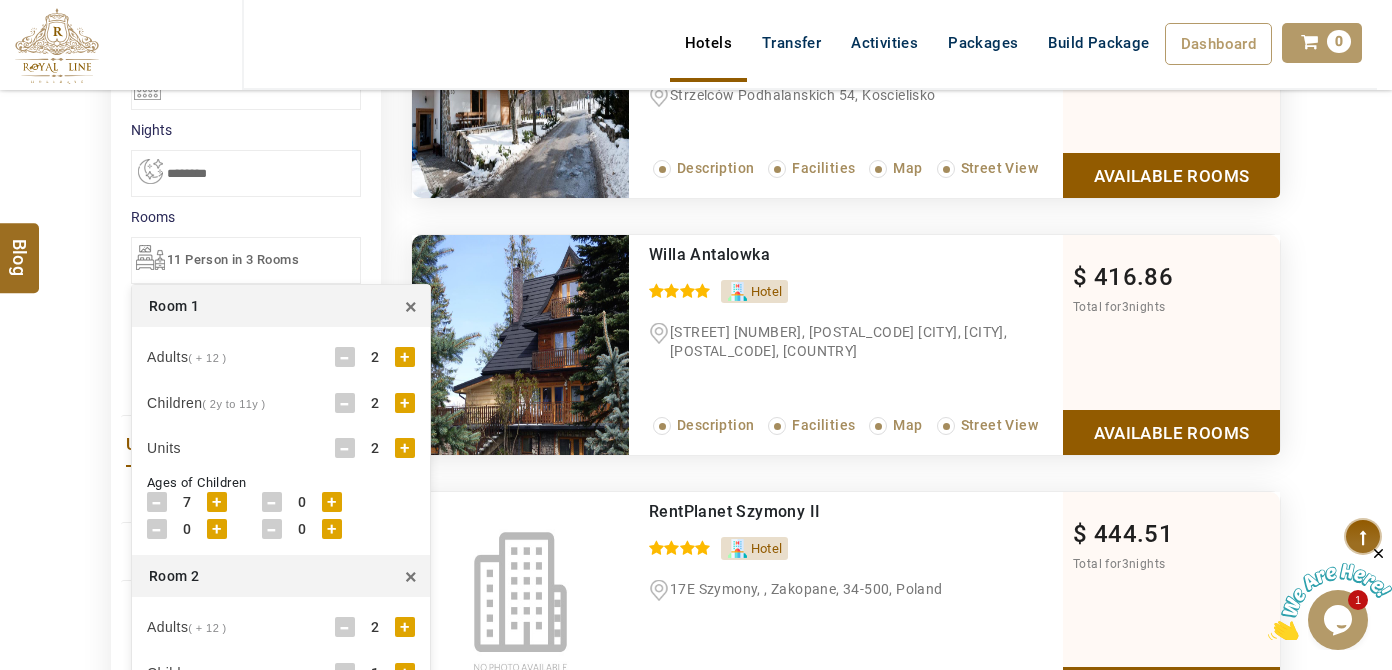 click on "-" at bounding box center [345, 403] 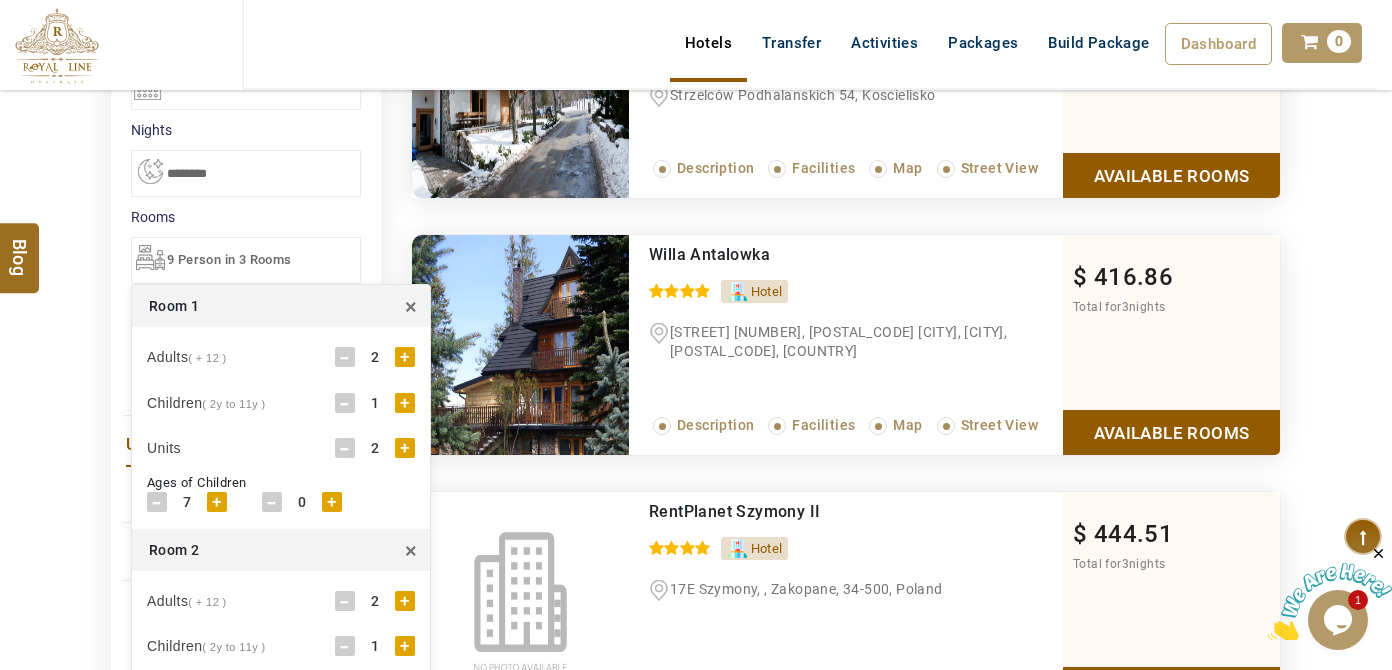 click on "+" at bounding box center [405, 403] 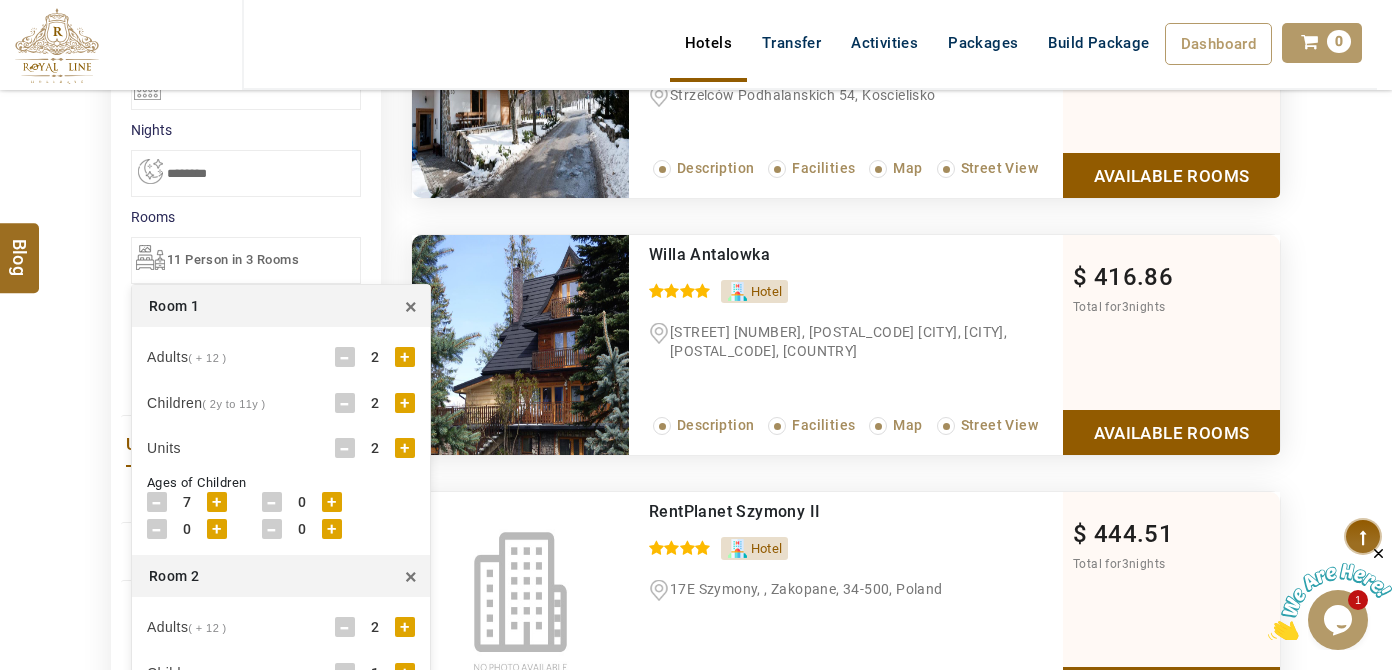 click on "-" at bounding box center [345, 448] 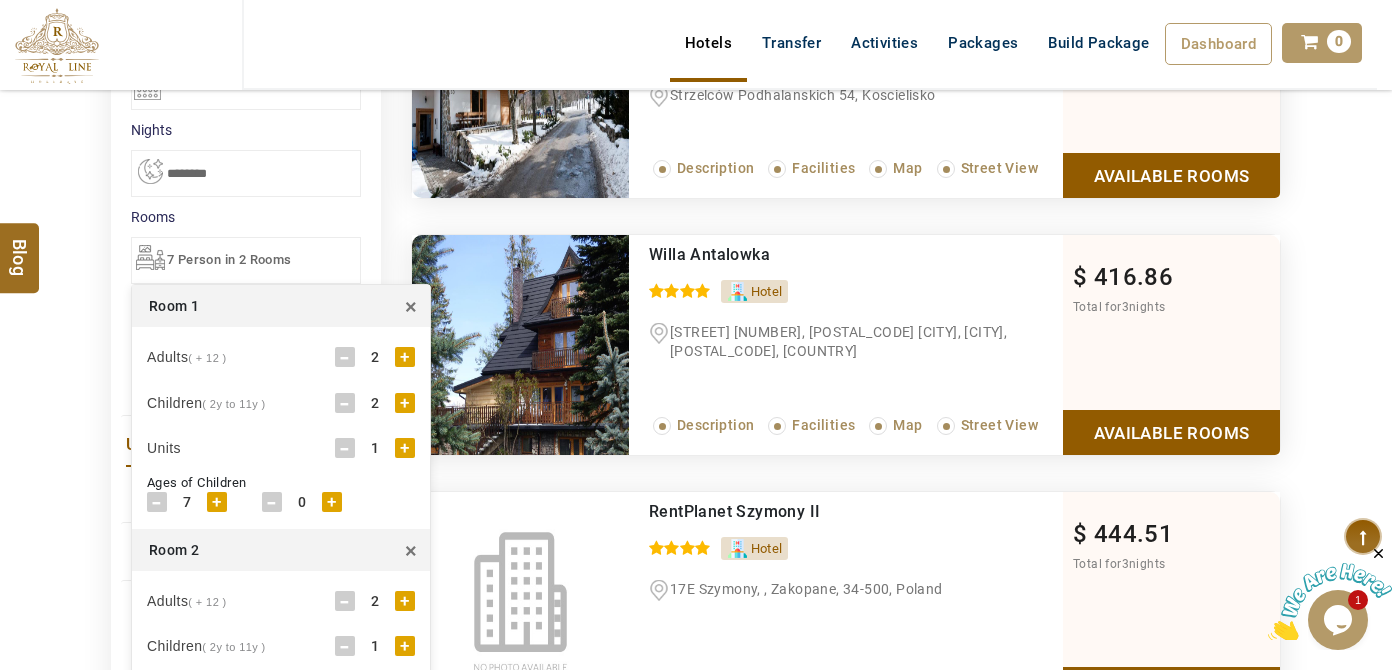 click on "-" at bounding box center [345, 448] 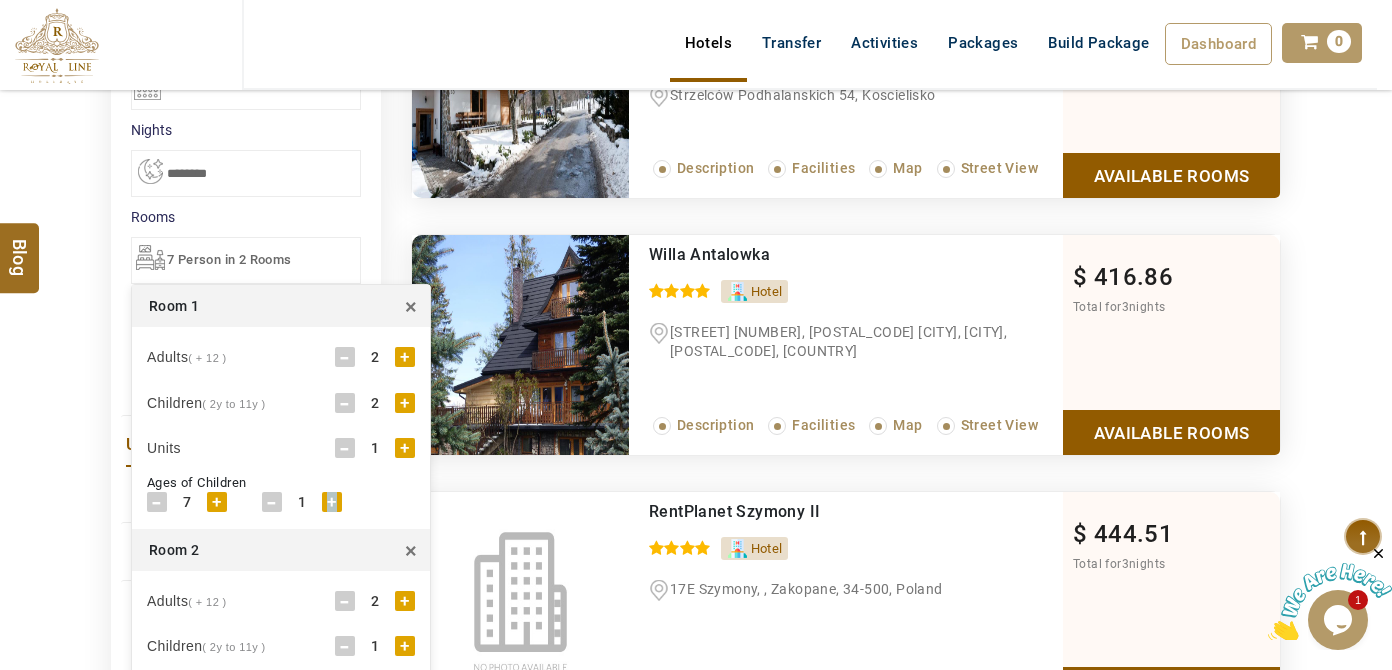 click on "+" at bounding box center [332, 502] 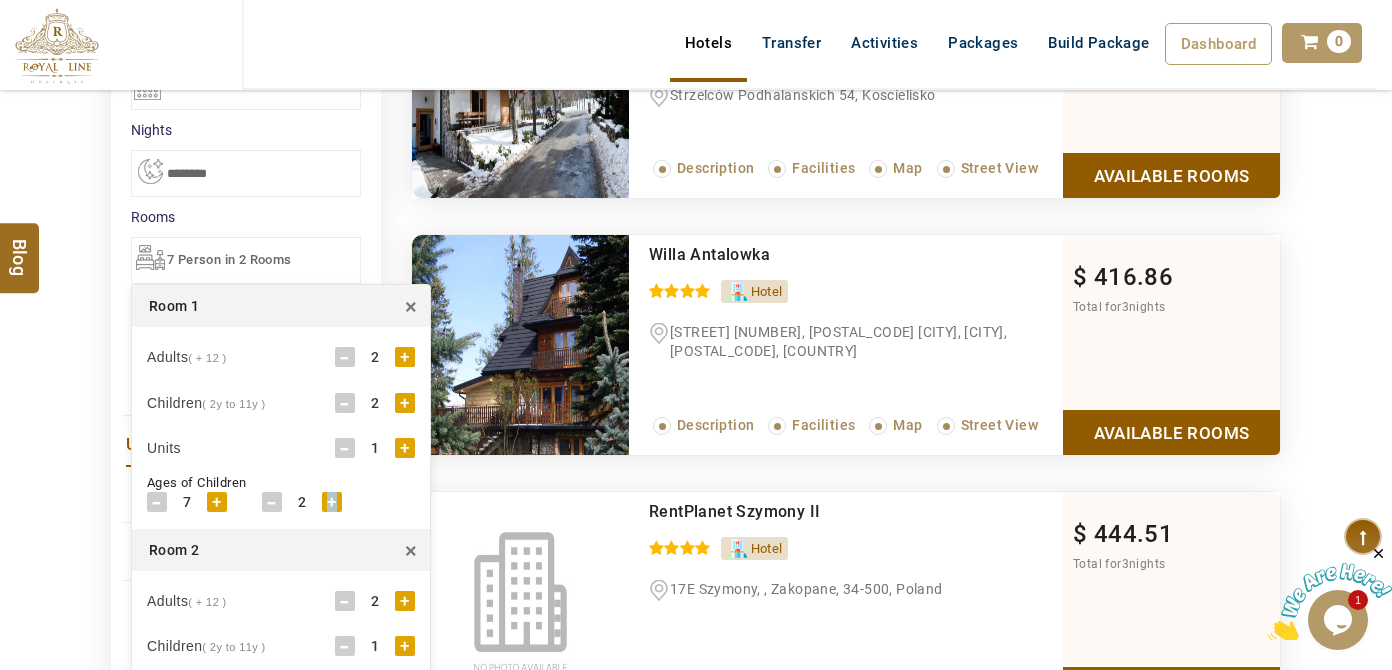 click on "+" at bounding box center [332, 502] 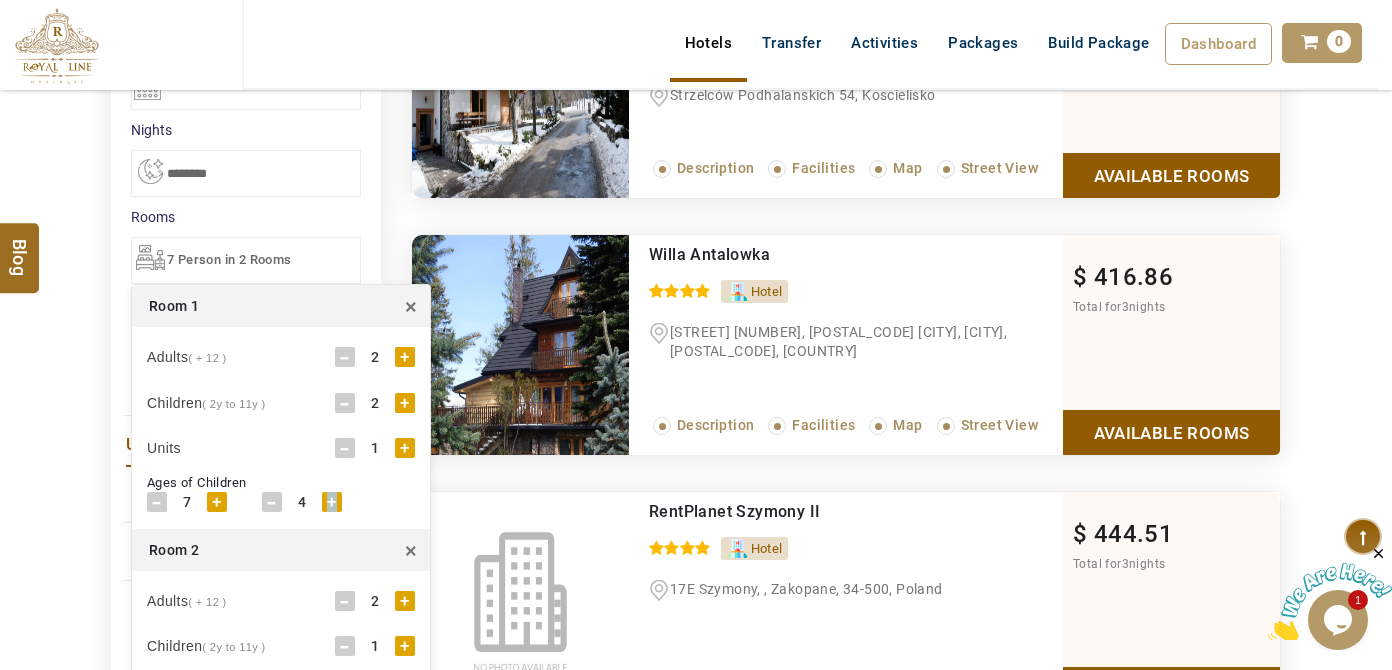 click on "+" at bounding box center (332, 502) 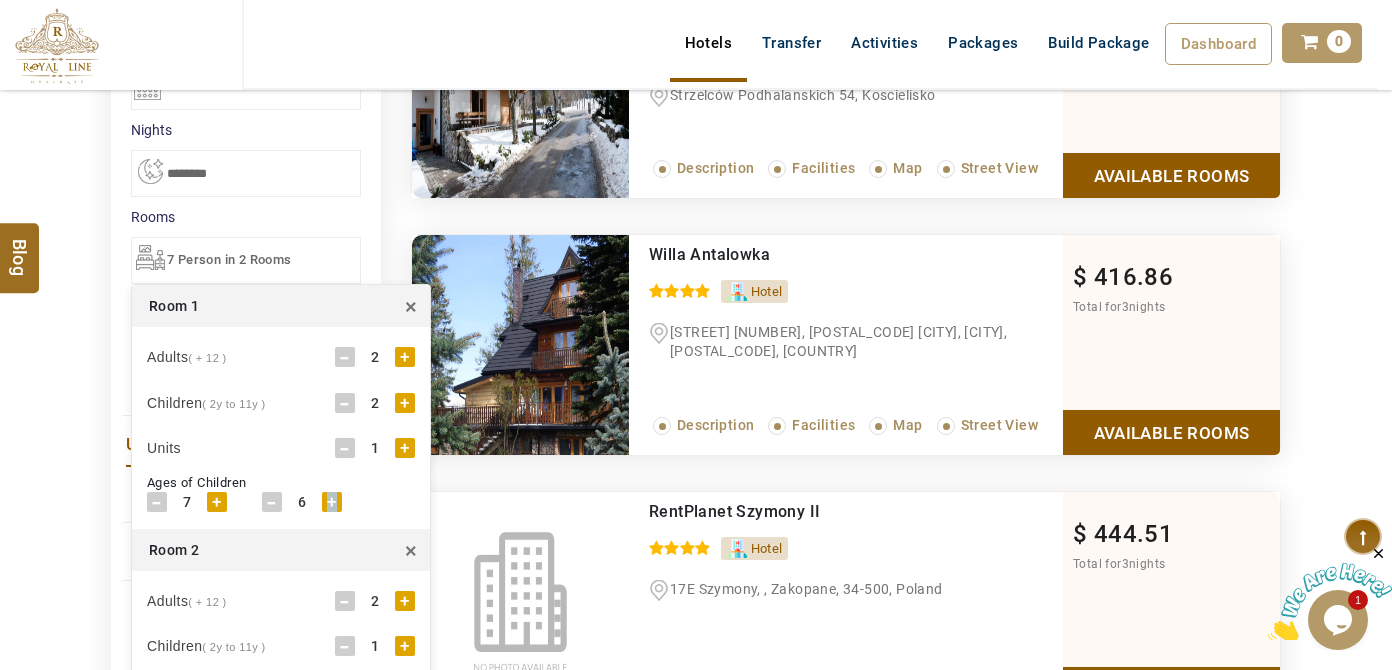 click on "+" at bounding box center [332, 502] 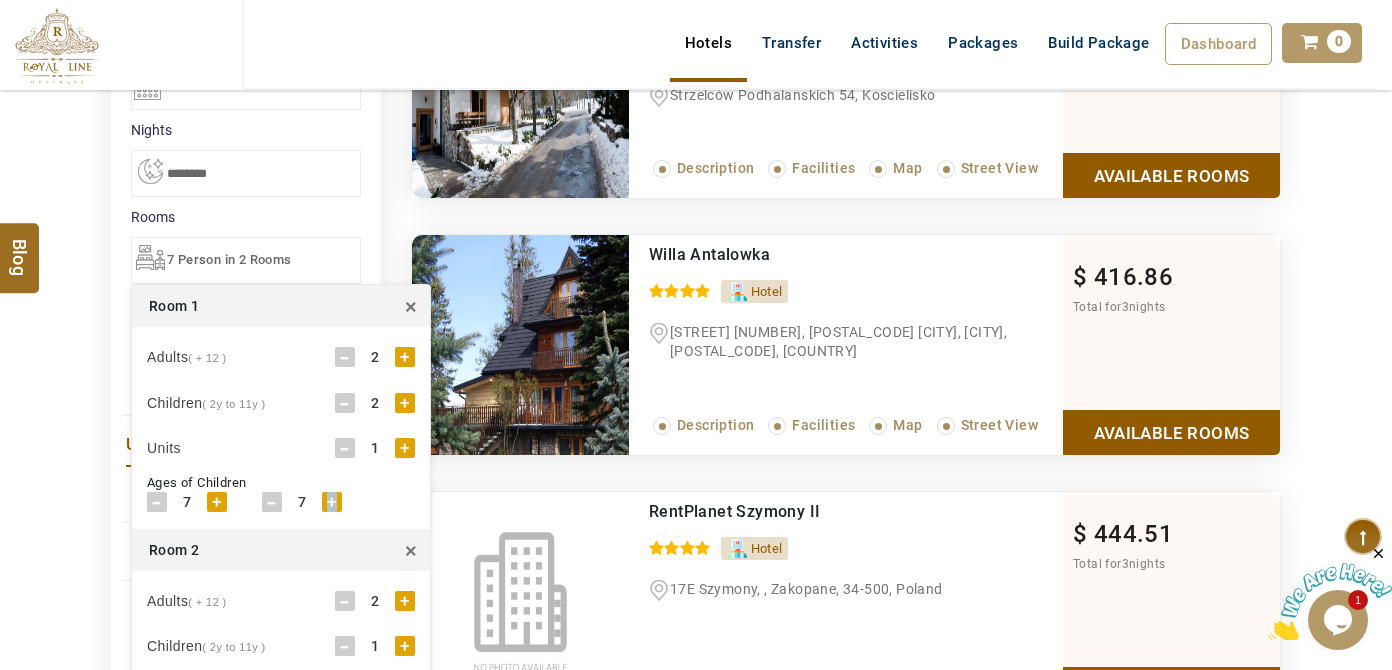 click on "+" at bounding box center (332, 502) 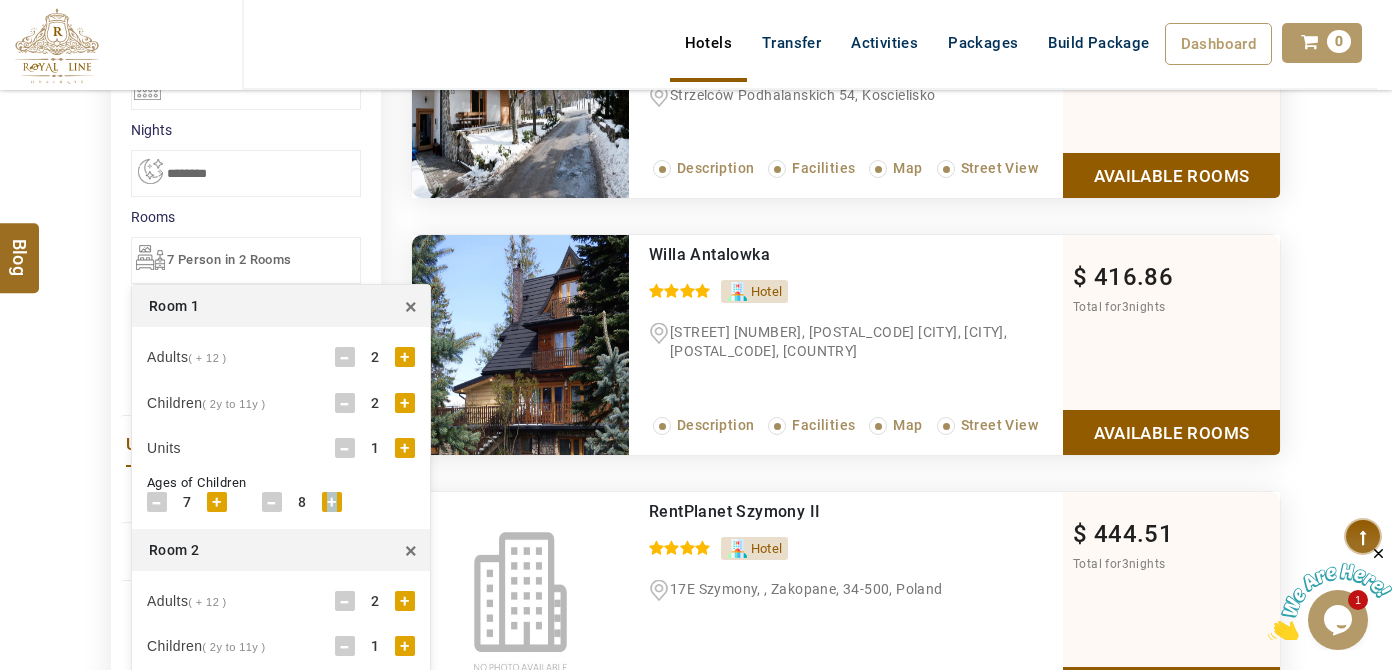 click on "+" at bounding box center (332, 502) 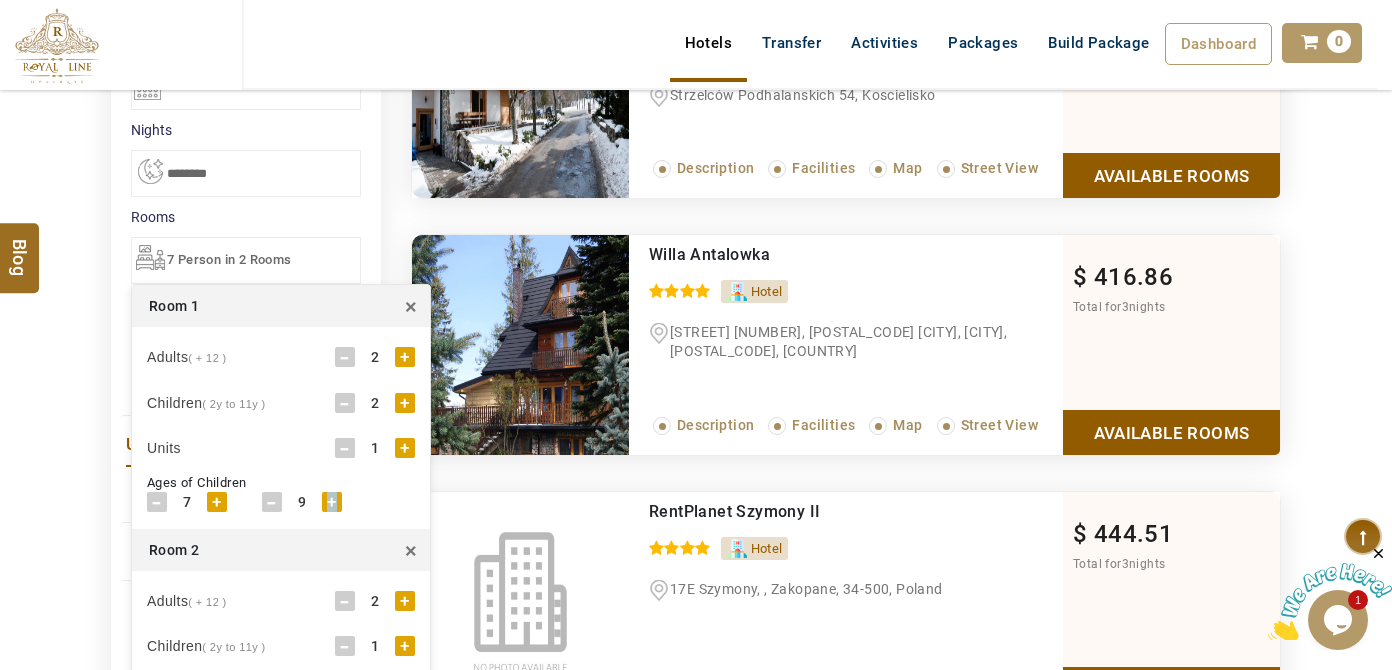 click on "+" at bounding box center [332, 502] 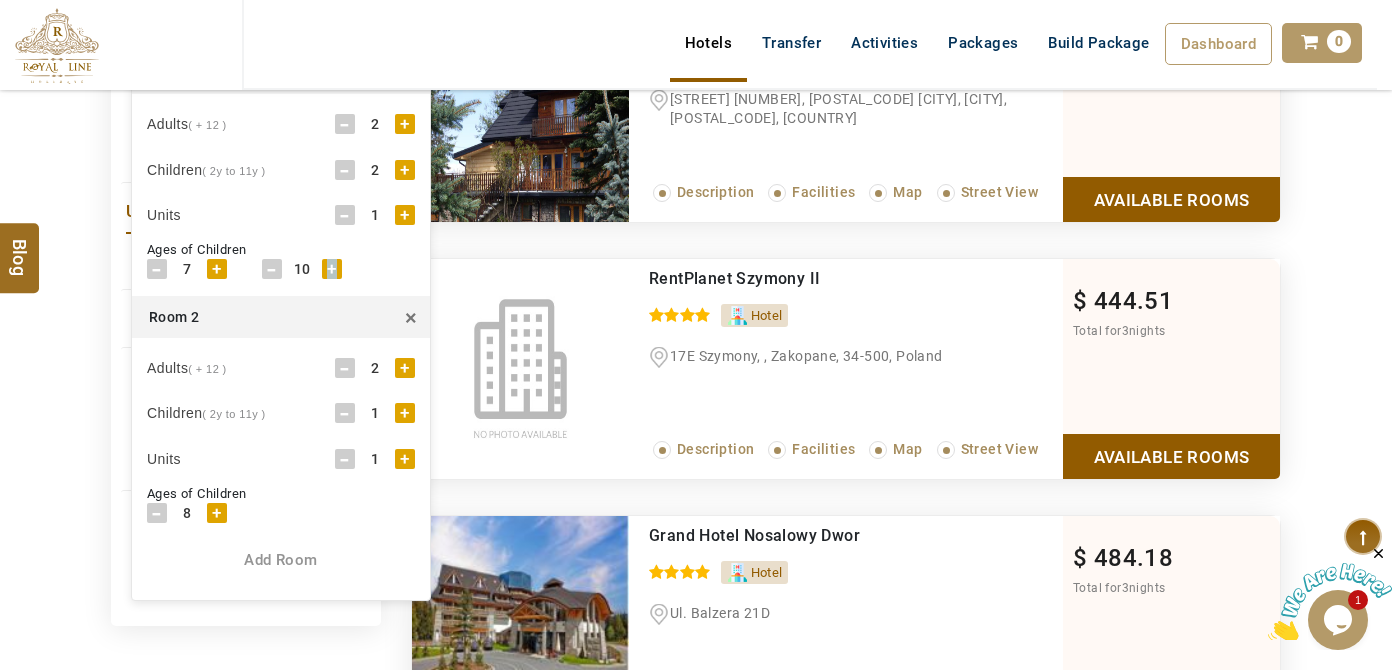 scroll, scrollTop: 727, scrollLeft: 0, axis: vertical 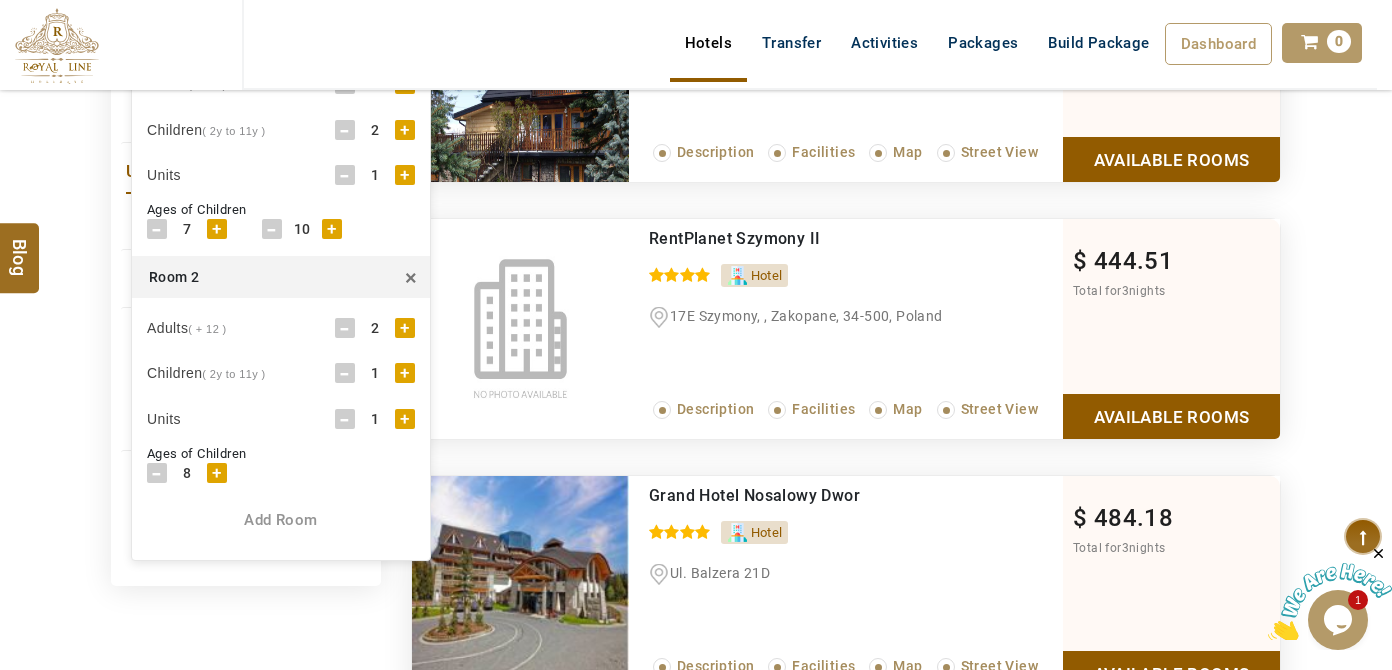 click on "- 1 +" at bounding box center [375, 373] 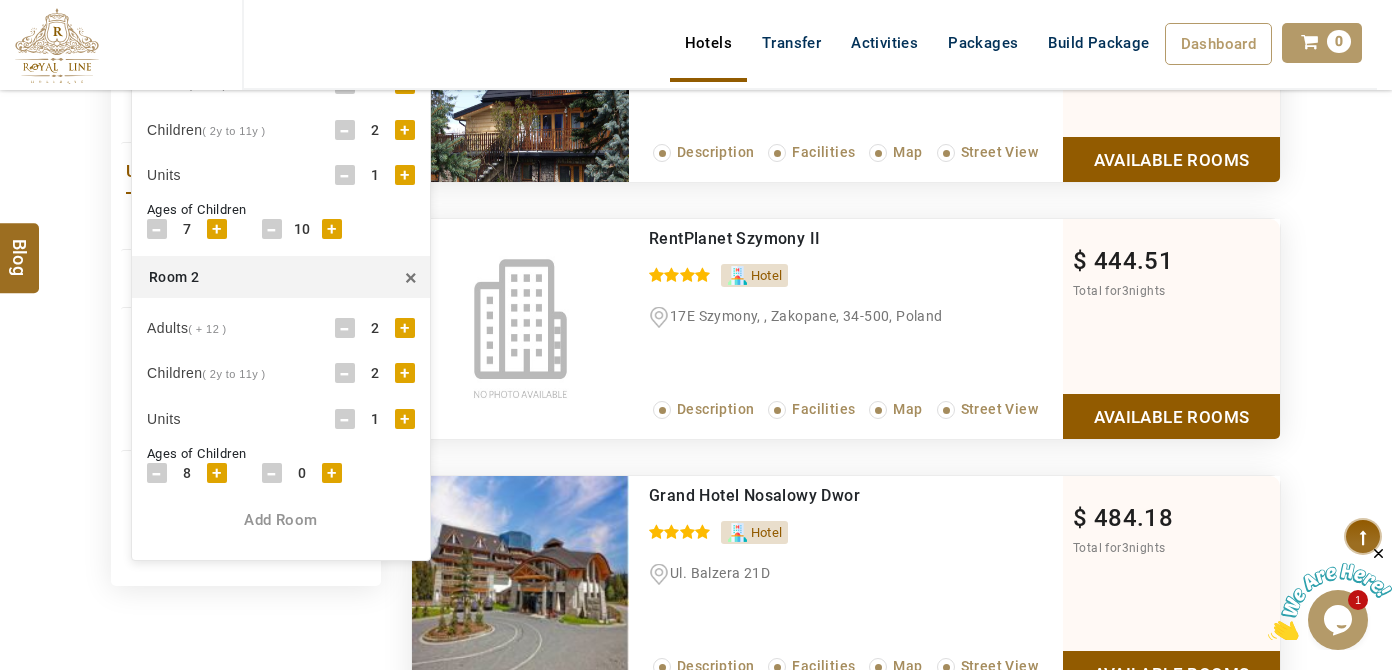 click on "+" at bounding box center (332, 473) 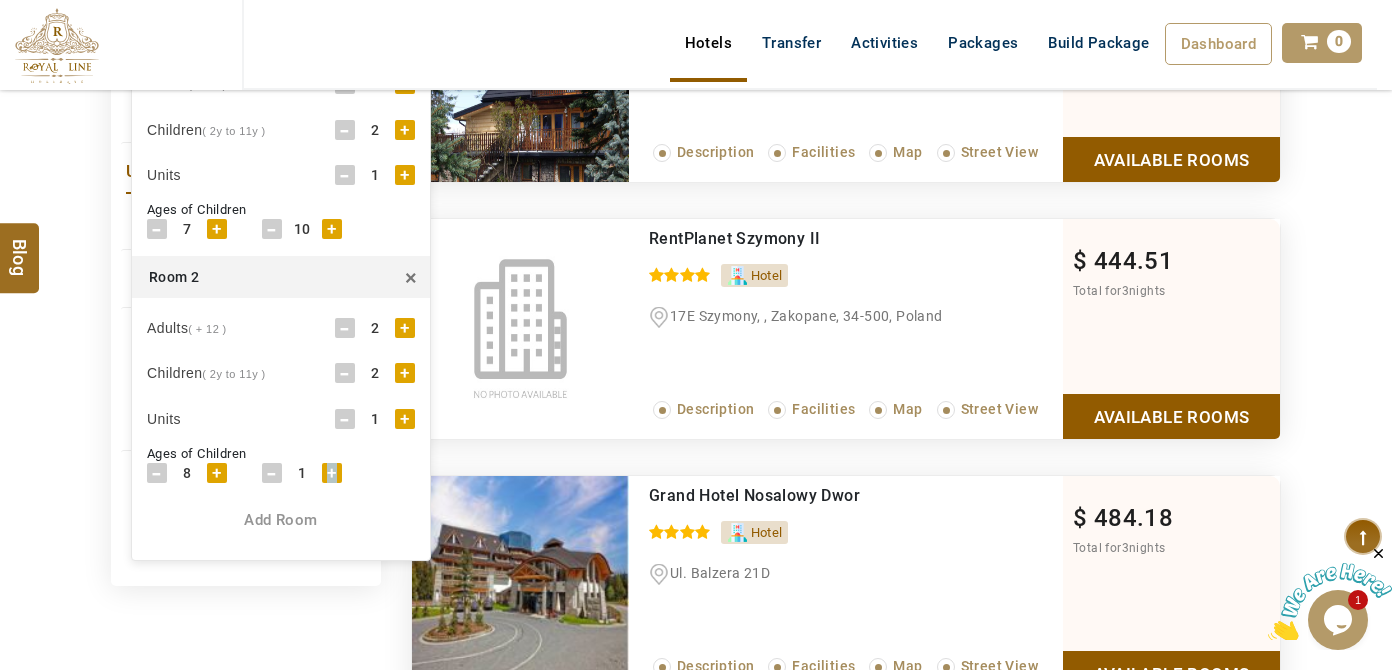 click on "+" at bounding box center [332, 473] 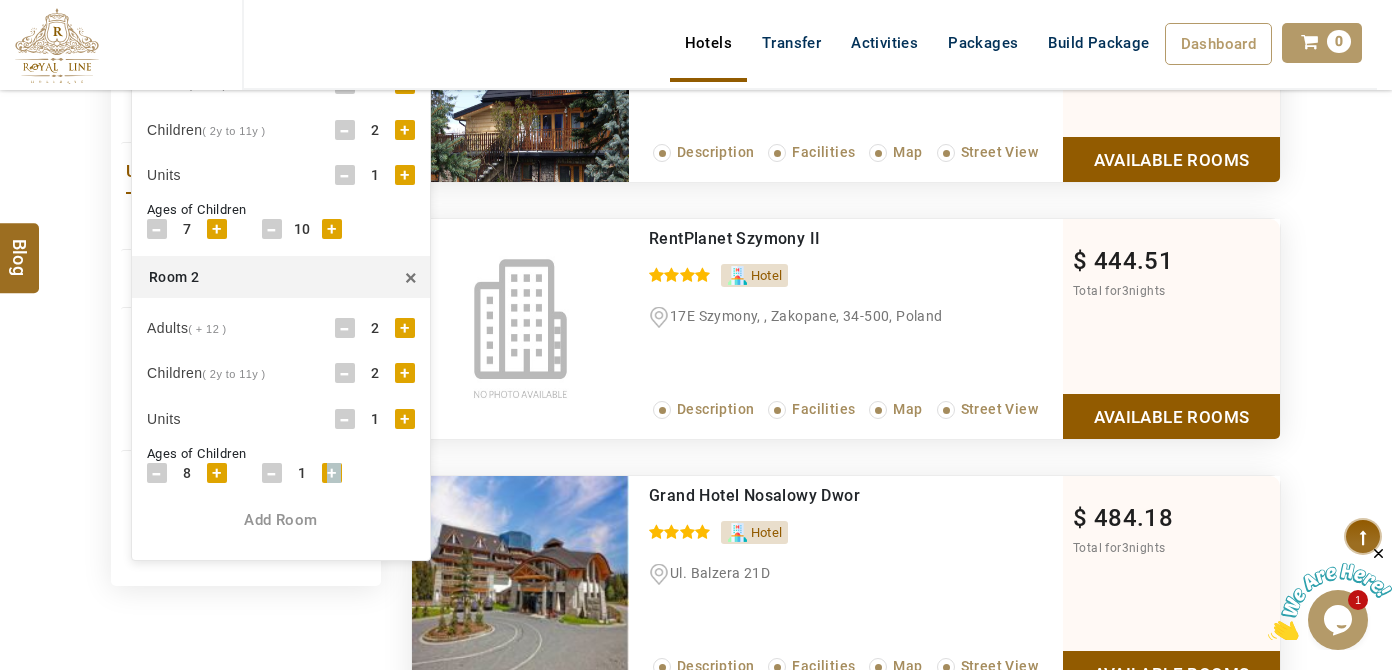 click on "+" at bounding box center [332, 473] 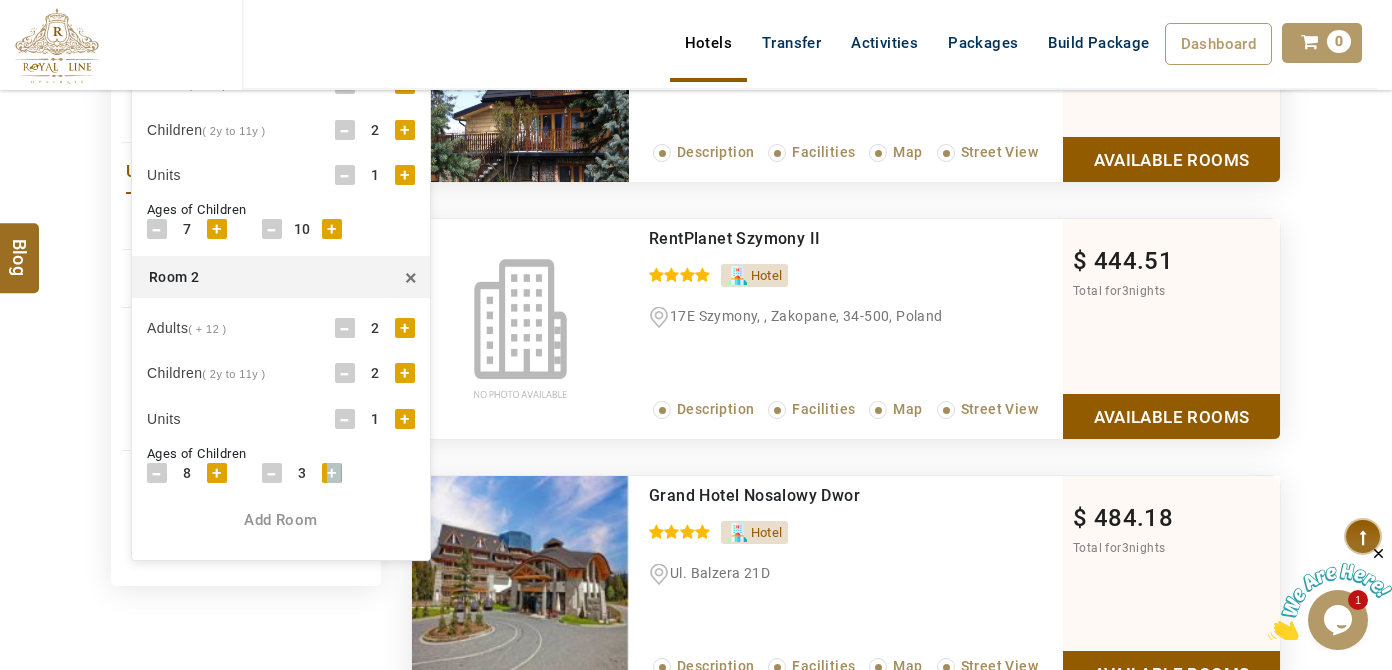 click on "+" at bounding box center (332, 473) 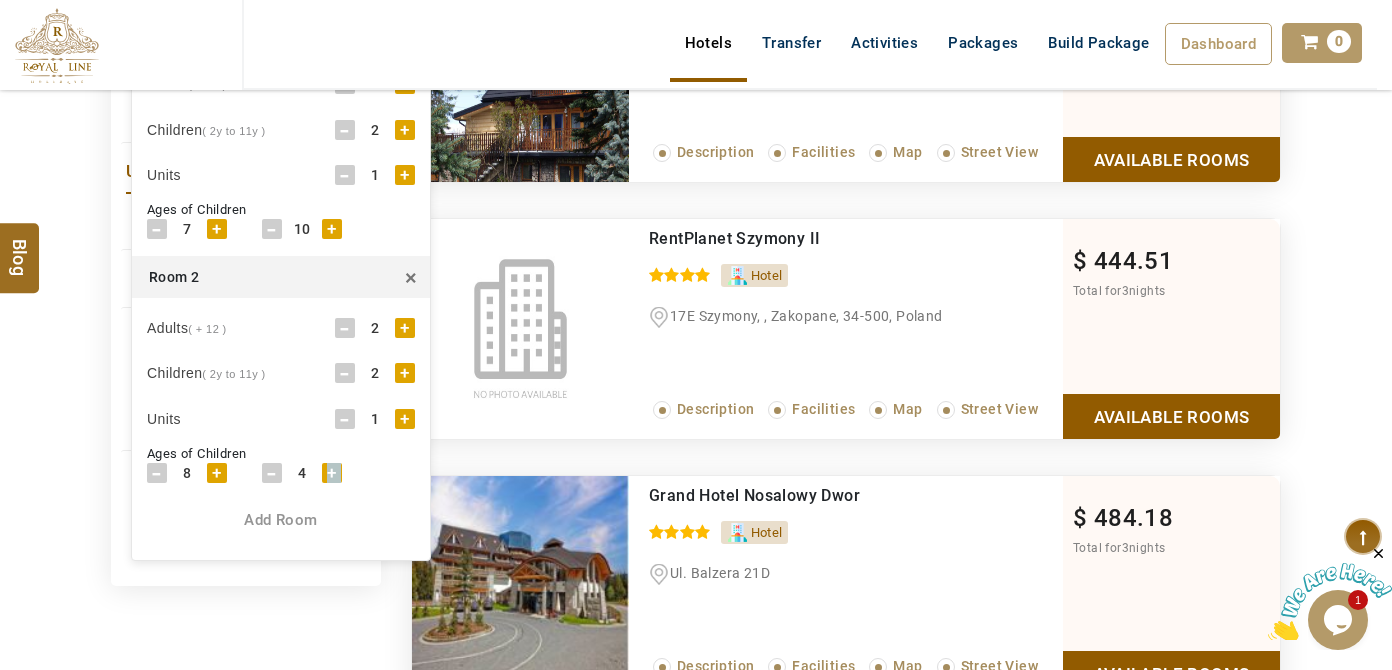 click on "+" at bounding box center [332, 473] 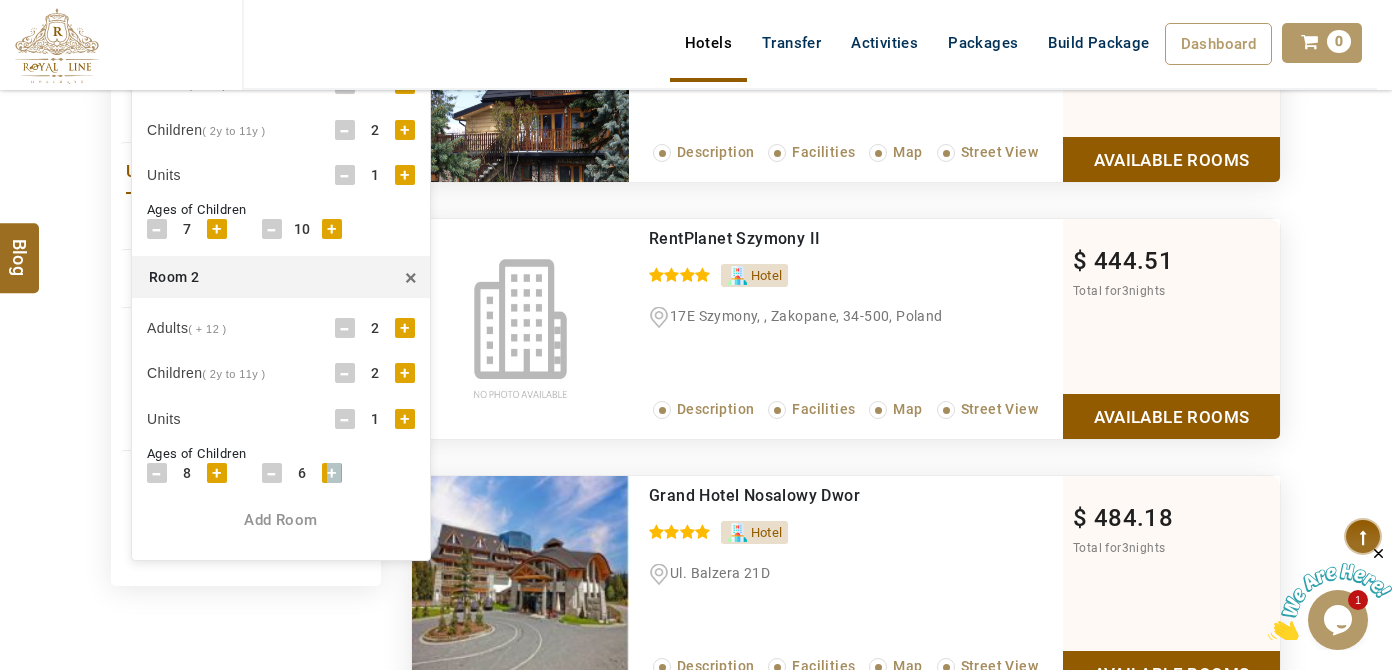 click on "+" at bounding box center [332, 473] 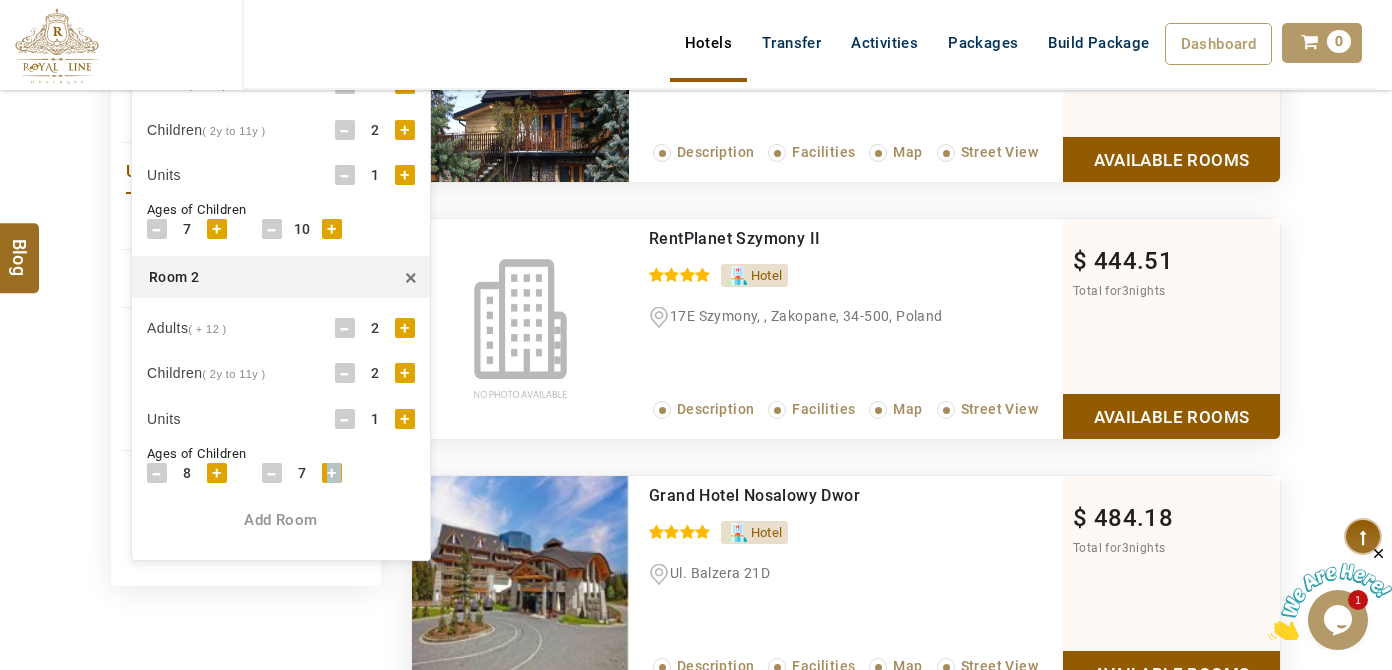 click on "+" at bounding box center (332, 473) 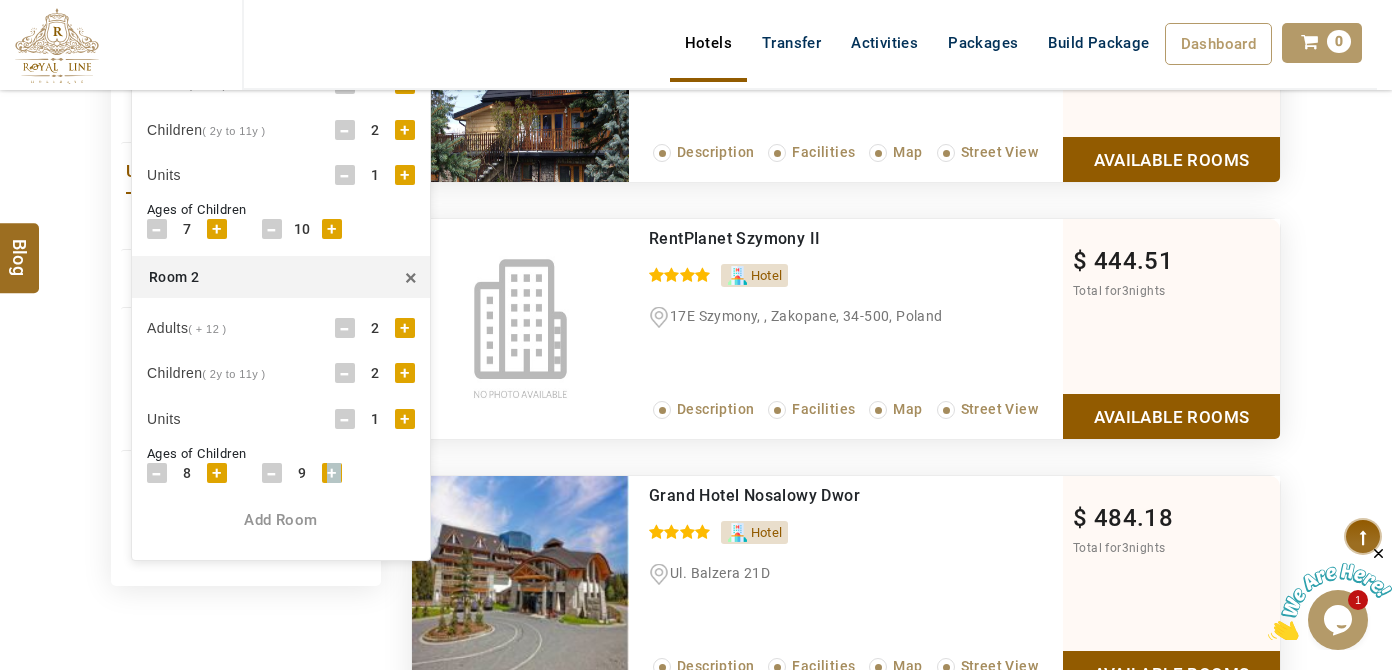 click on "+" at bounding box center (332, 473) 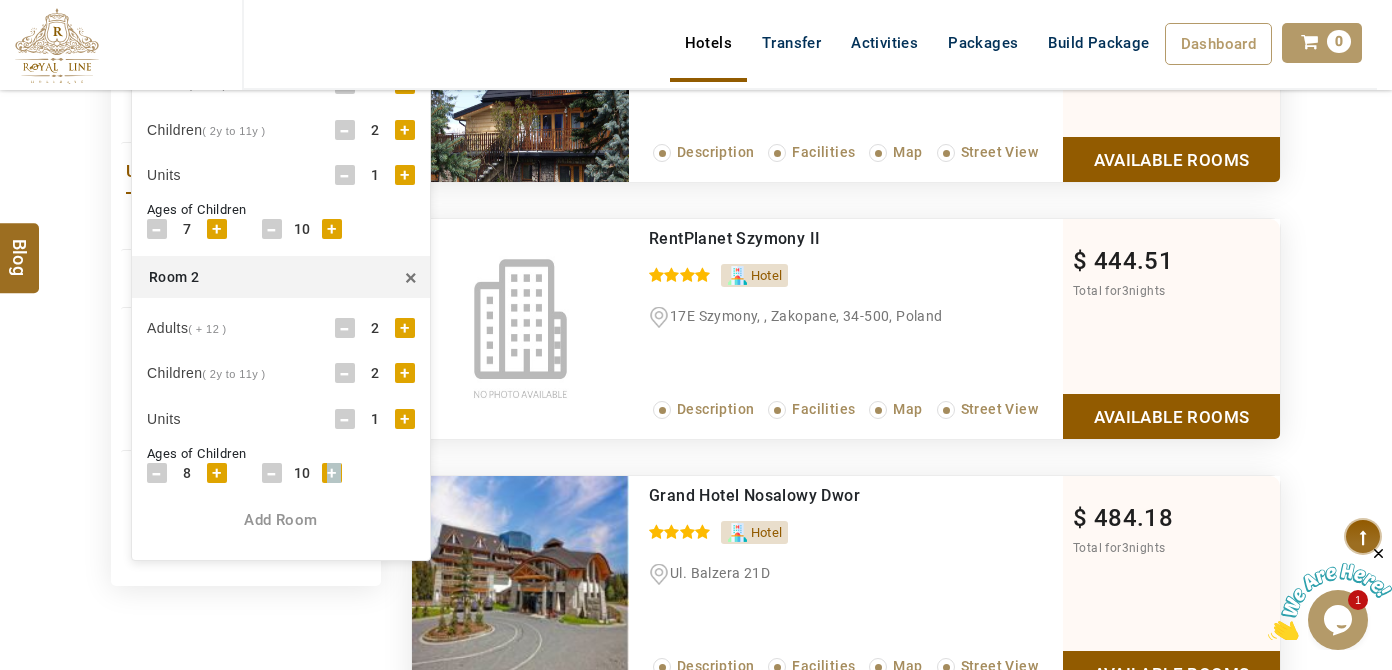 click on "+" at bounding box center [332, 473] 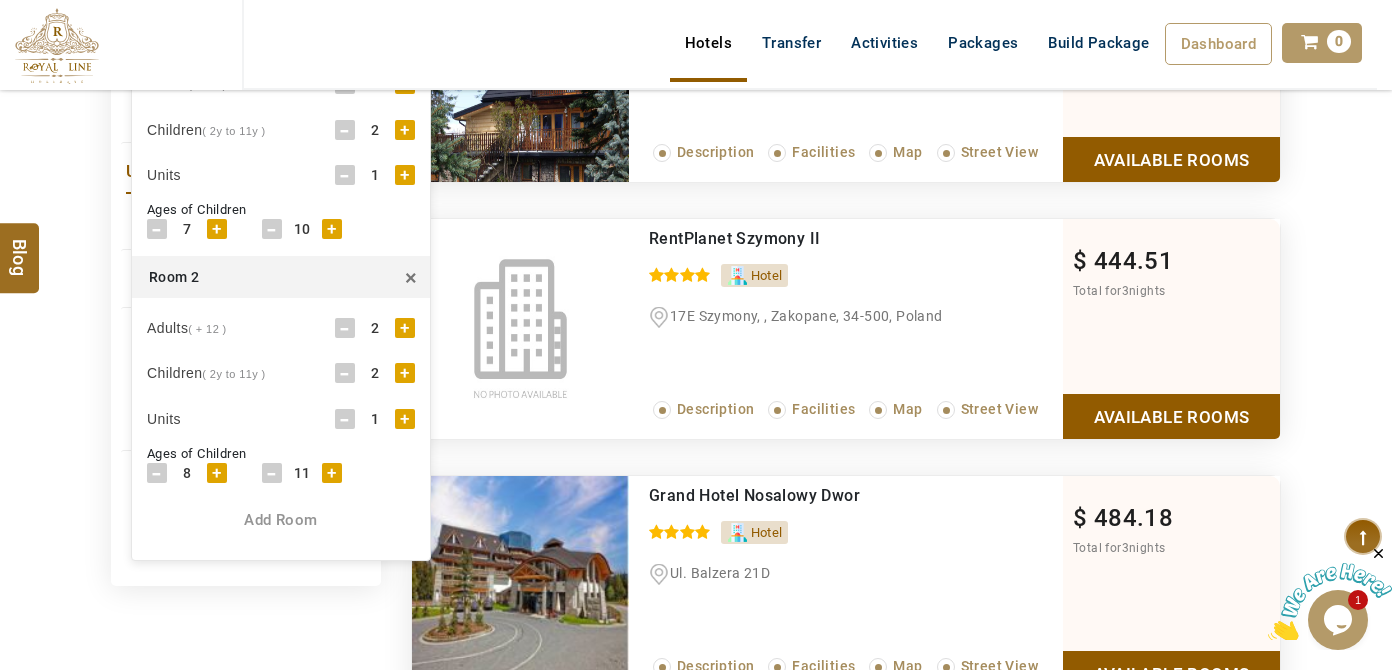 click on "+" at bounding box center [217, 473] 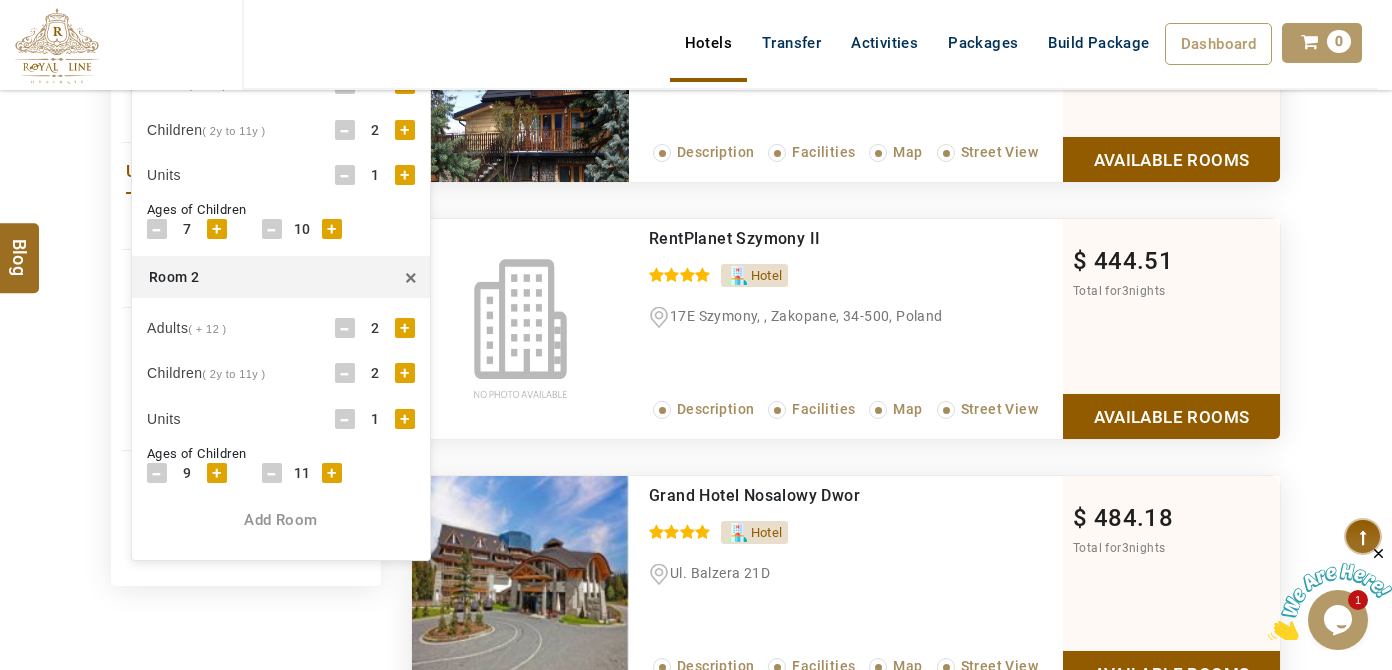 click on "+" at bounding box center (217, 473) 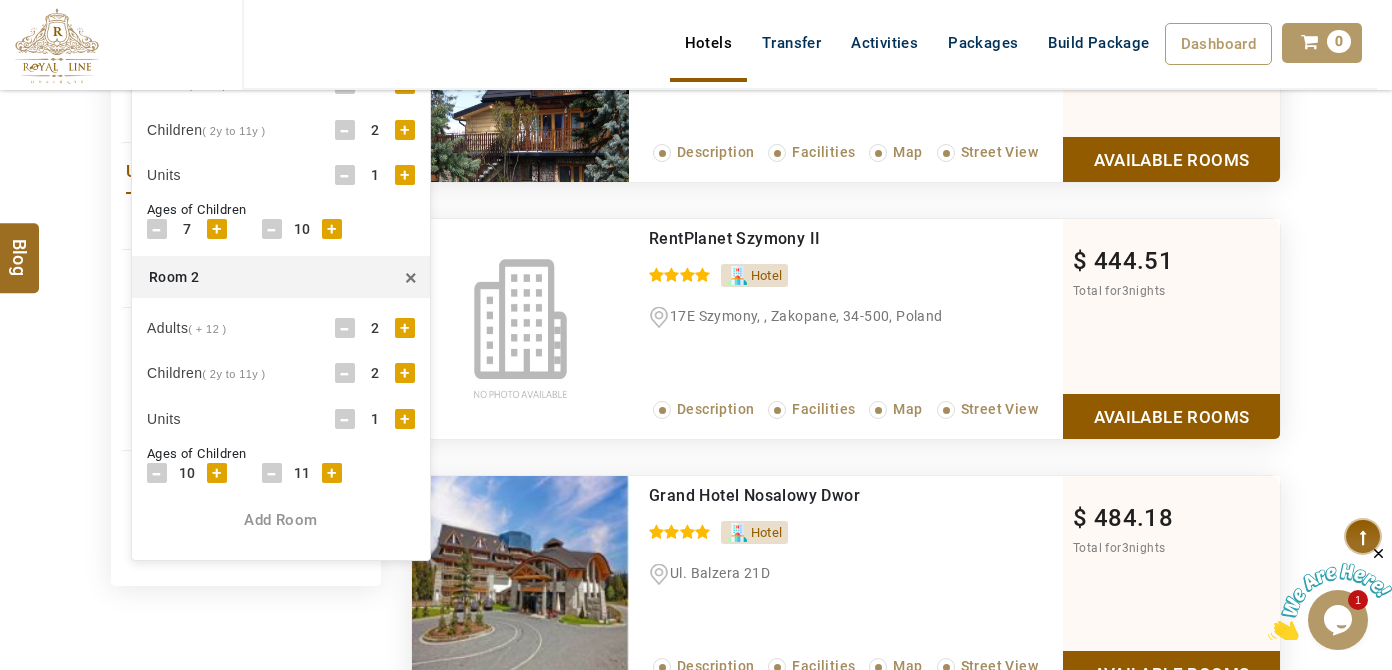 click on "DESTINATION + Add Destination  Nationality Afghanistan Albania Algeria American Samoa Andorra Angola Anguilla Antigua And Barbuda Argentina Armenia Aruba Australia Austria Azerbaijan Bahamas Bahrain Bangladesh Barbados Belarus Belgium Belize Benin Bermuda Bhutan Bolivia Bosnia Herzegovina Botswana Brazil British Indian Ocean Territory British Virgin Islands Brunei Darussalam Bulgaria Burkina Faso Burundi Cambodia Cameroon Canada Cape Verde Caribbean Cayman Islands Central African Republic Chad Chile China Christmas Island Cocos (Keeling) Islands Colombia Comoros Congo (Democratic Republic) Congo (Republic Of) Cook Islands Costa Rica Croatia Cuba Cyprus Czech Republic Denmark Djibouti Dominica Dominican Republic East Timor Ecuador Egypt El Salvador Equatorial Guinea Eritrea Estonia Ethiopia Falkland Islands(Malvinas) Faroe Islands Fiji Finland France French Guiana French Polynesia French Southern Territories Gabon Gambia Georgia Germany Ghana Gibraltar Greece Greenland Grenada Guadeloupe Guam Guatemala Guinea" at bounding box center (696, 2378) 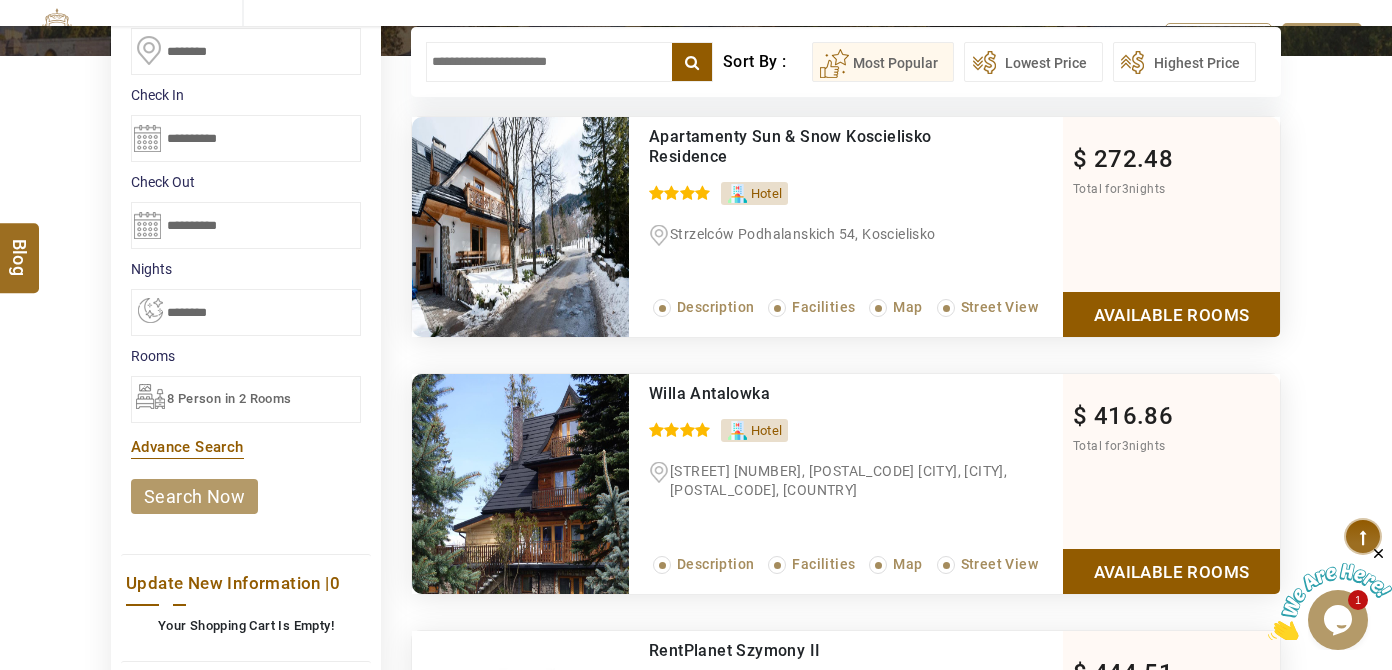 scroll, scrollTop: 454, scrollLeft: 0, axis: vertical 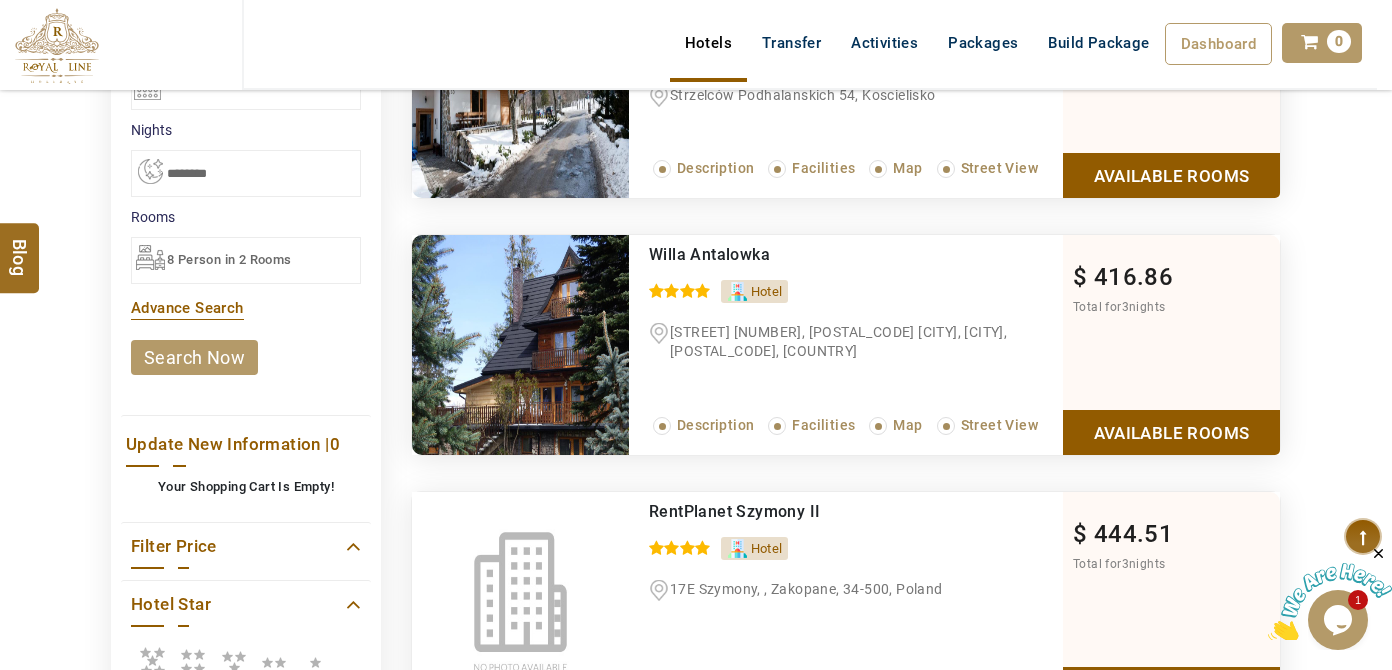 click on "search now" at bounding box center [194, 357] 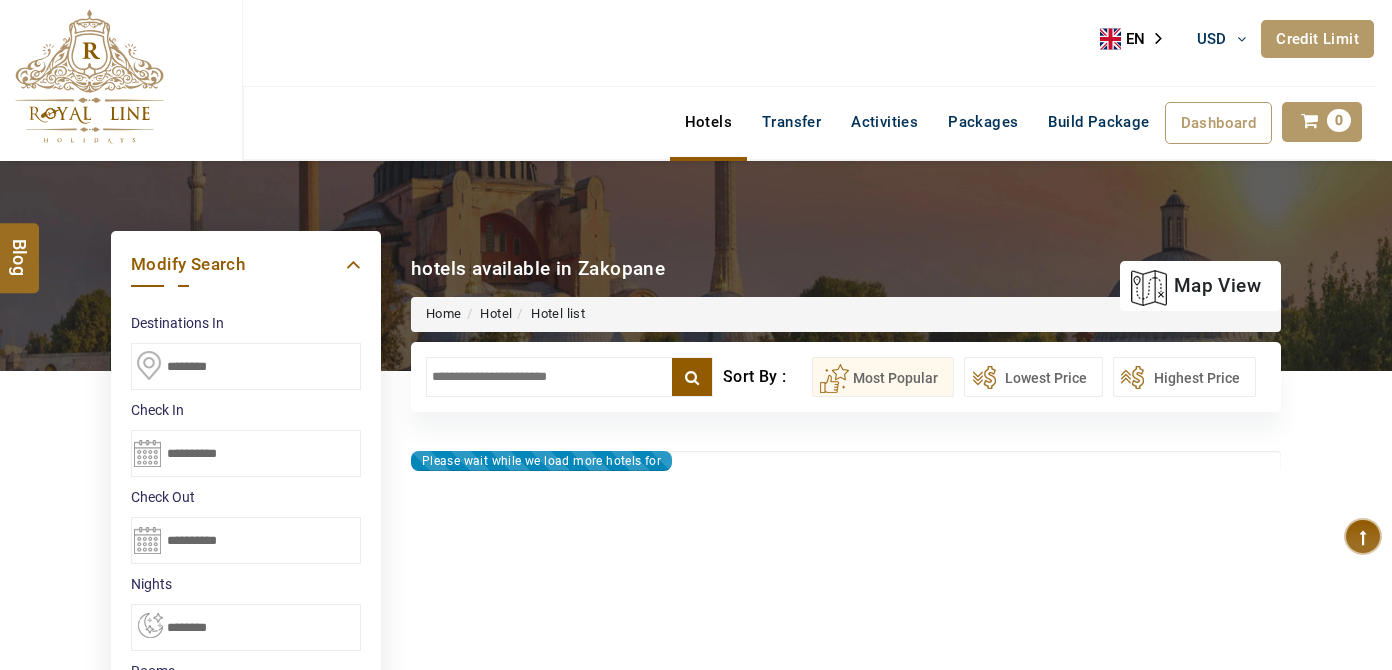 select on "*" 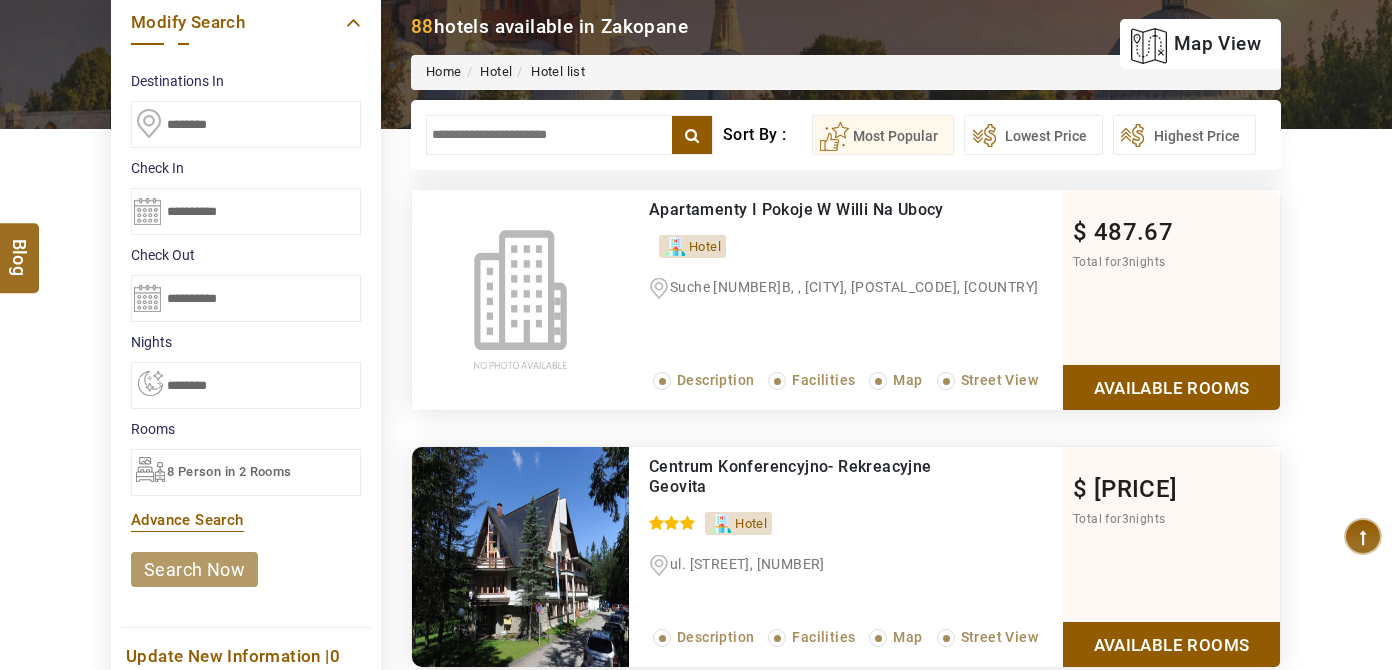 scroll, scrollTop: 363, scrollLeft: 0, axis: vertical 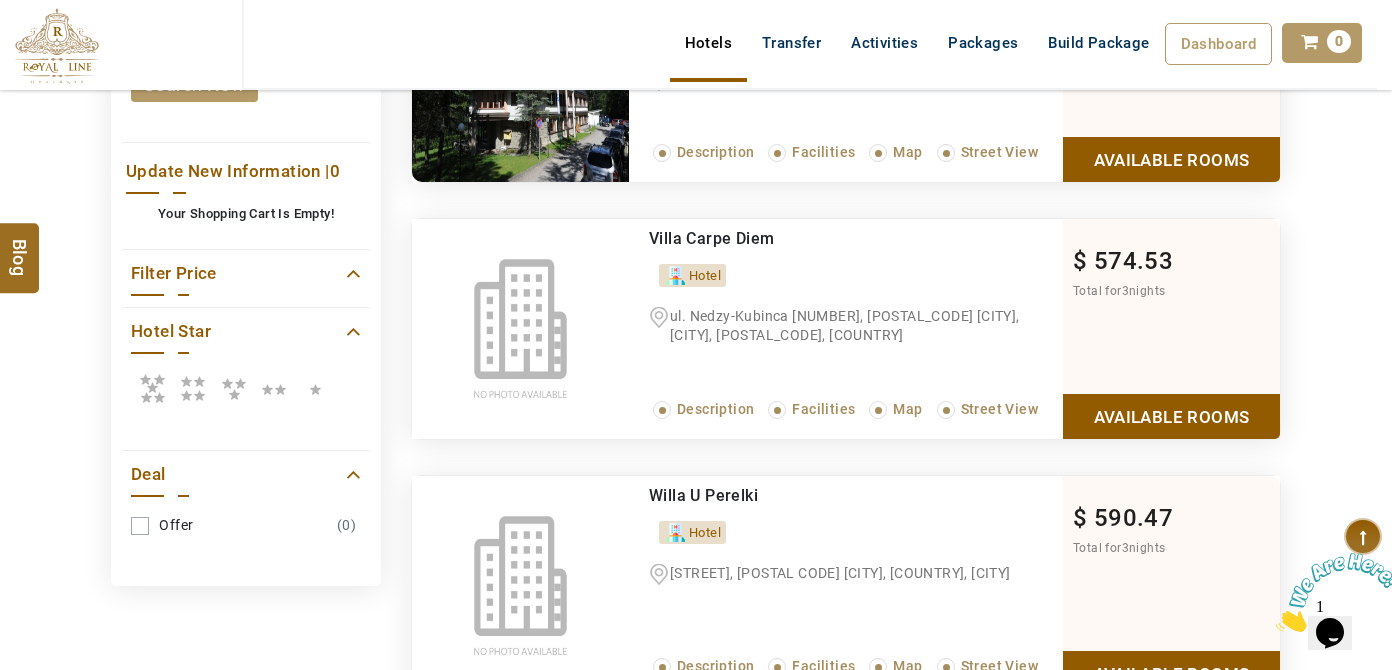 click at bounding box center [193, 388] 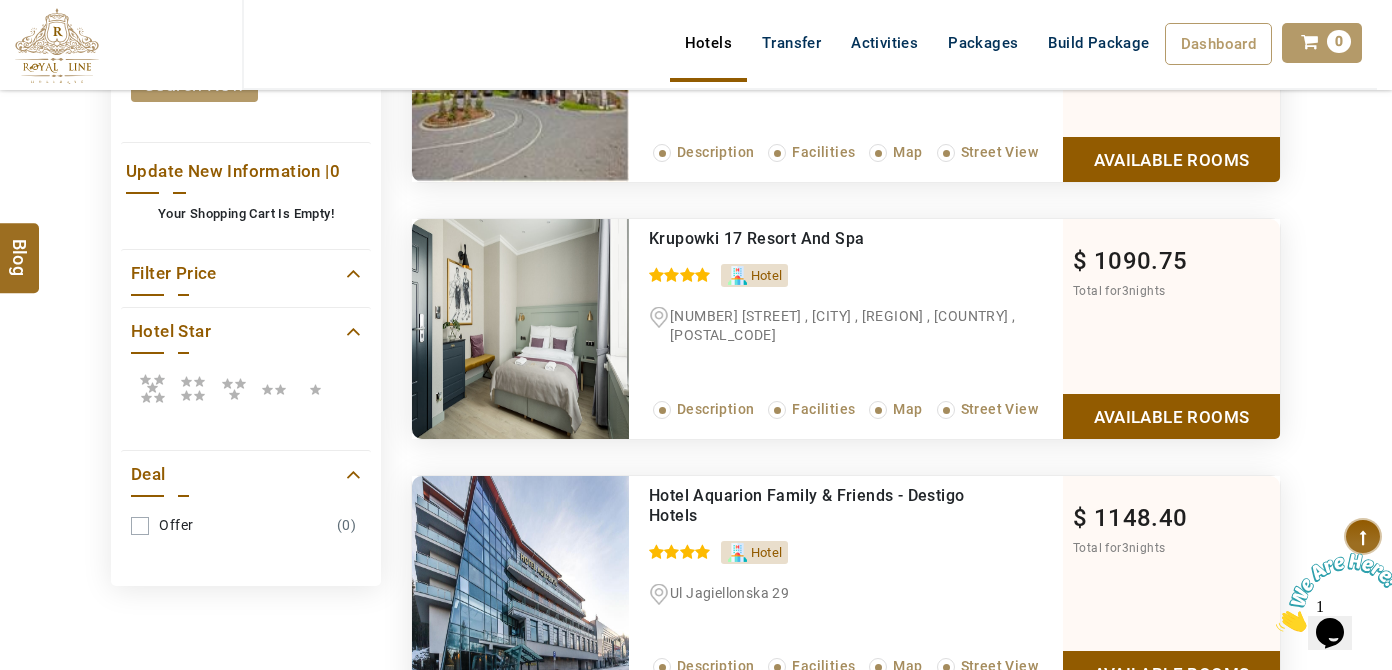 scroll, scrollTop: 1090, scrollLeft: 0, axis: vertical 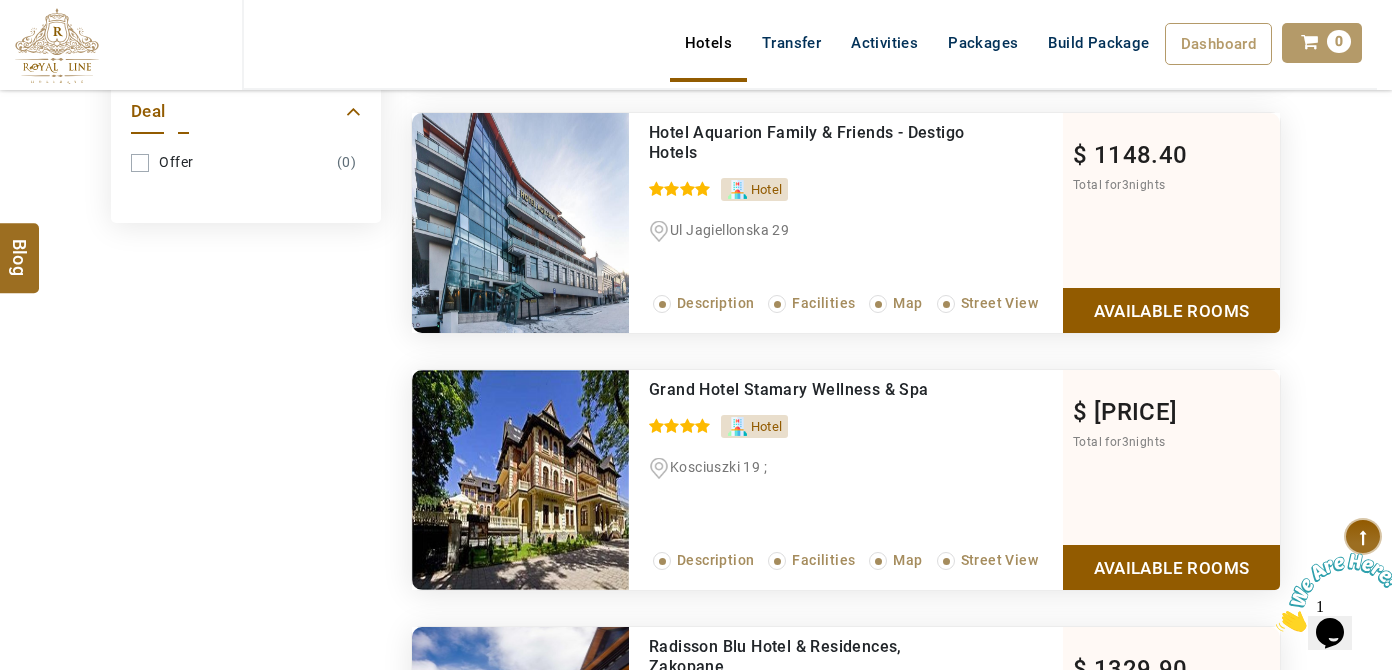 click on "Available Rooms" at bounding box center [1171, 310] 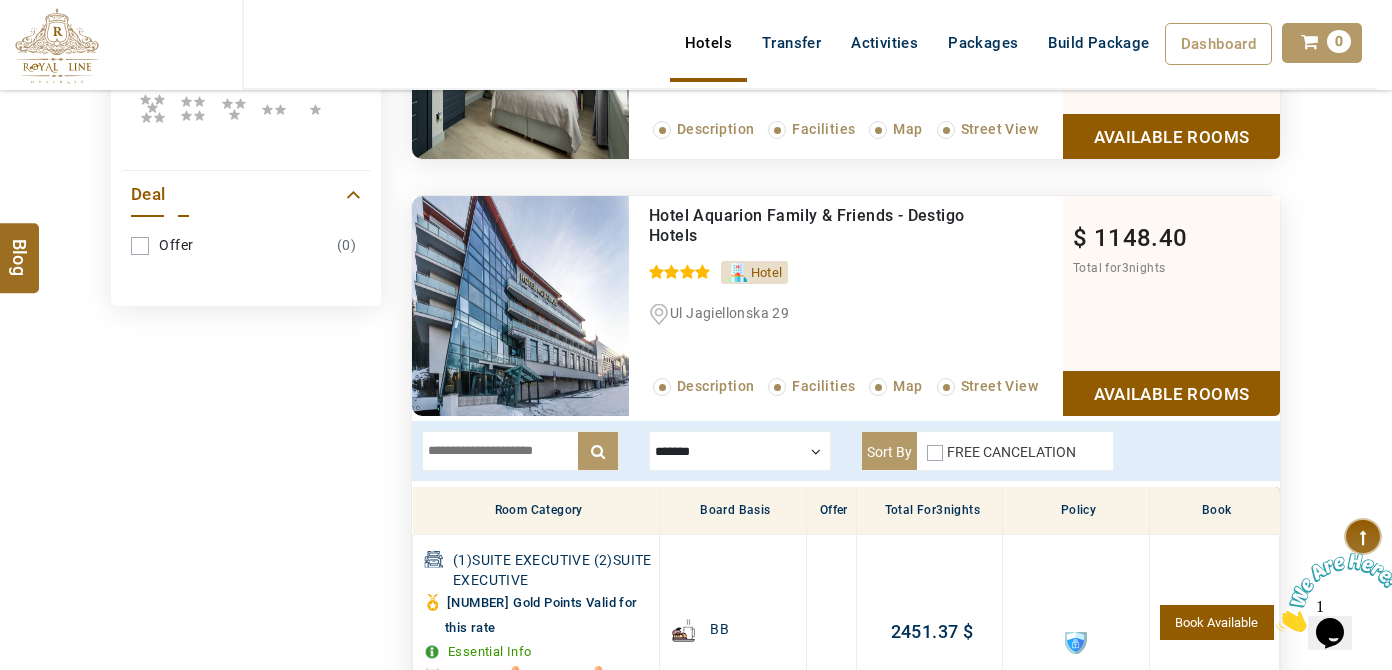 scroll, scrollTop: 785, scrollLeft: 0, axis: vertical 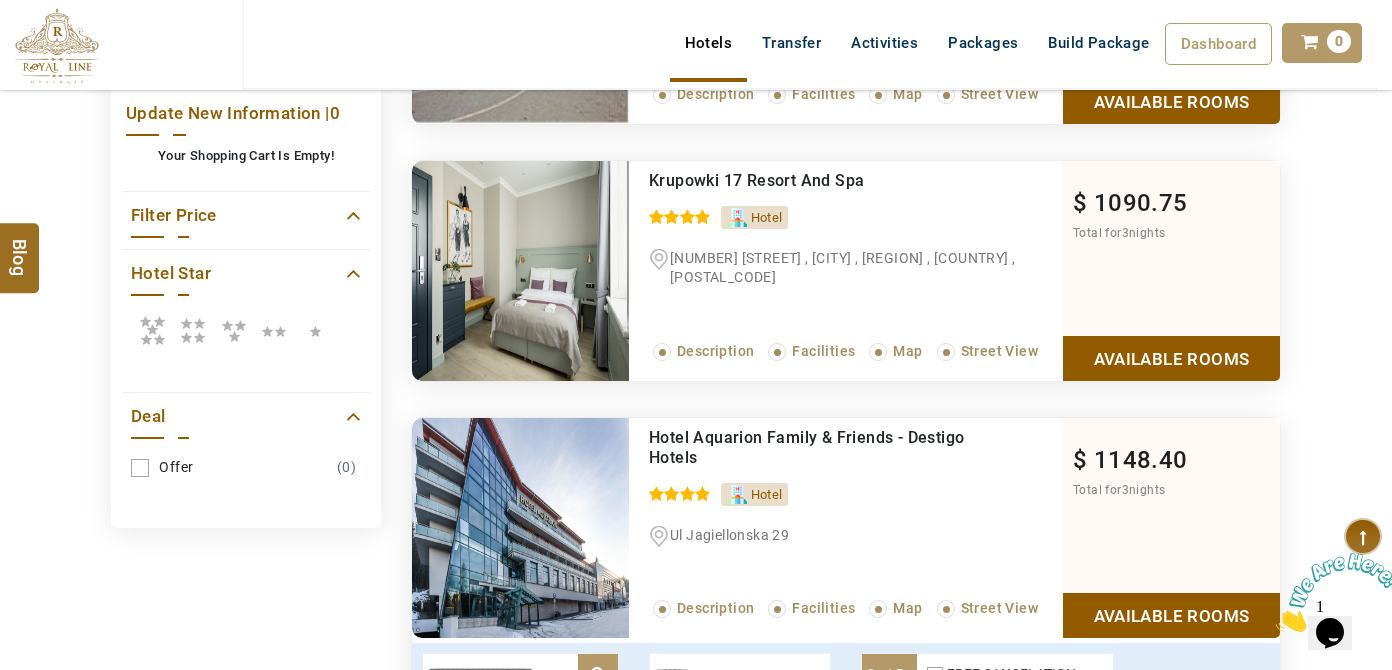 click on "Available Rooms" at bounding box center (1171, 615) 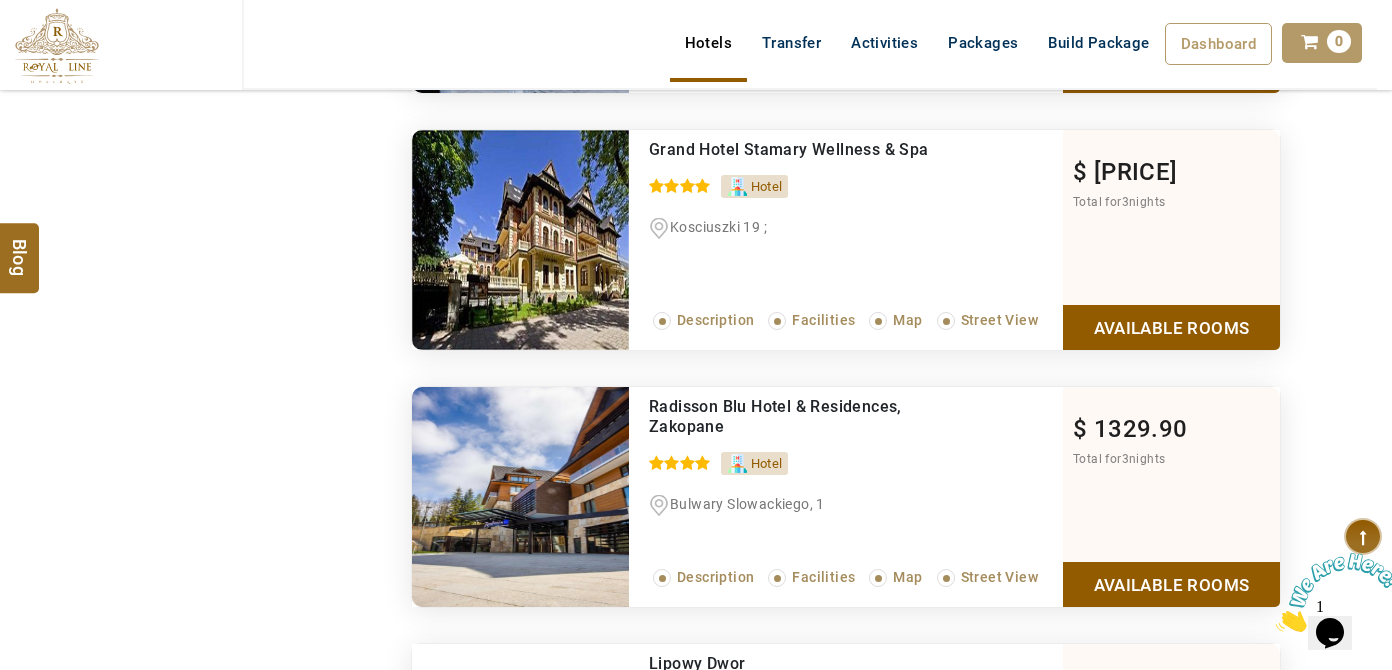 click on "Available Rooms" at bounding box center [1171, 584] 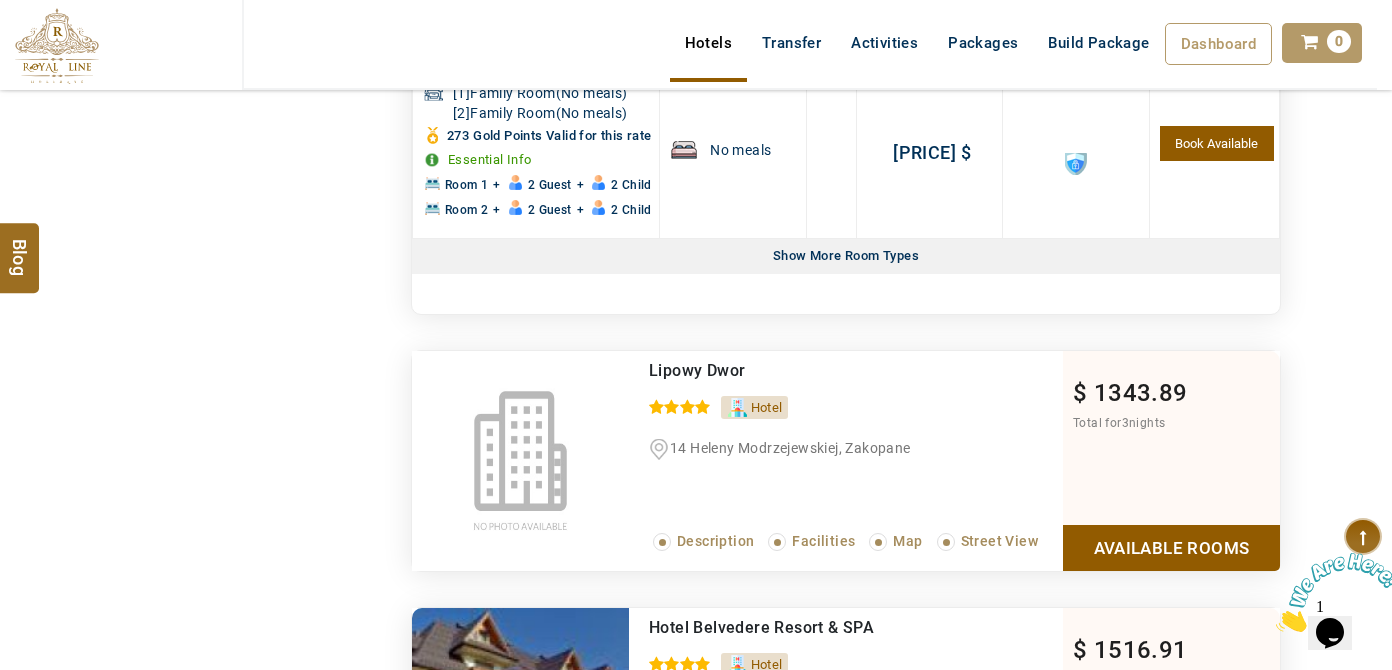 scroll, scrollTop: 2713, scrollLeft: 0, axis: vertical 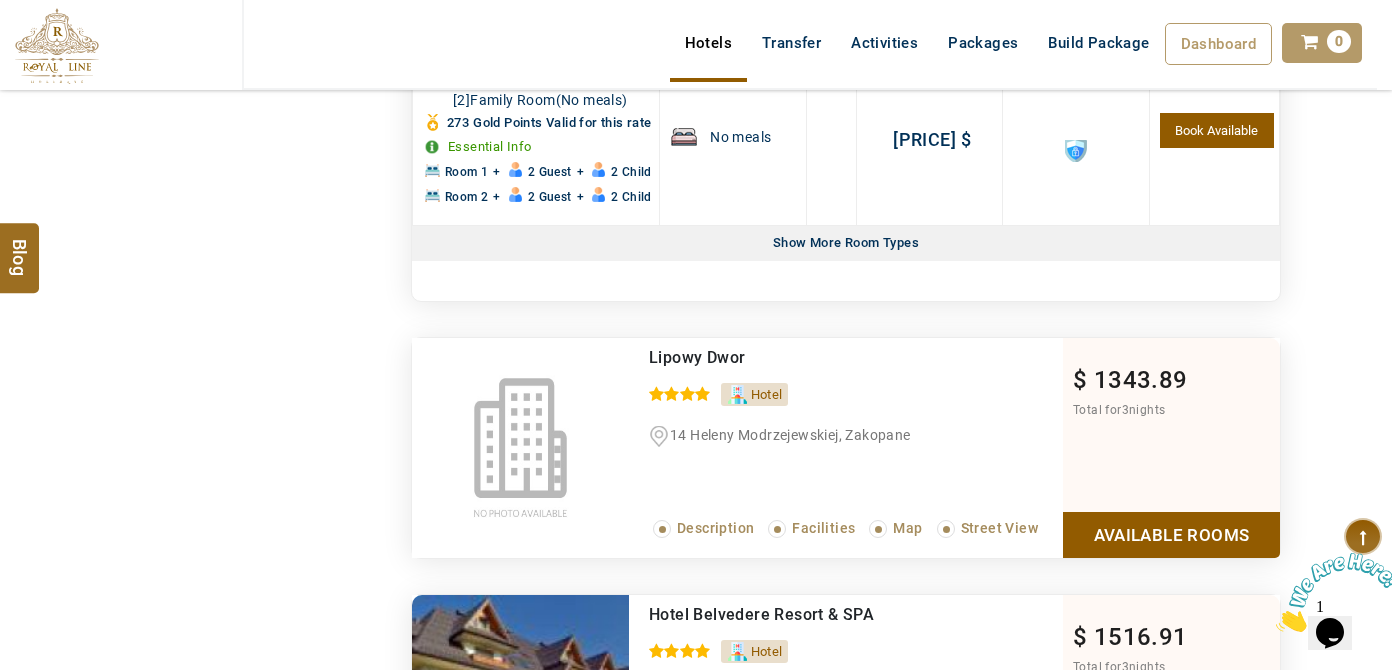 click on "Show More Room Types" at bounding box center (846, 243) 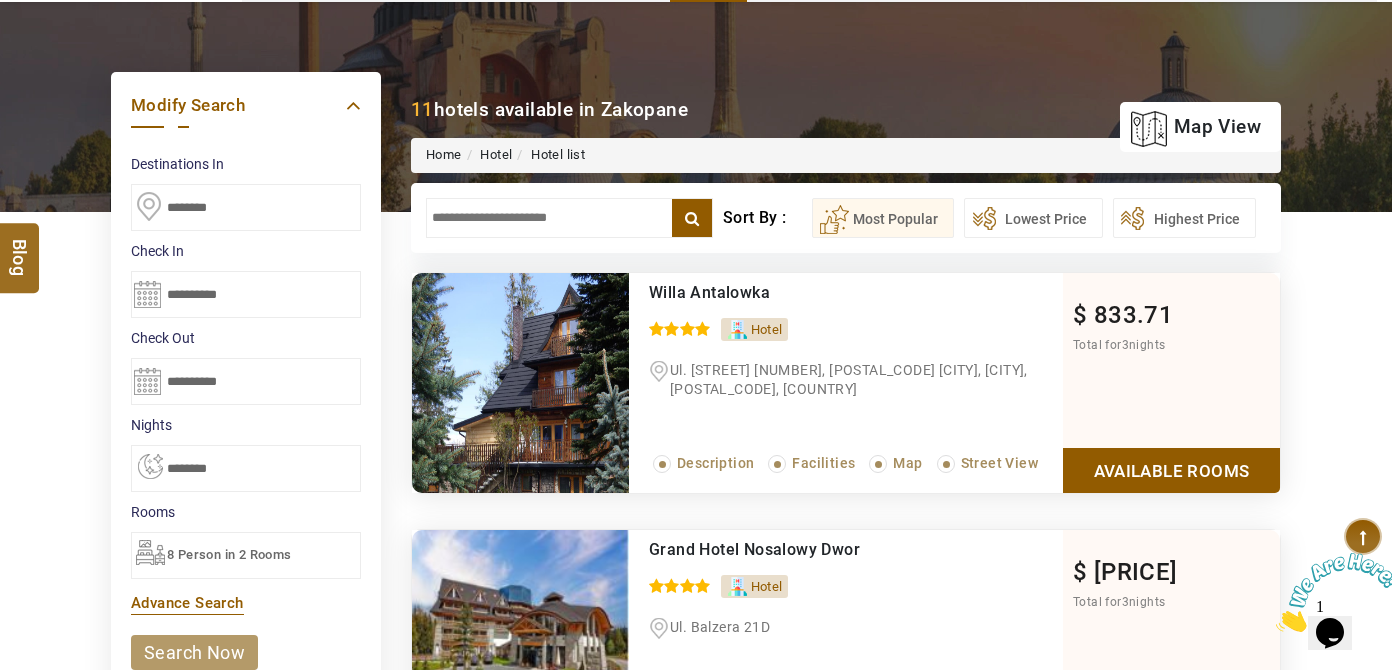 scroll, scrollTop: 272, scrollLeft: 0, axis: vertical 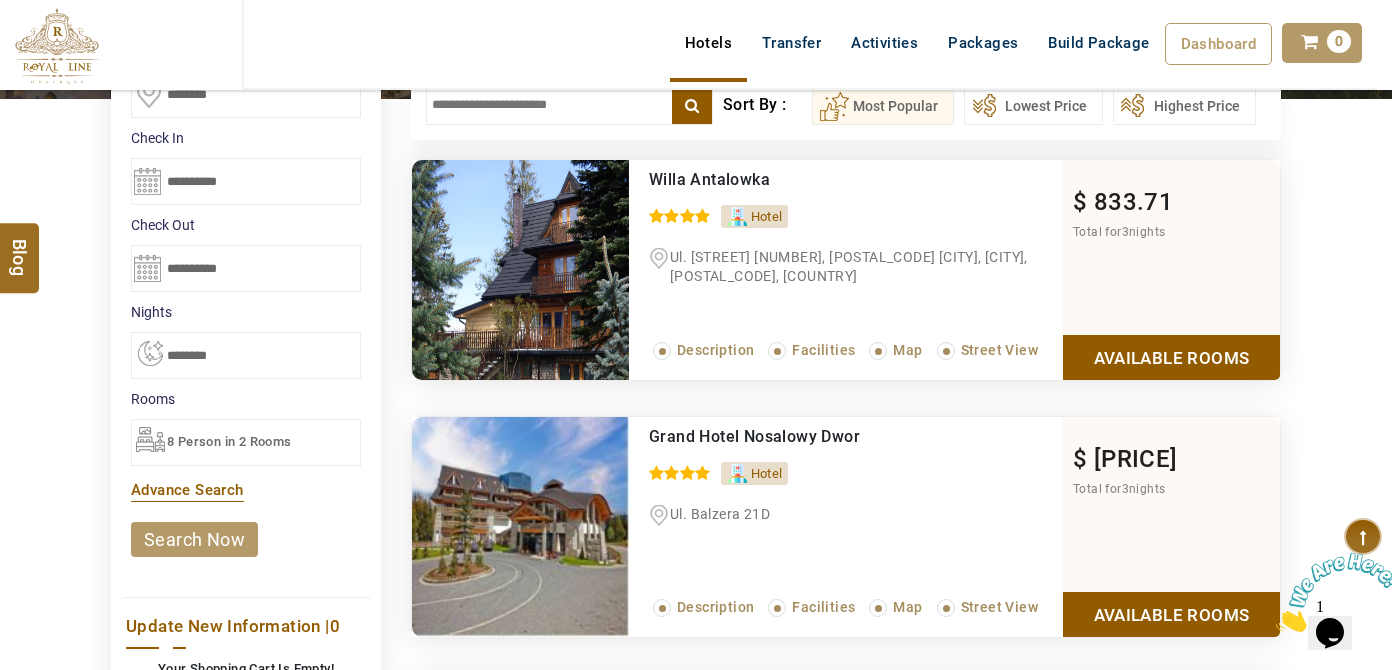 click on "**********" at bounding box center (246, 181) 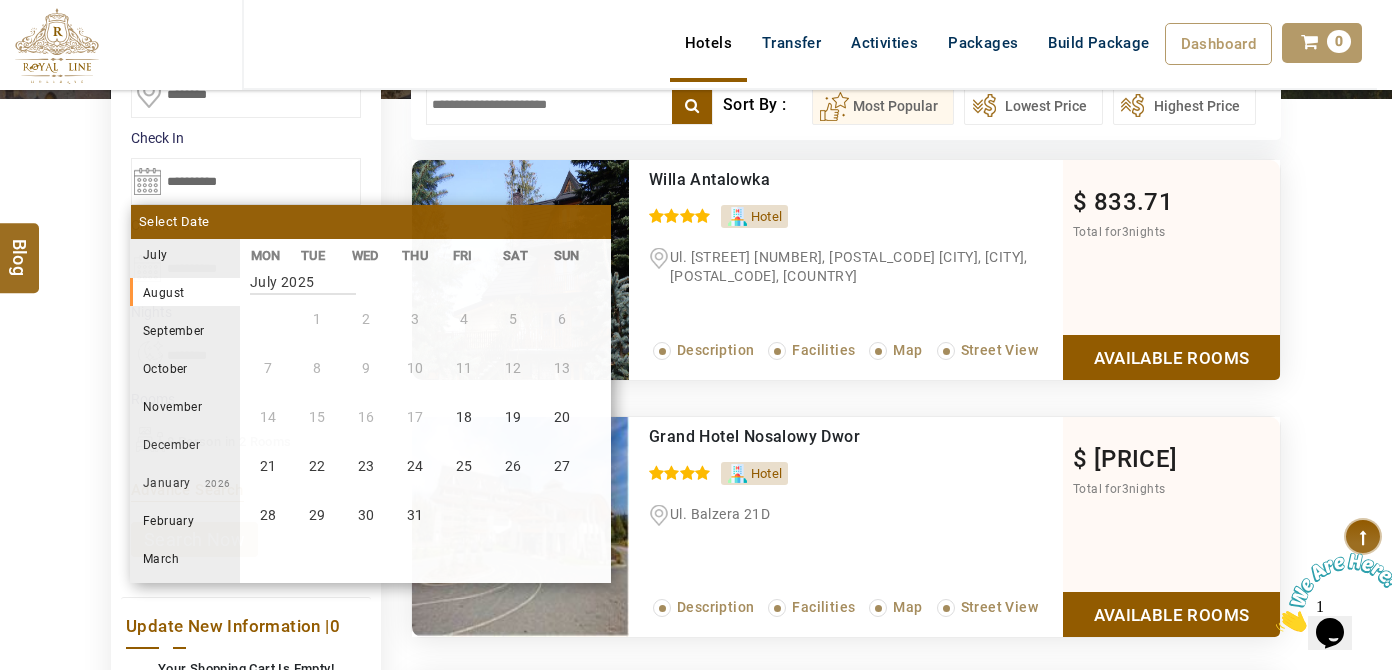scroll, scrollTop: 370, scrollLeft: 0, axis: vertical 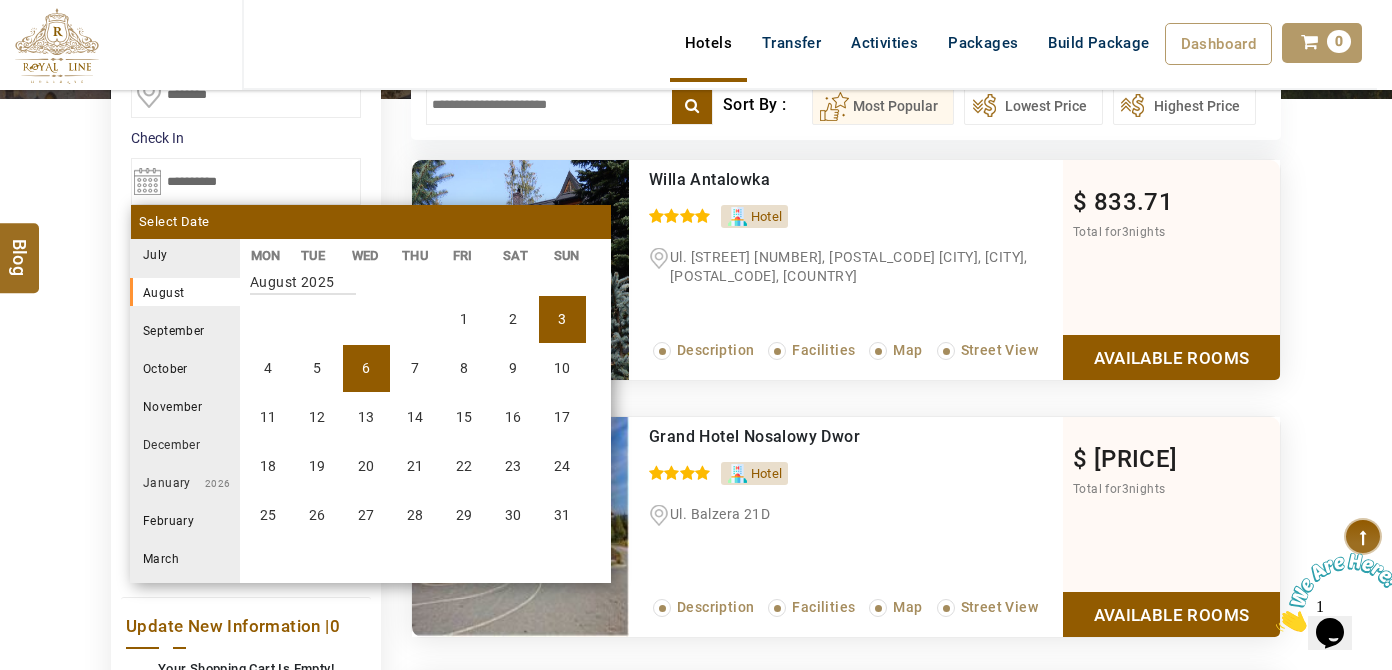click on "6" at bounding box center [366, 368] 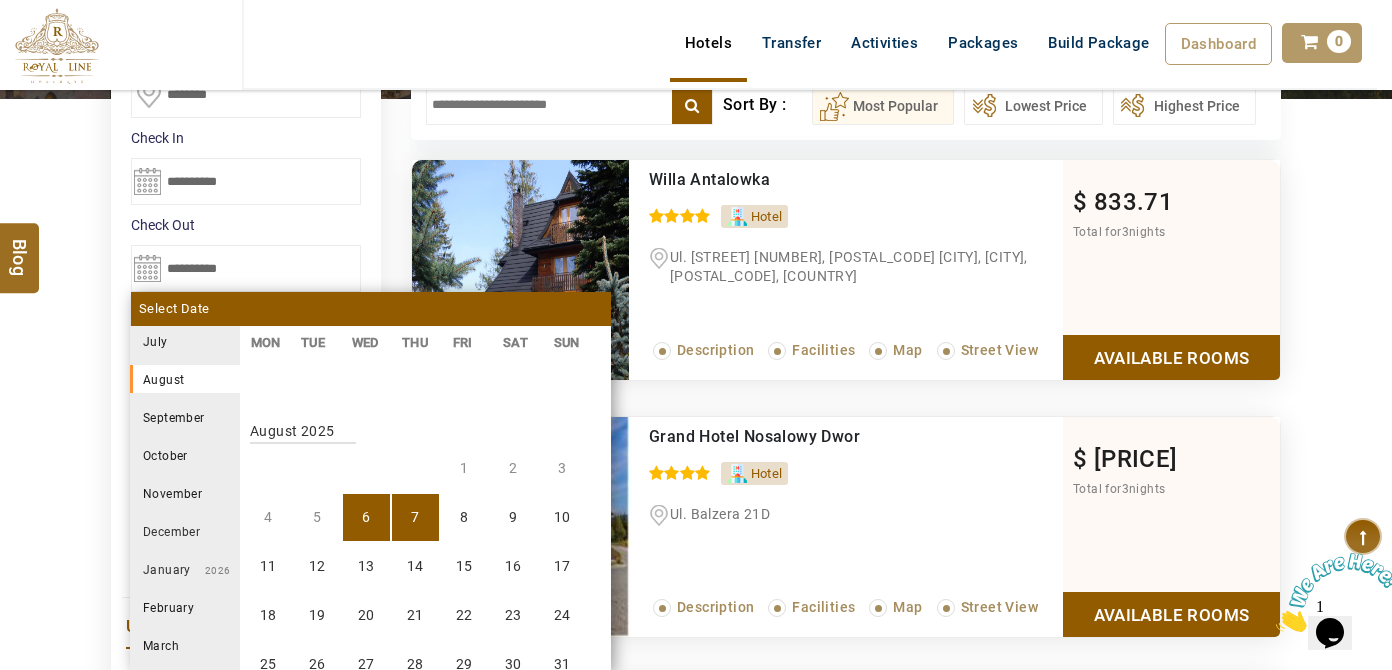 scroll, scrollTop: 370, scrollLeft: 0, axis: vertical 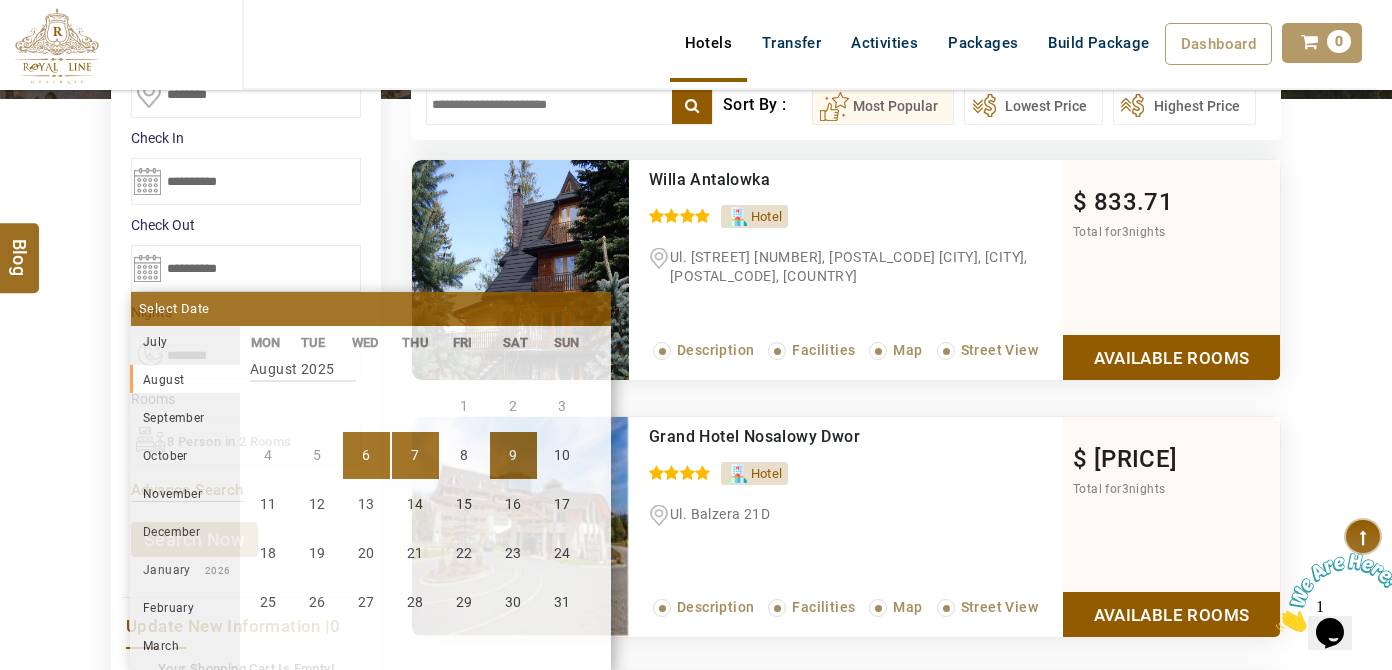 click on "9" at bounding box center (513, 455) 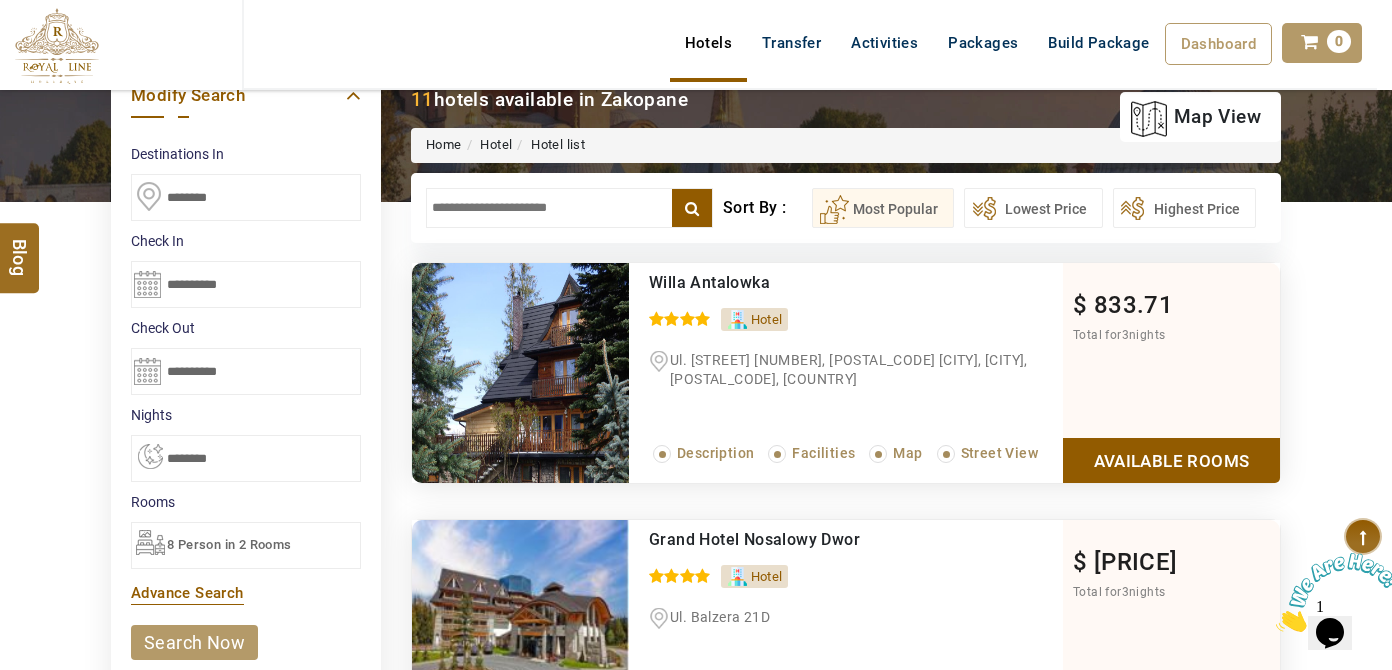 scroll, scrollTop: 90, scrollLeft: 0, axis: vertical 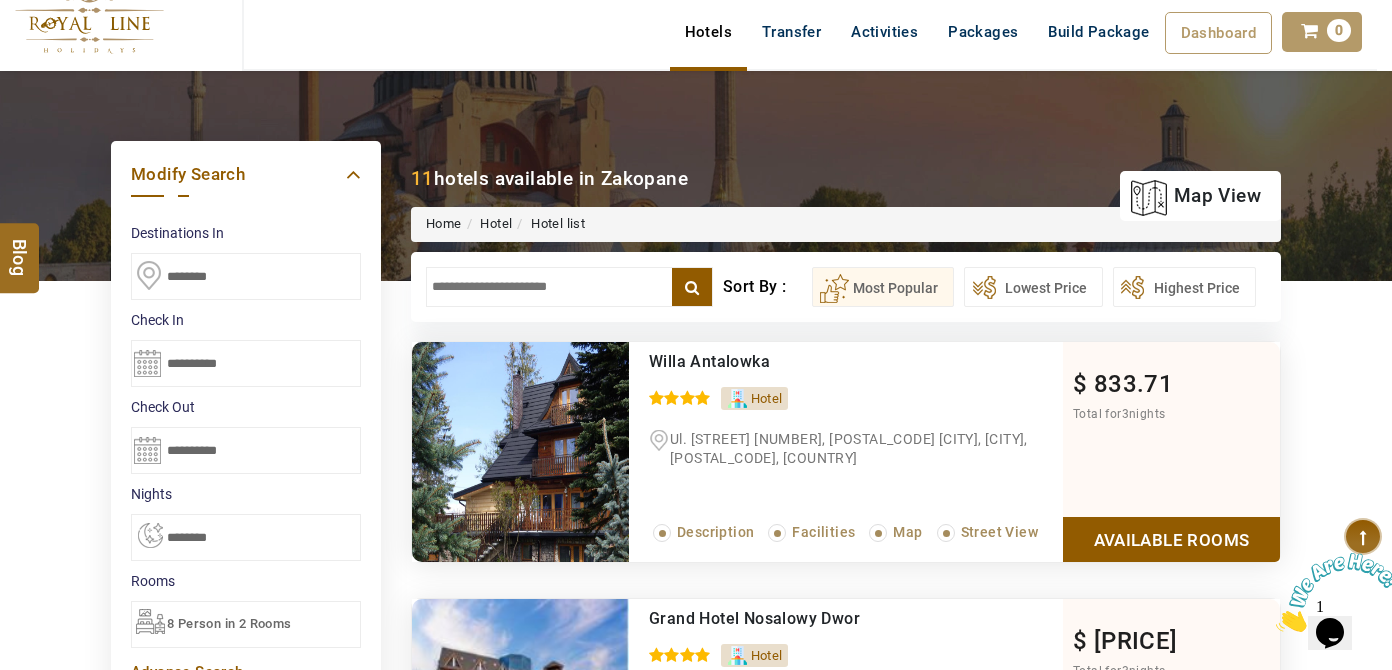 click on "********" at bounding box center (246, 276) 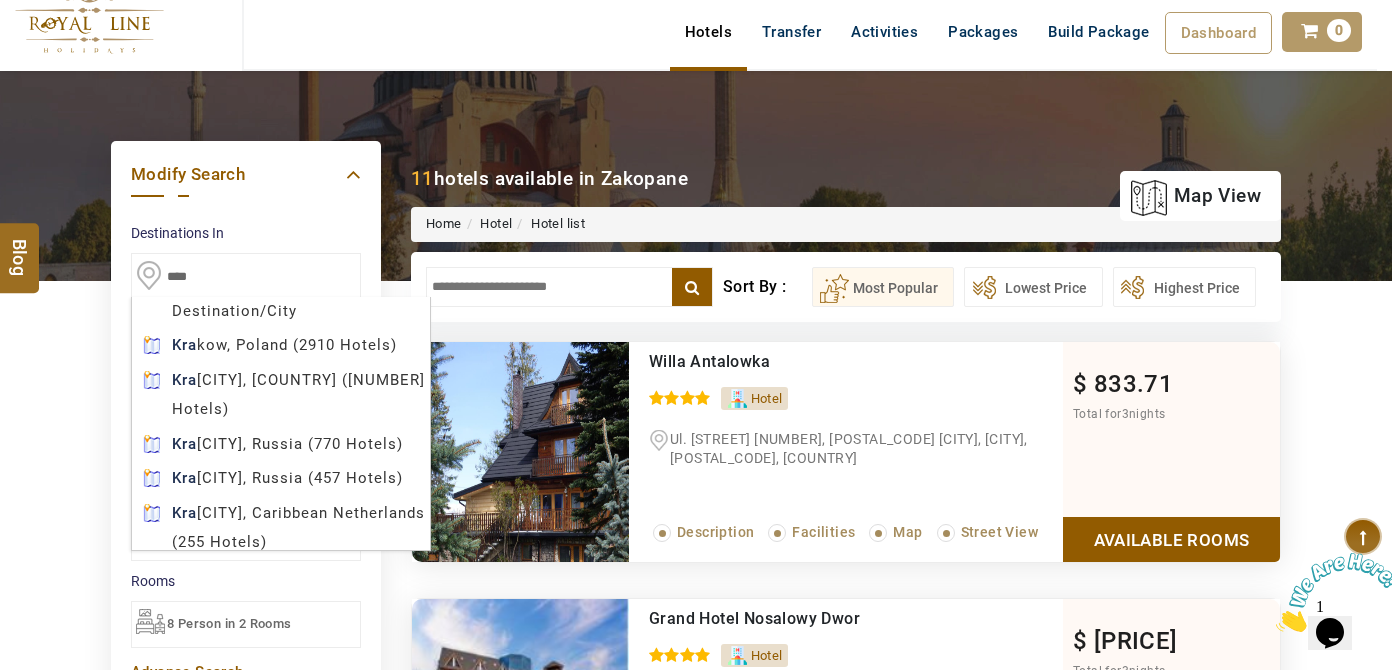 type on "******" 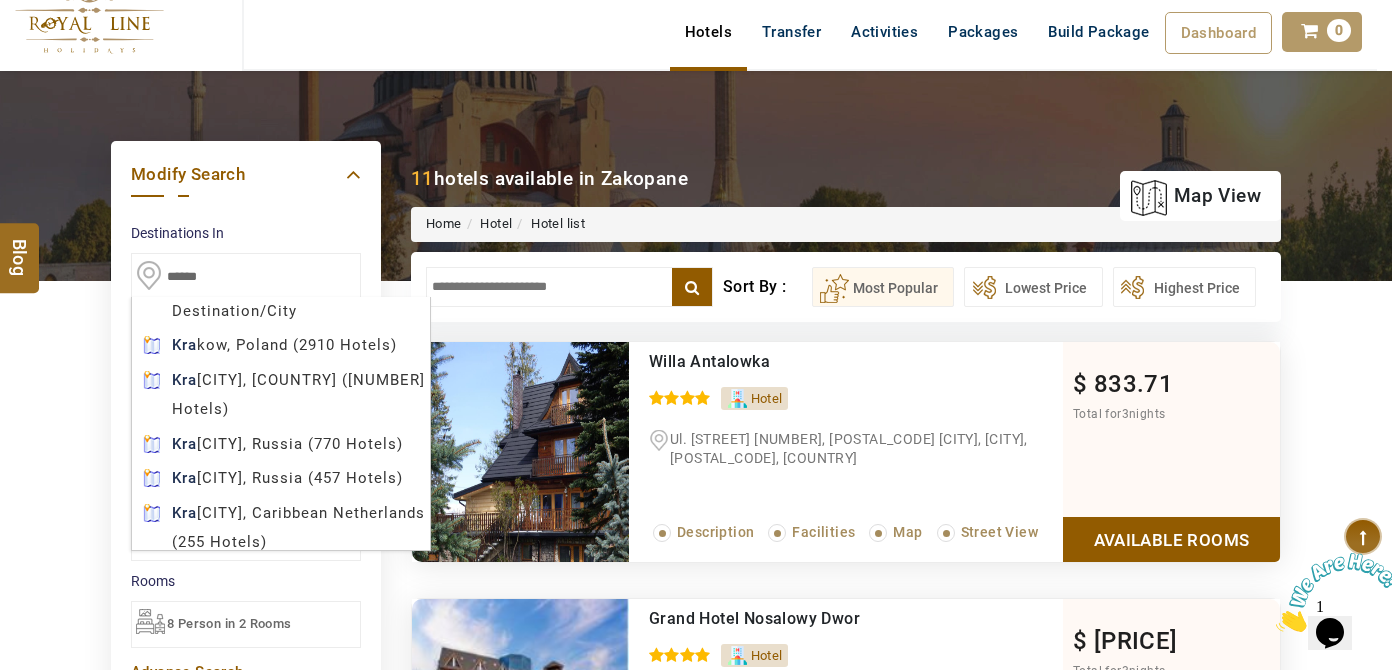 click on "LARISA HAWWARI USD AED  AED EUR  € USD  $ INR  ₹ THB  ฿ IDR  Rp BHD  BHD TRY  ₺ Credit Limit EN HE AR ES PT ZH Helpline
+971 55 344 0168 Register Now +971 55 344 0168 info@royallineholidays.com About Us What we Offer Blog Why Us Contact Hotels  Transfer Activities Packages Build Package Dashboard My Profile My Booking My Reports My Quotation Sign Out 0 Points Redeem Now To Redeem 8664  Points Future Points  4348   Points Credit Limit Credit Limit USD 25000.00 70% Complete Used USD 17410.22 Available USD 7589.78 Setting  Looks like you haven't added anything to your cart yet Countinue Shopping ****** ****** Please Wait.. Blog demo
Remember me Forgot
password? LOG IN Don't have an account?   Register Now My Booking View/ Print/Cancel Your Booking without Signing in Submit Applying Filters...... Hotels For You Will Be Loading Soon demo
In A Few Moment, You Will Be Celebrating Best Hotel options galore ! Check In   CheckOut Rooms Rooms Please Wait Please Wait ... X" at bounding box center [696, 12334] 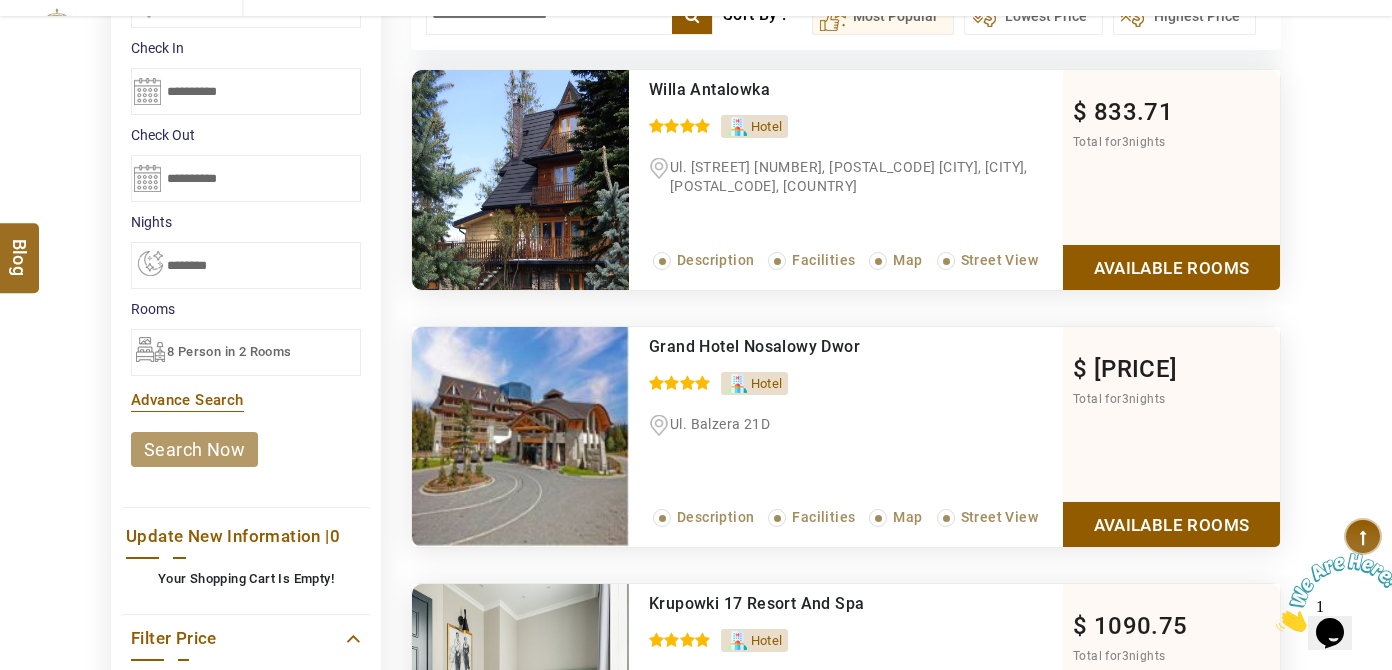 scroll, scrollTop: 363, scrollLeft: 0, axis: vertical 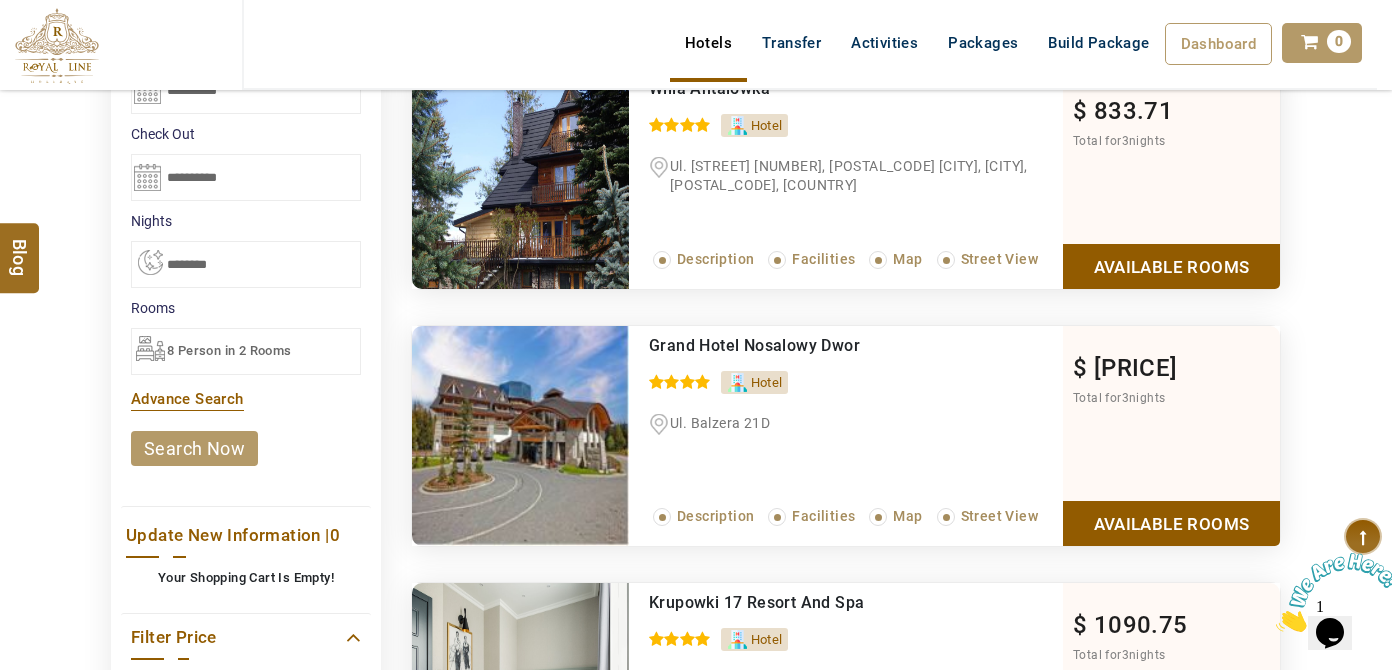 click on "search now" at bounding box center [194, 448] 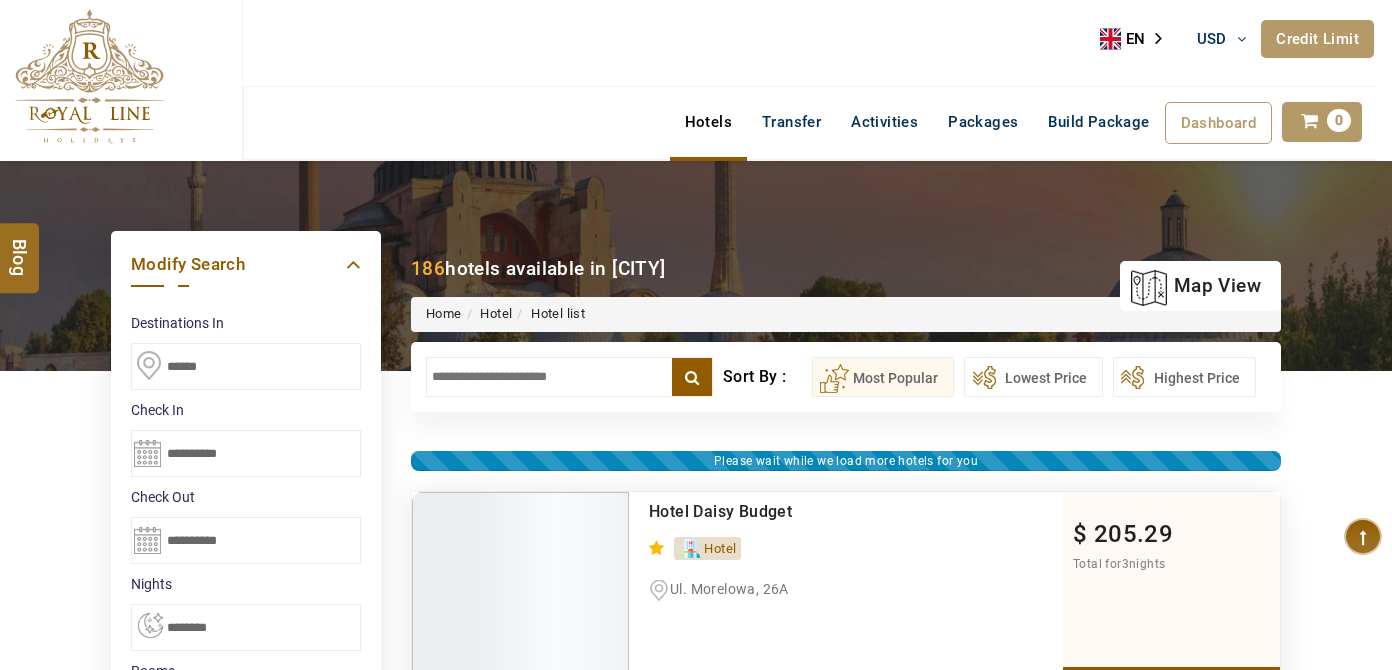 select on "*" 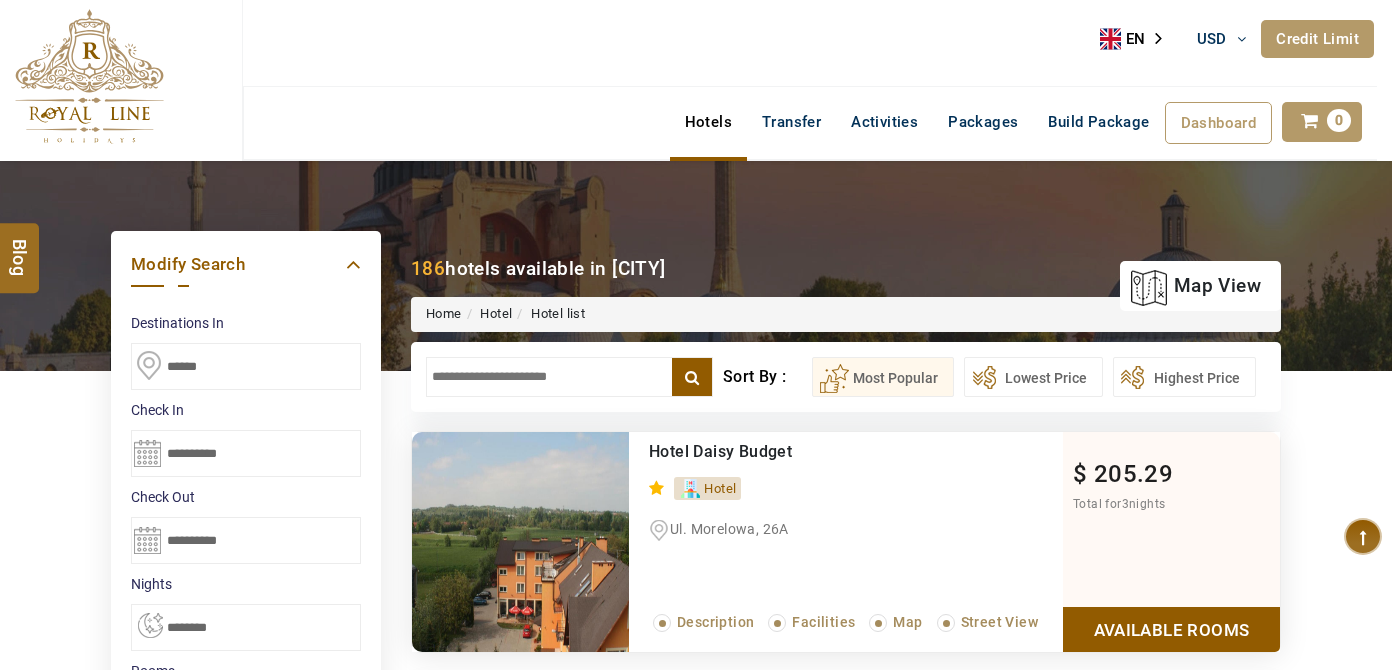 scroll, scrollTop: 0, scrollLeft: 0, axis: both 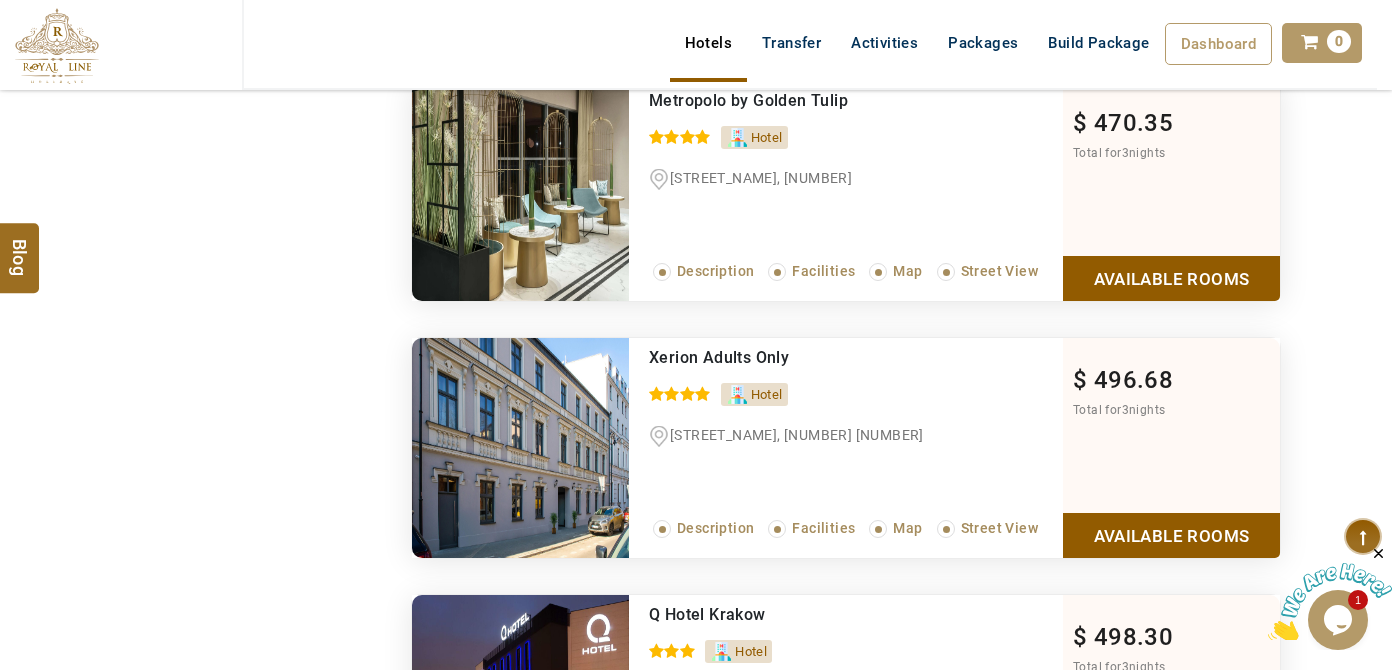 click on "Available Rooms" at bounding box center [1171, 278] 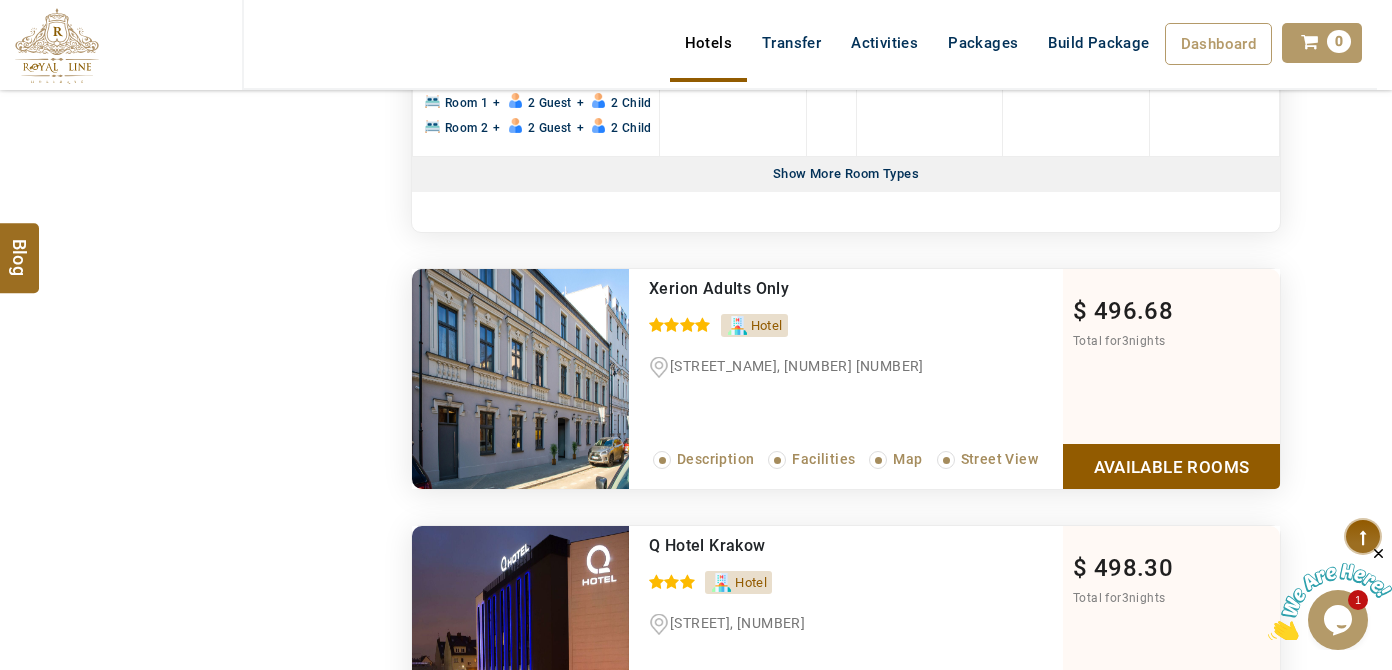 scroll, scrollTop: 3025, scrollLeft: 0, axis: vertical 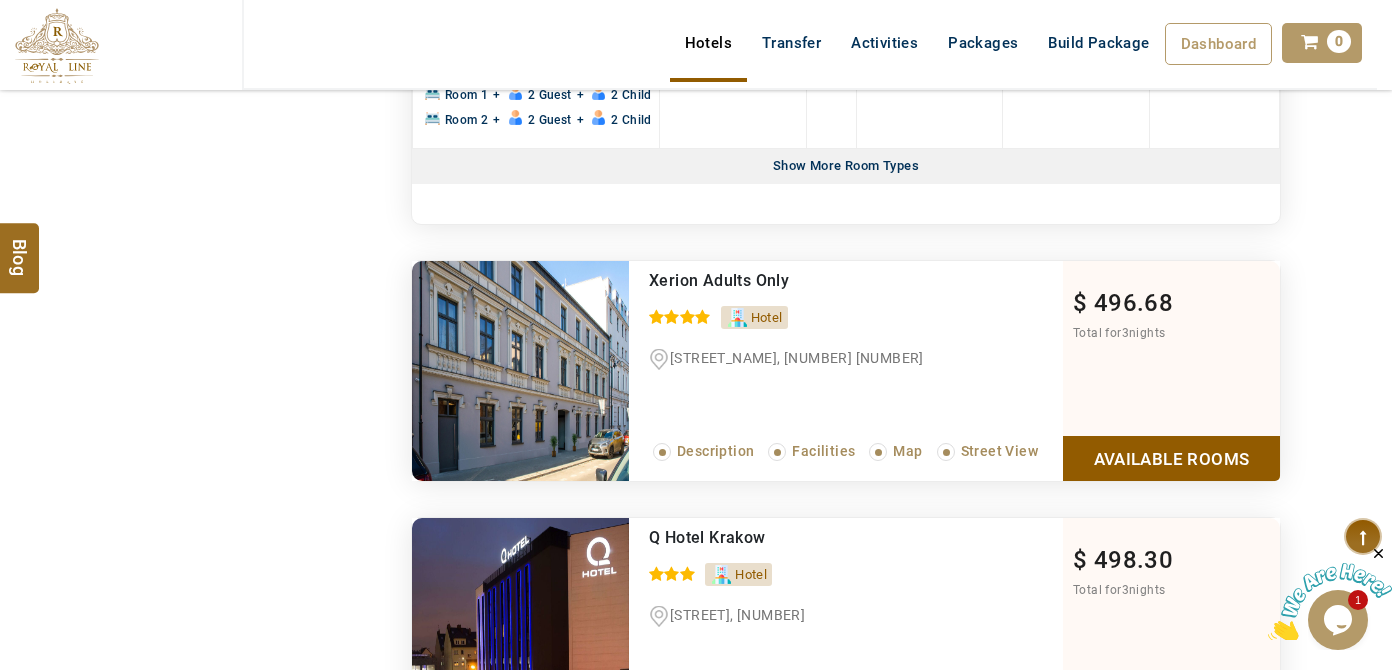 click on "Show More Room Types" at bounding box center [846, 166] 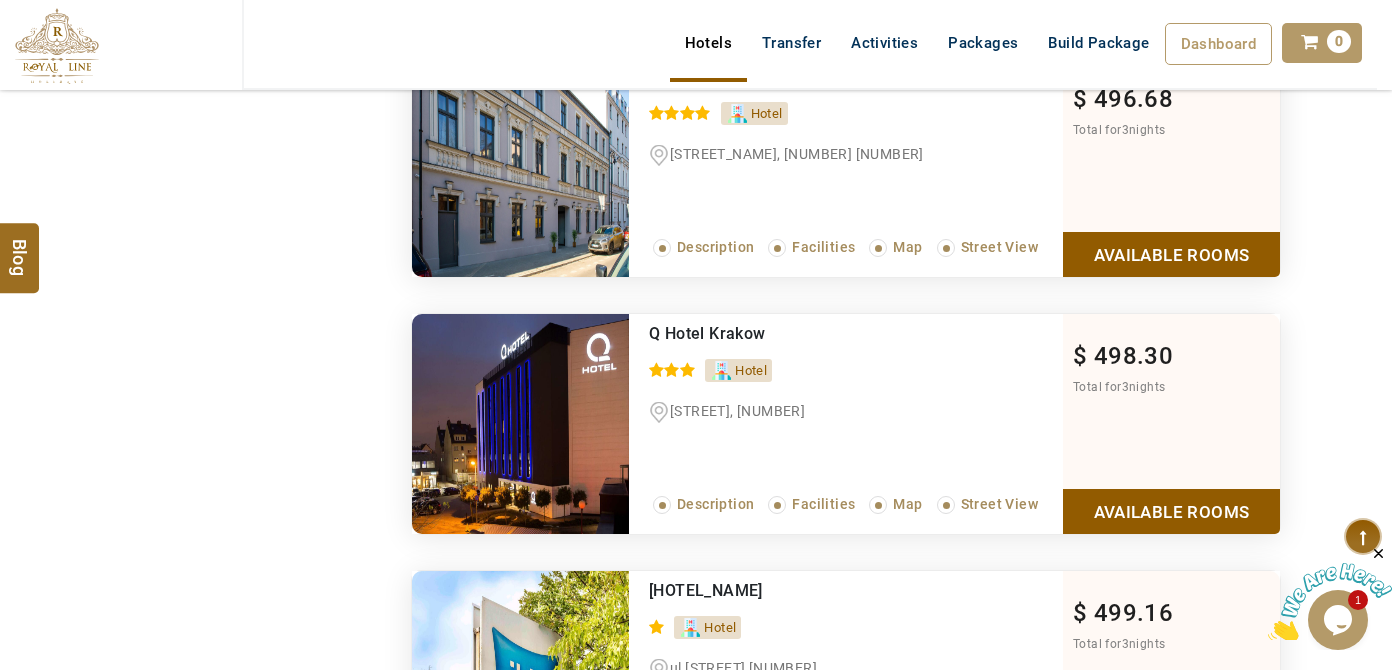 scroll, scrollTop: 4480, scrollLeft: 0, axis: vertical 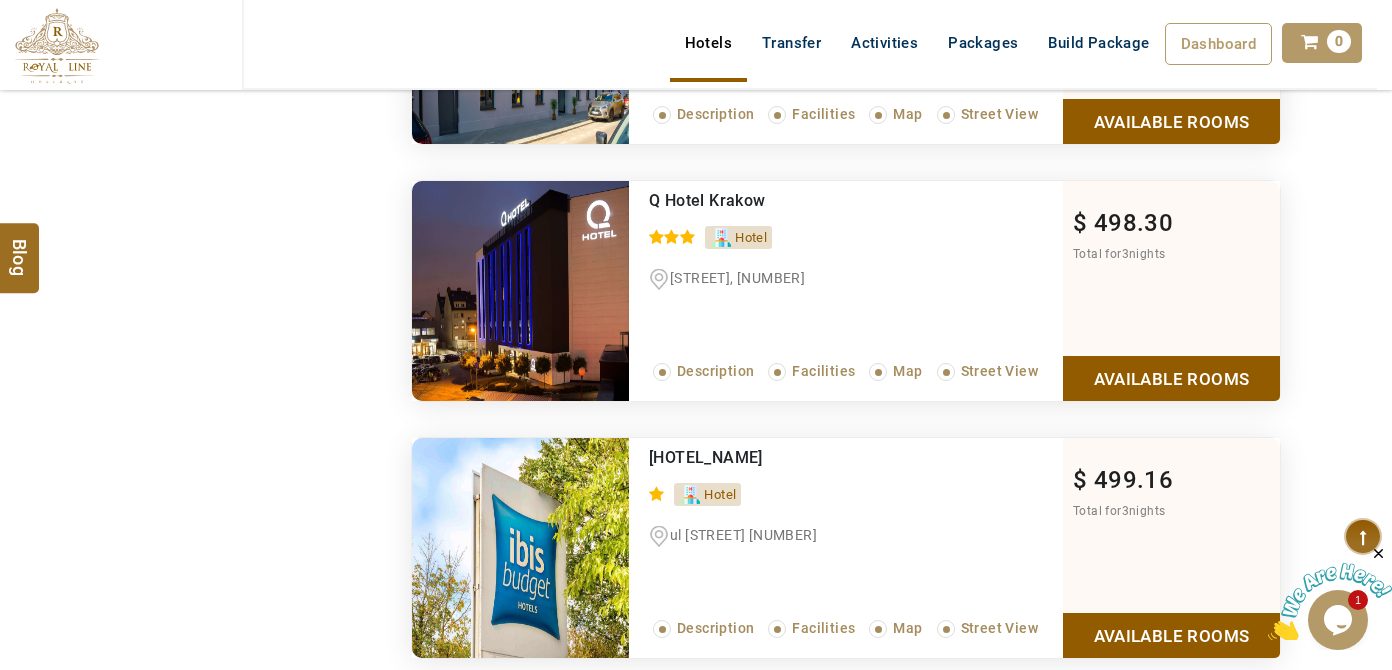 click on "Available Rooms" at bounding box center [1171, 378] 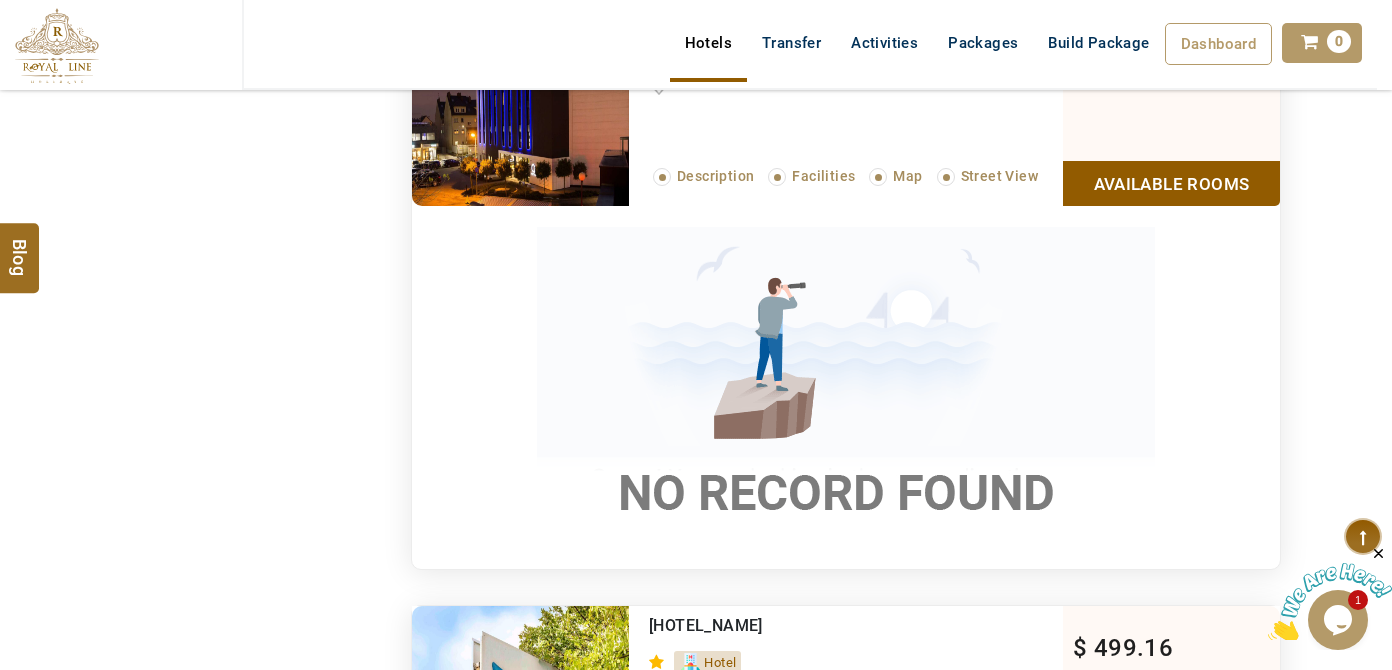 scroll, scrollTop: 2265, scrollLeft: 0, axis: vertical 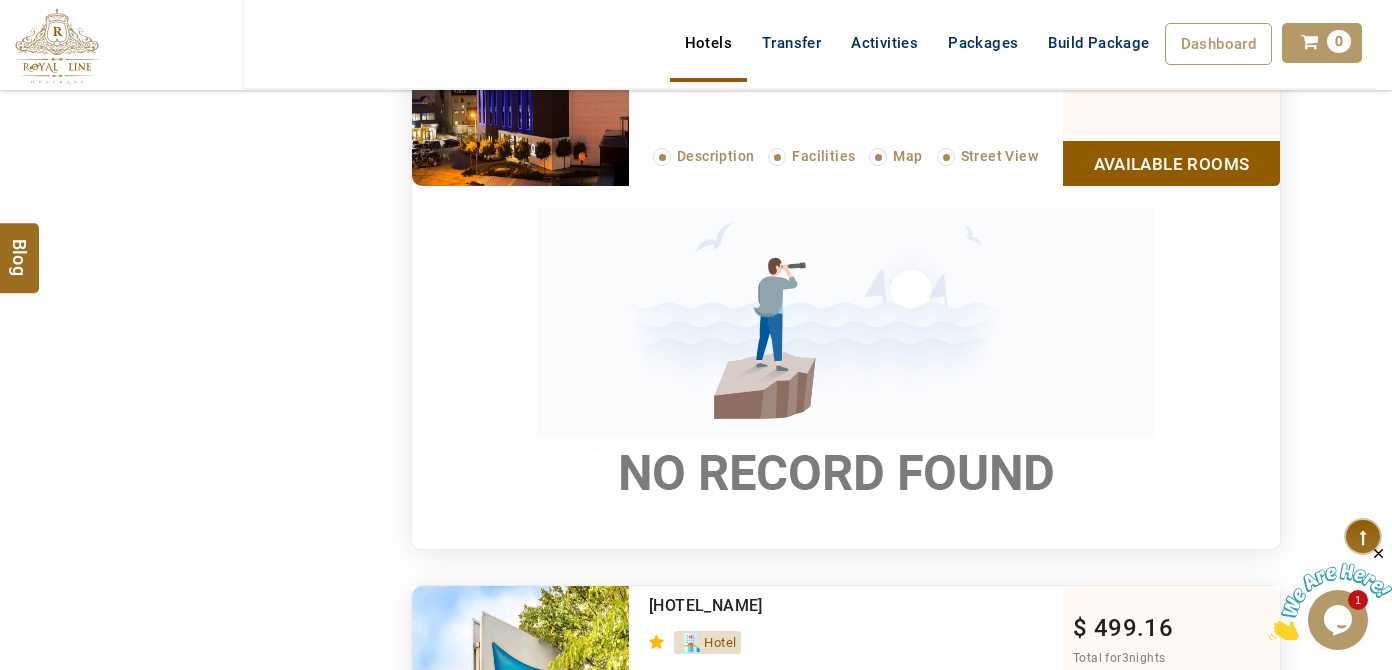 click on "Available Rooms" at bounding box center (1171, 163) 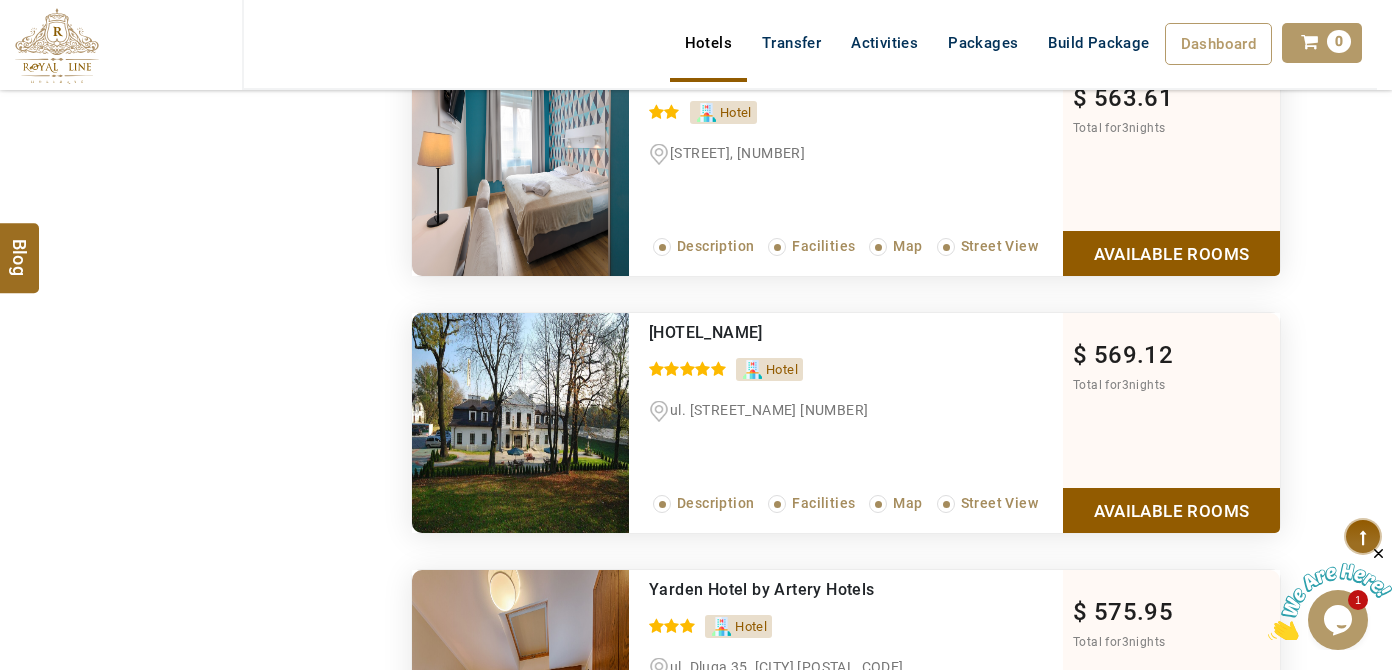 scroll, scrollTop: 5265, scrollLeft: 0, axis: vertical 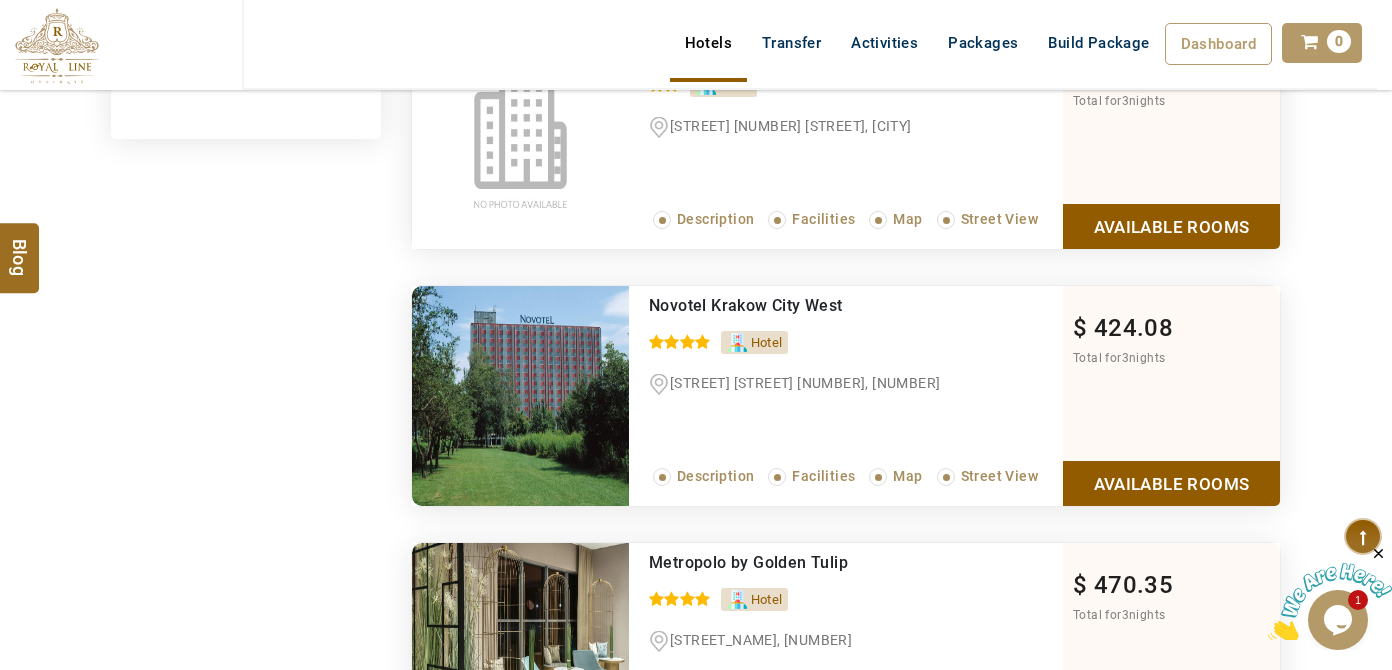 click on "Available Rooms" at bounding box center (1171, 483) 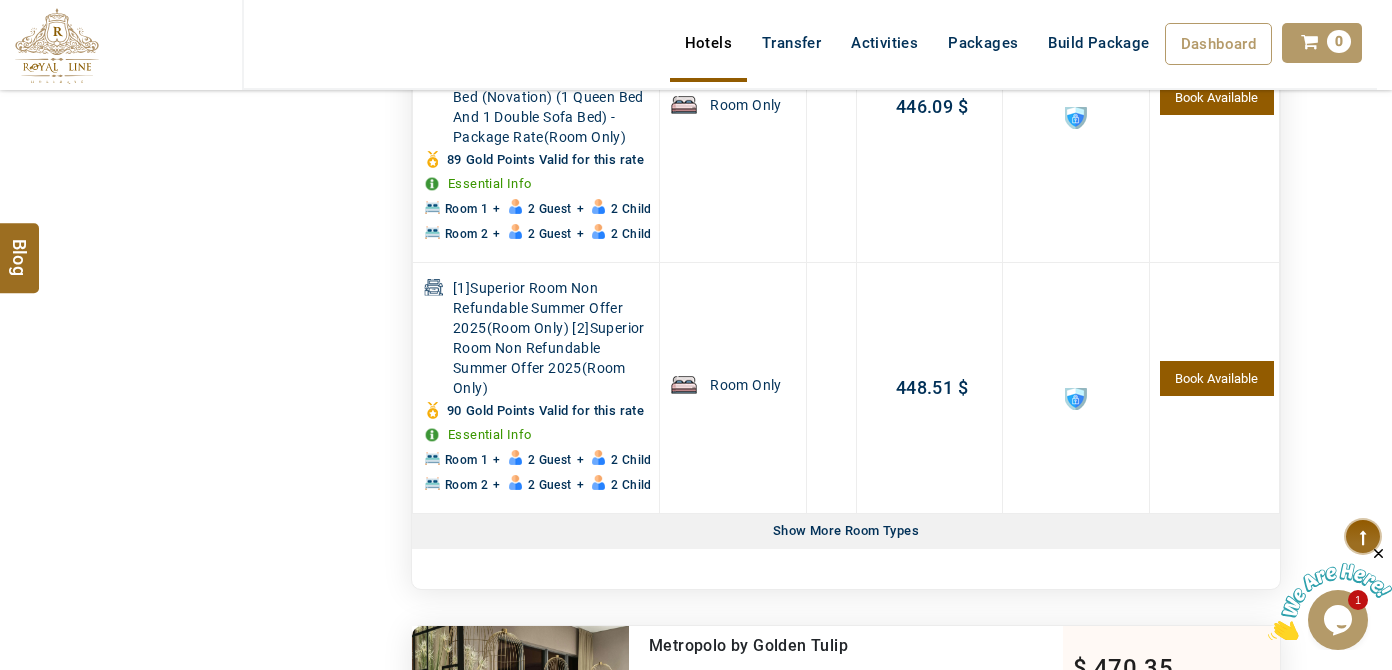 scroll, scrollTop: 3042, scrollLeft: 0, axis: vertical 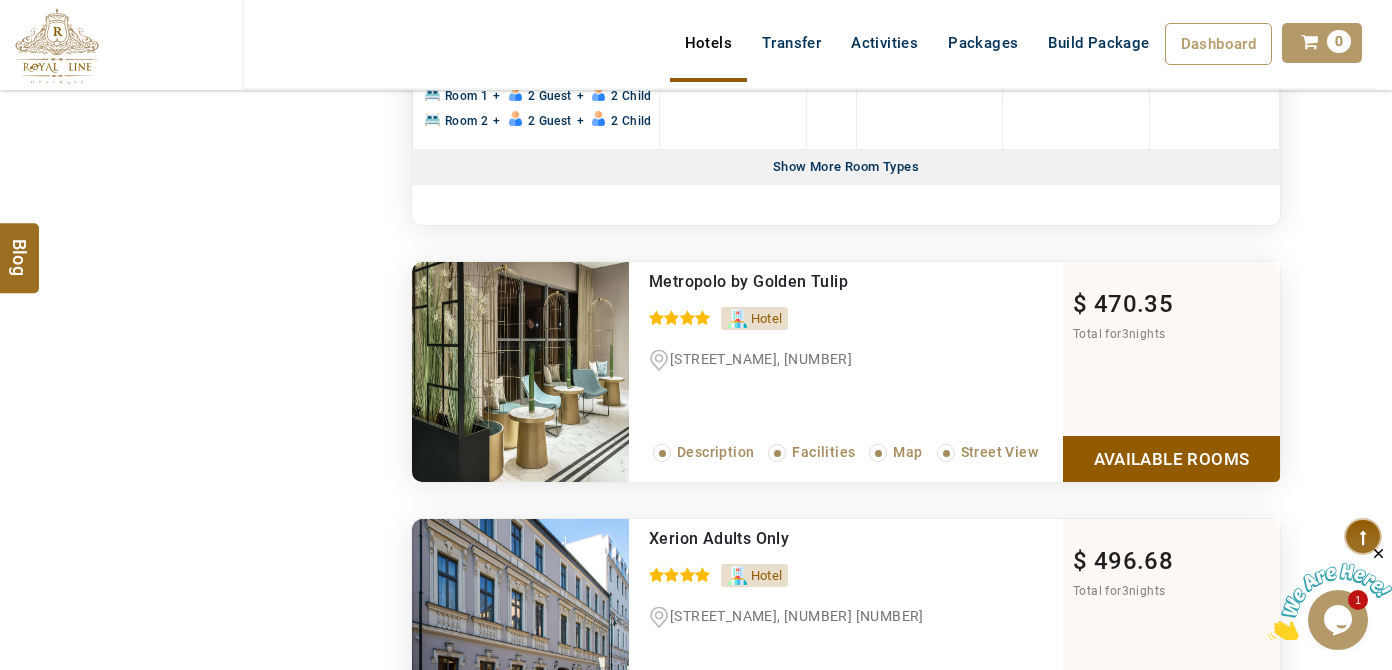 click on "Show More Room Types" at bounding box center [846, 167] 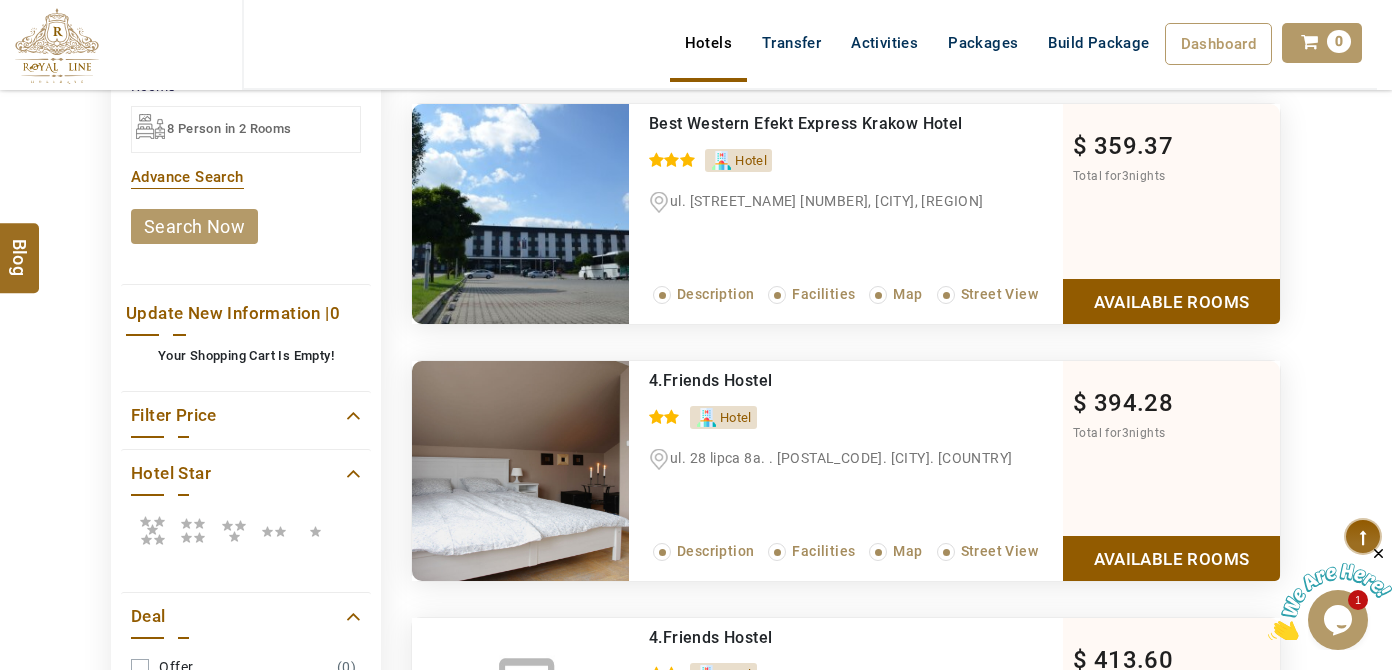 scroll, scrollTop: 587, scrollLeft: 0, axis: vertical 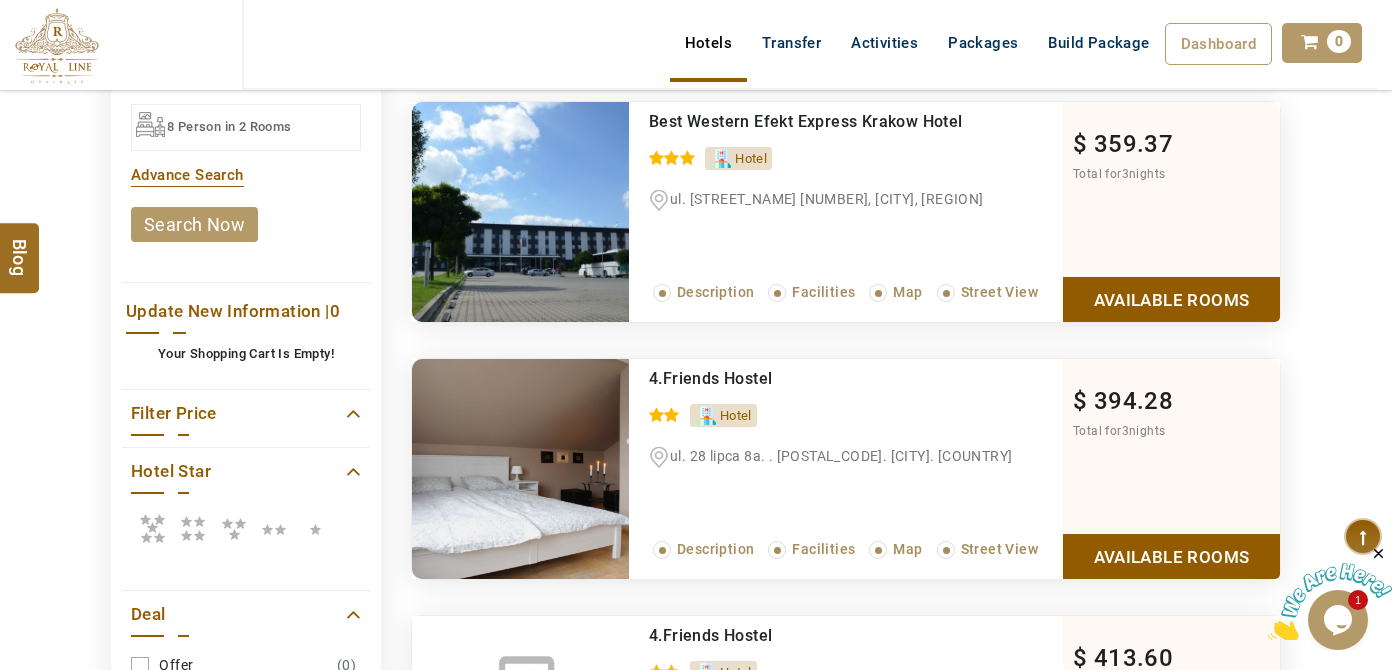 click at bounding box center (193, 528) 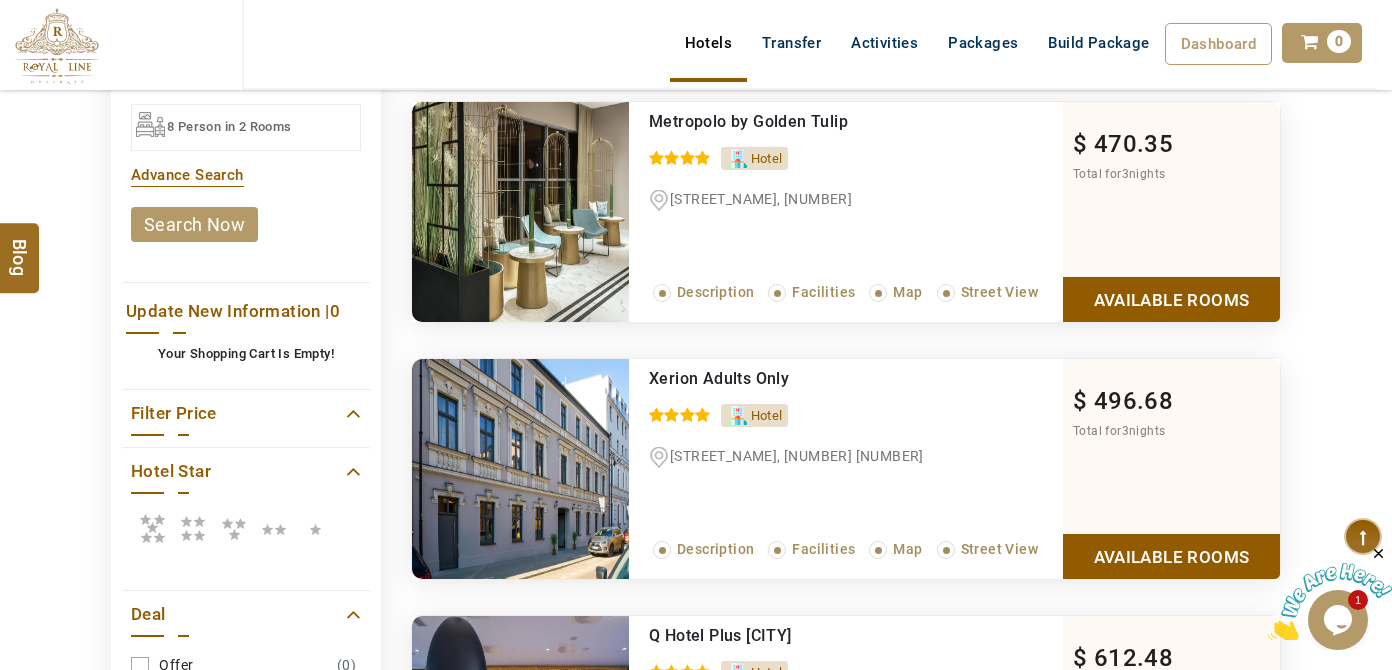 scroll, scrollTop: 496, scrollLeft: 0, axis: vertical 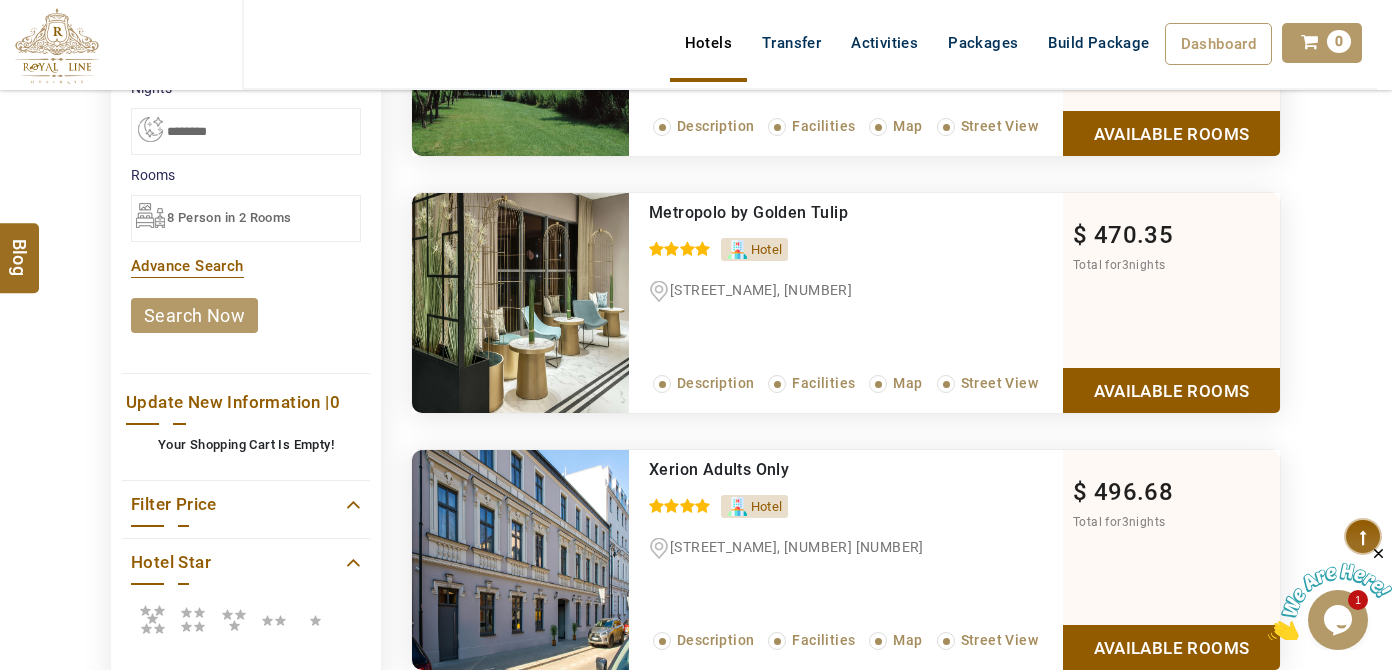 click on "Available Rooms" at bounding box center (1171, 390) 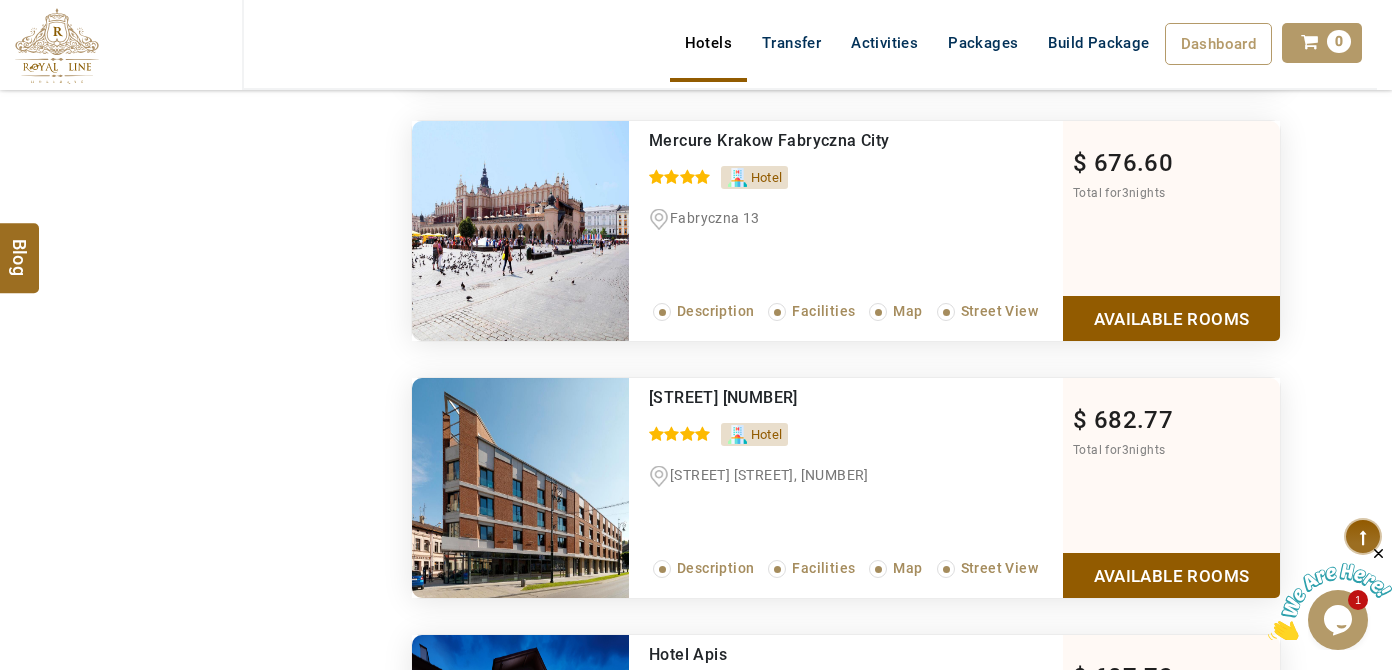 scroll, scrollTop: 3454, scrollLeft: 0, axis: vertical 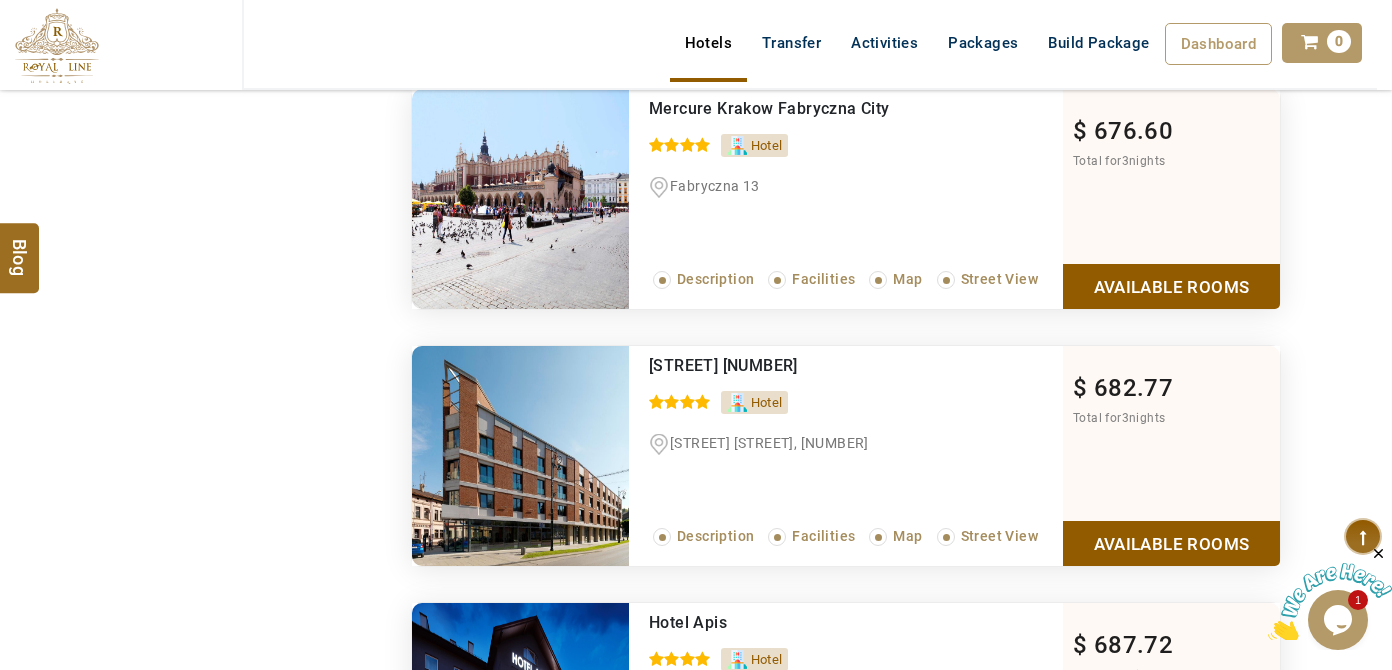 click on "Available Rooms" at bounding box center (1171, 286) 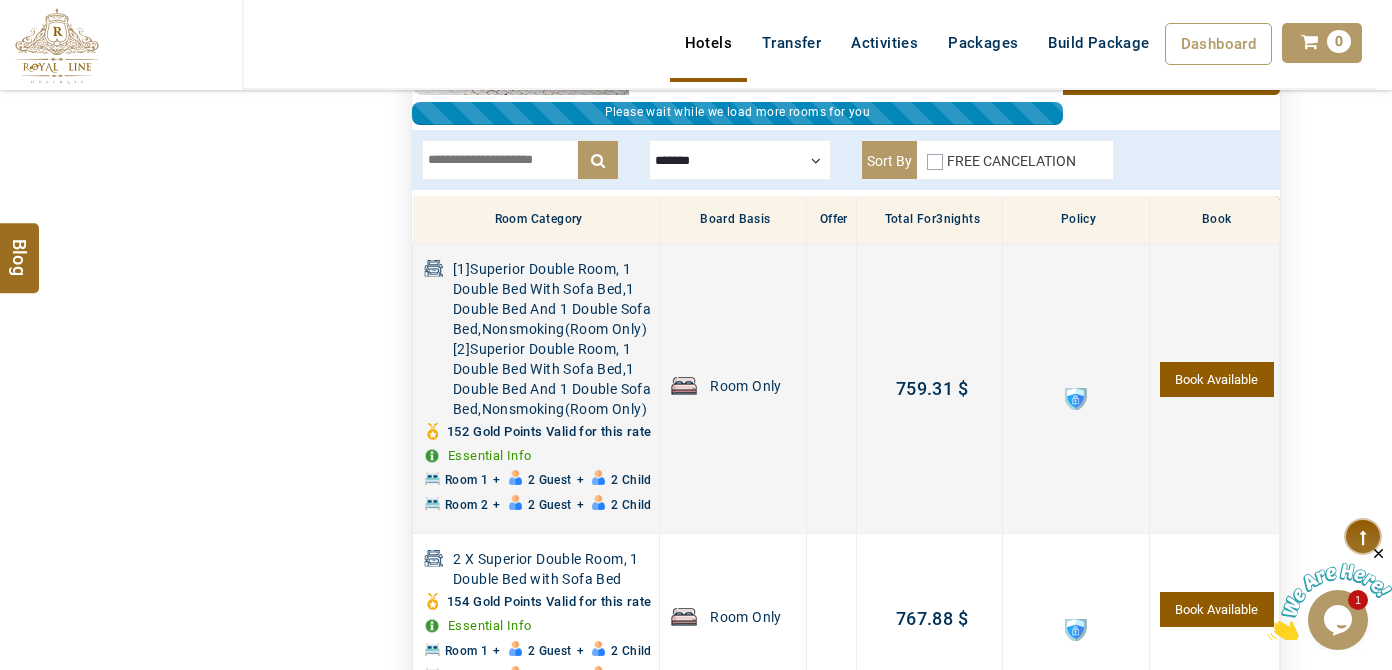scroll, scrollTop: 2083, scrollLeft: 0, axis: vertical 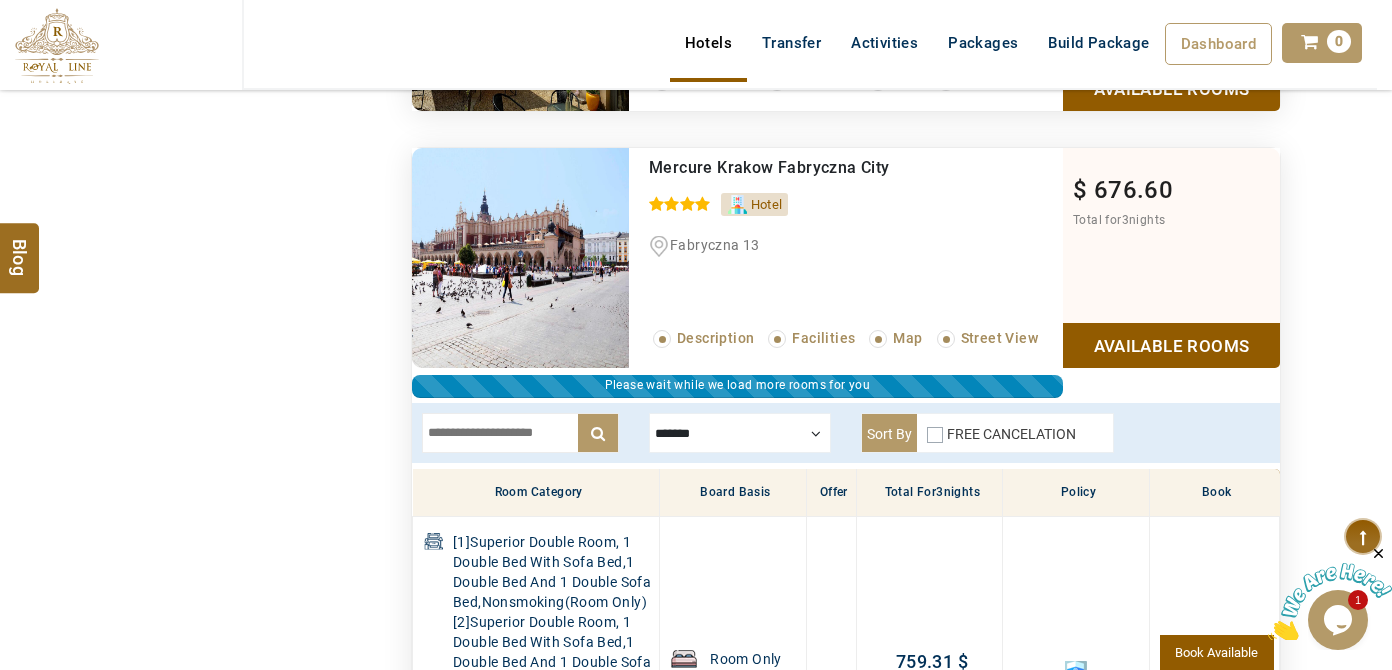 click on "Available Rooms" at bounding box center (1171, 345) 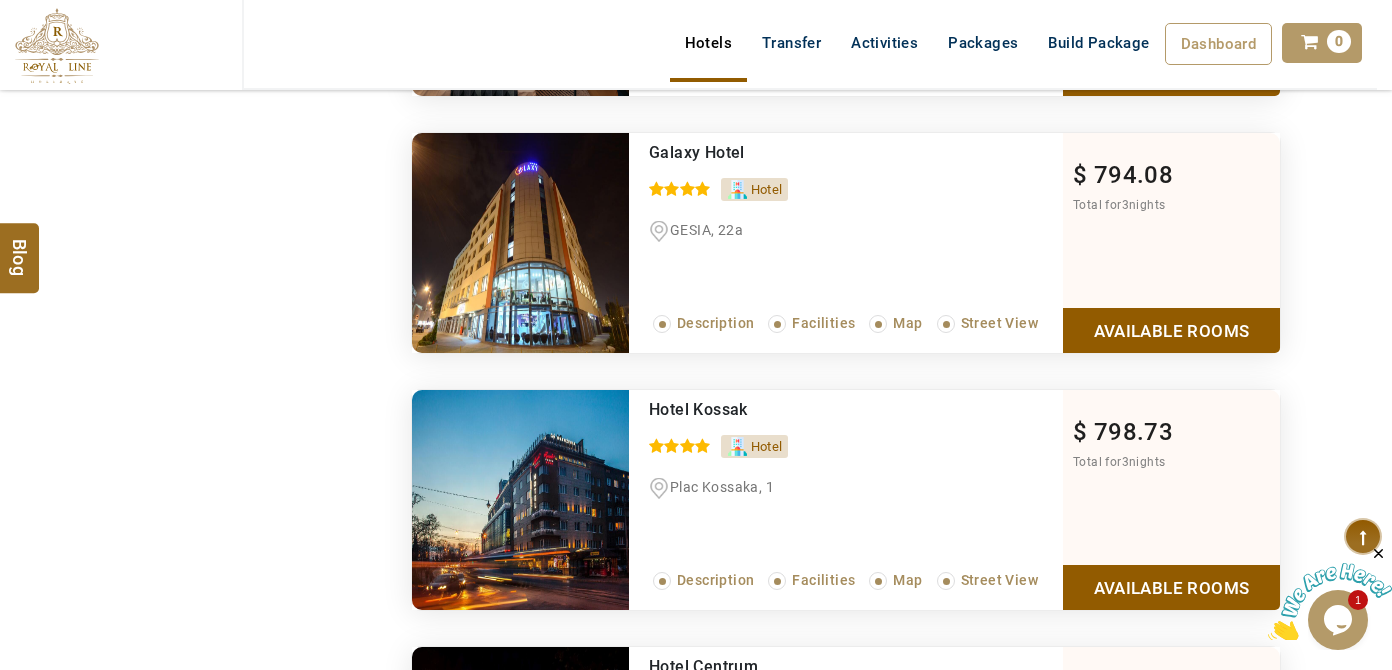 scroll, scrollTop: 4174, scrollLeft: 0, axis: vertical 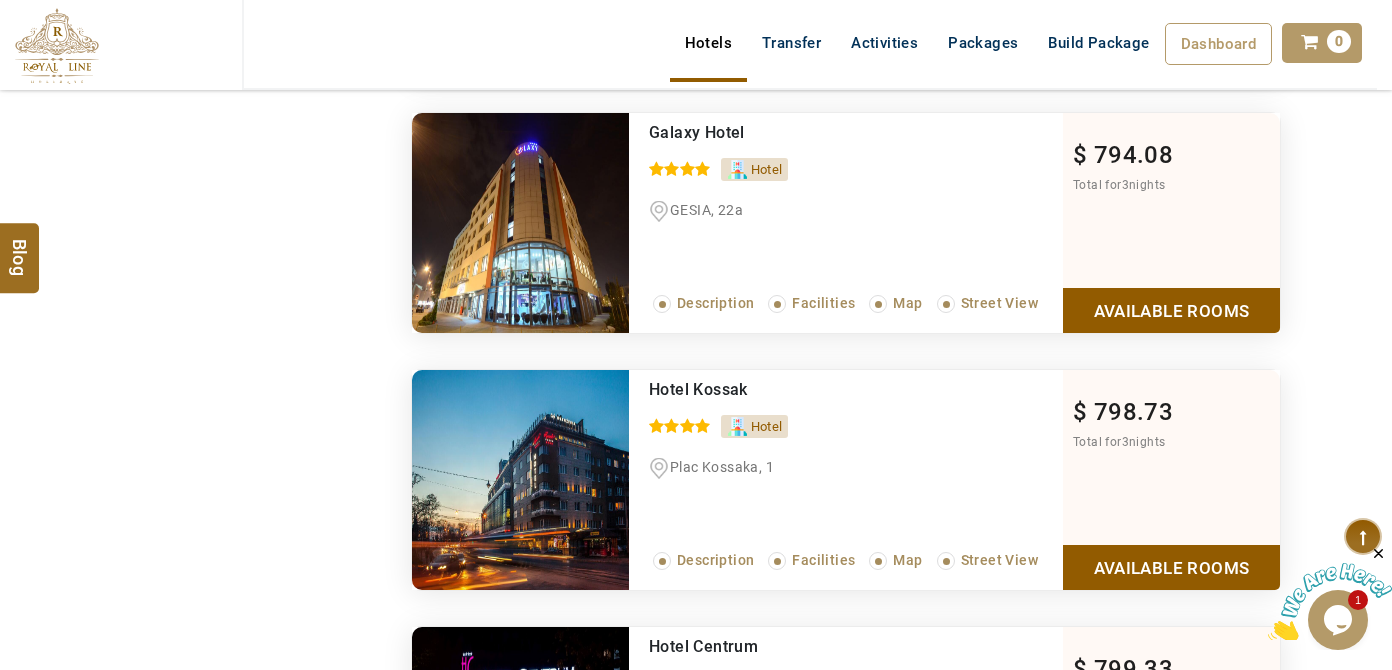 click on "Recommended Galaxy Hotel 0 / 5 Hotel GESIA, 22a Read More... Description   Facilities Map Street View $   794.08 Total for  3  nights Available Rooms Please wait while we load more rooms for you" at bounding box center [846, 223] 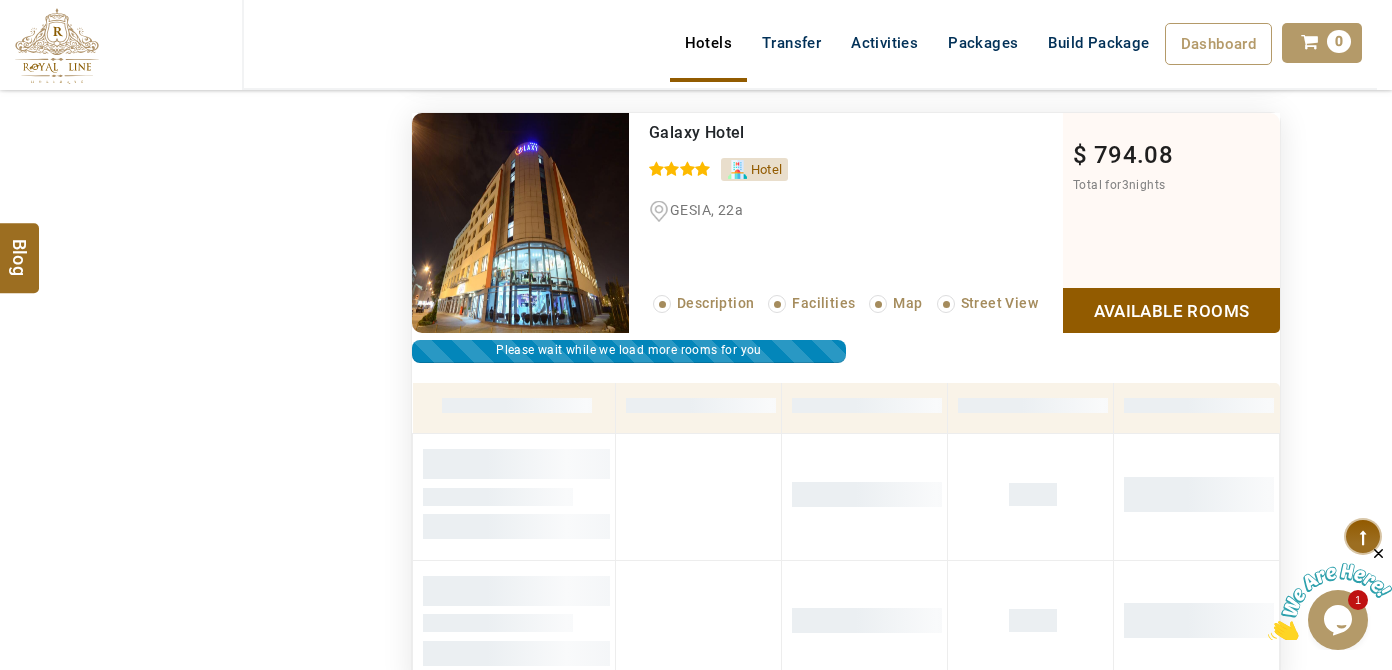 scroll, scrollTop: 4226, scrollLeft: 0, axis: vertical 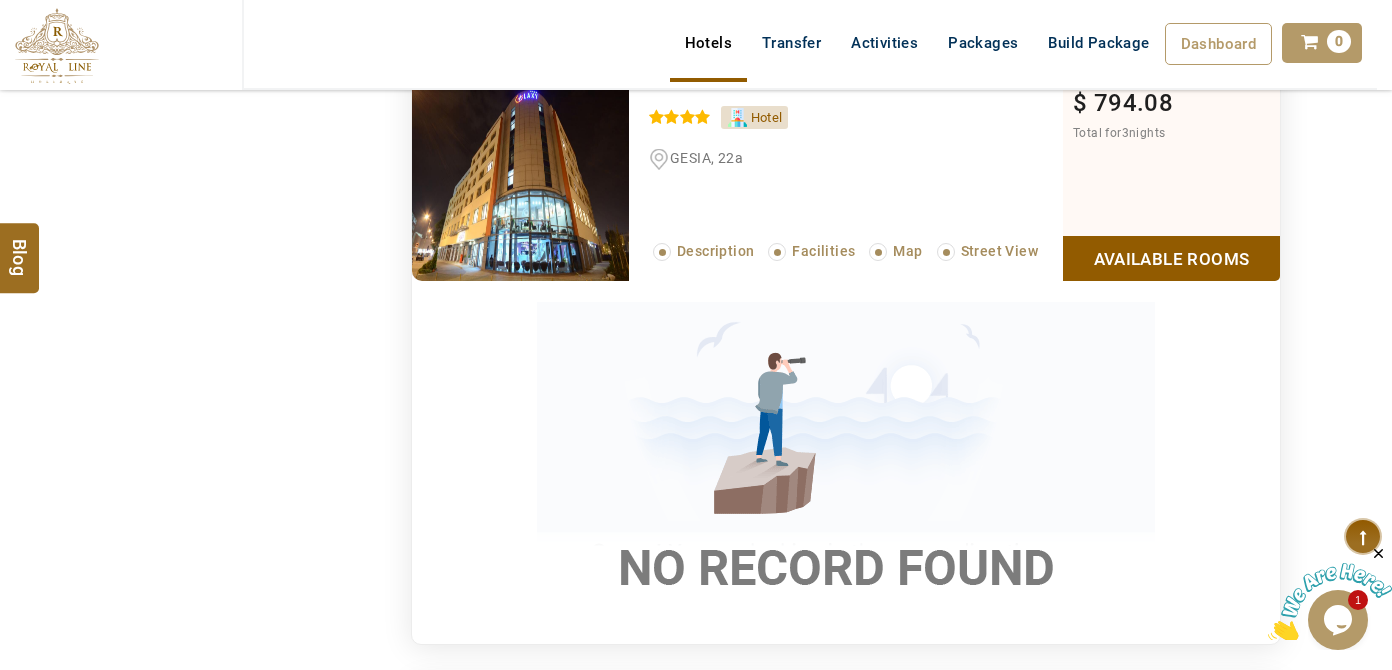 click on "Available Rooms" at bounding box center [1171, 258] 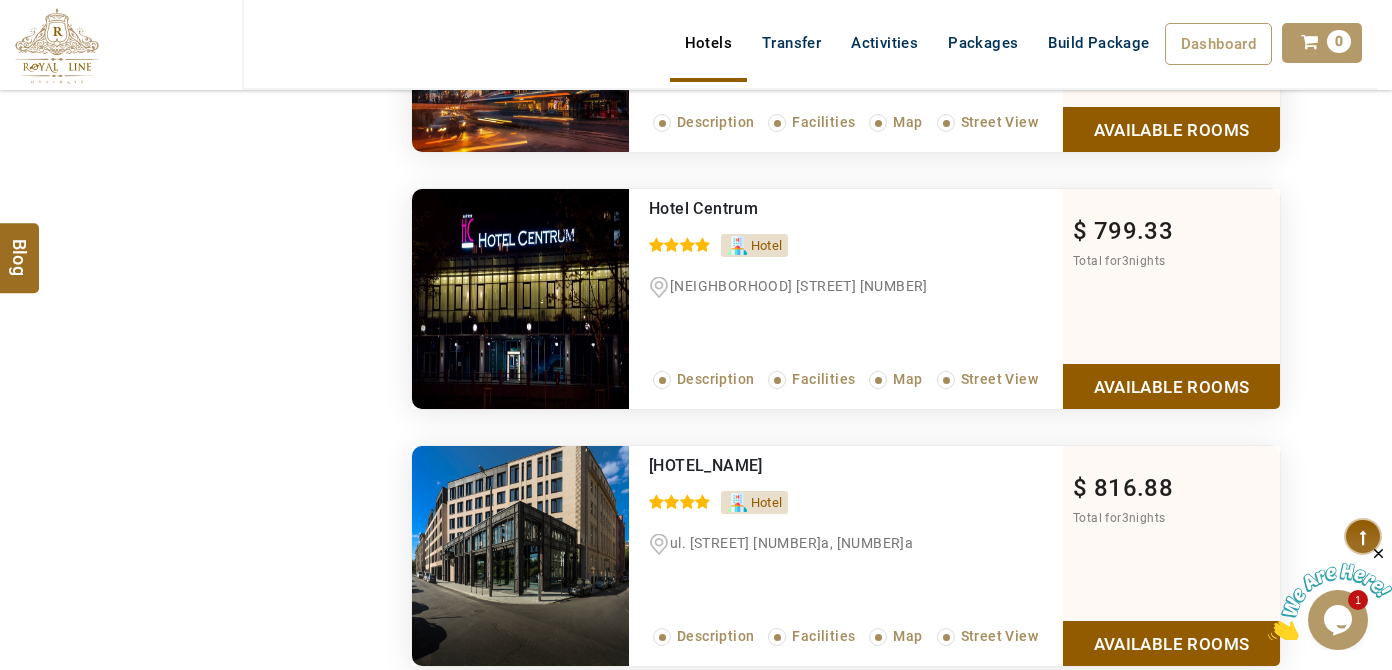 scroll, scrollTop: 4772, scrollLeft: 0, axis: vertical 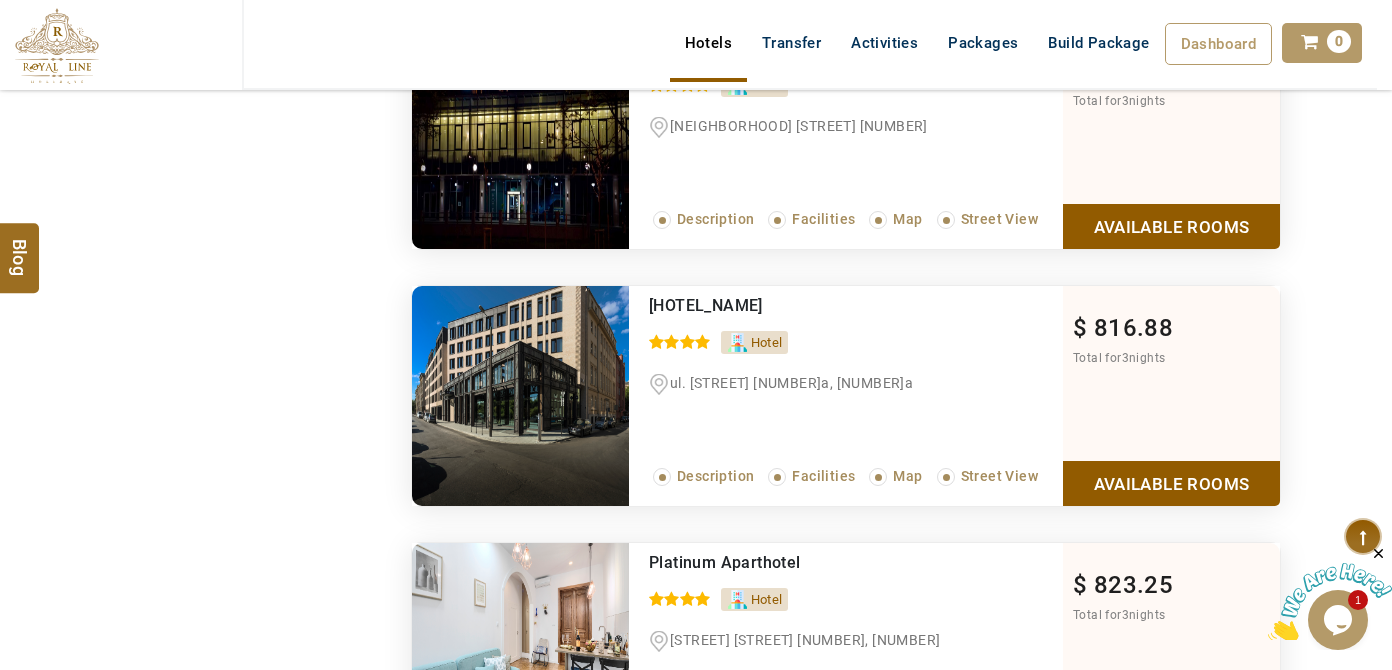click on "Available Rooms" at bounding box center (1171, 483) 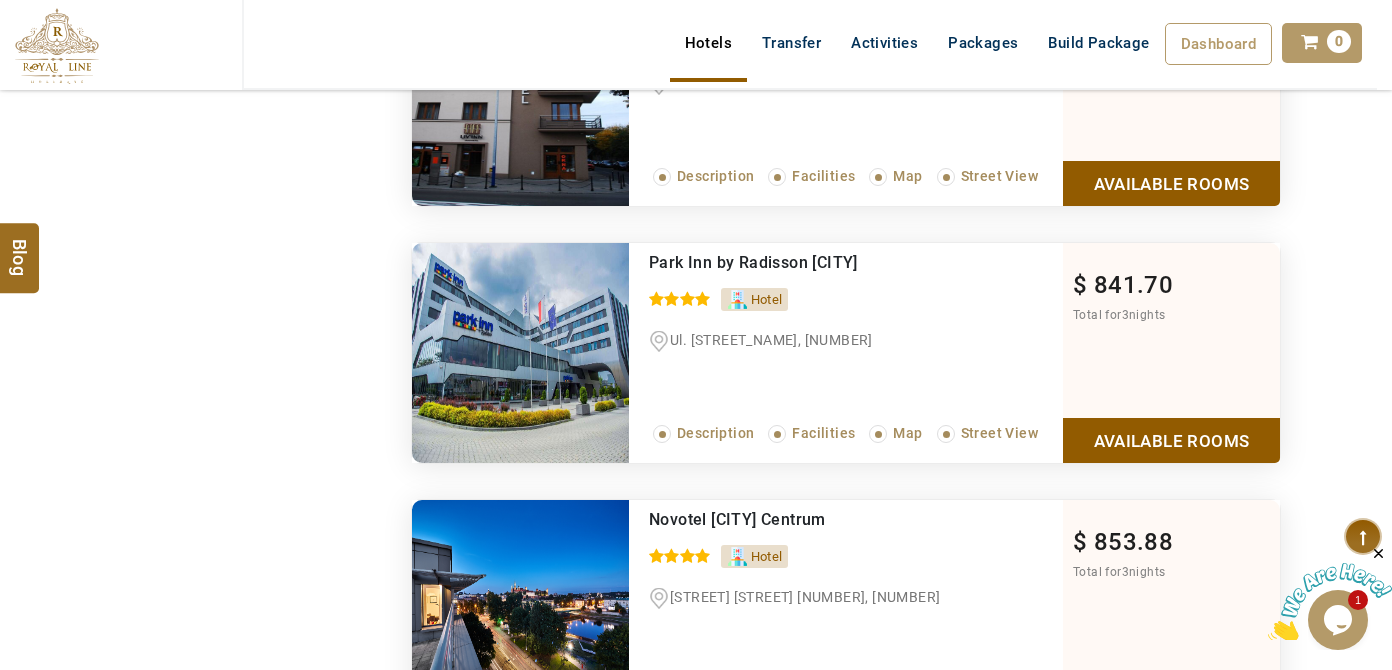 scroll, scrollTop: 5919, scrollLeft: 0, axis: vertical 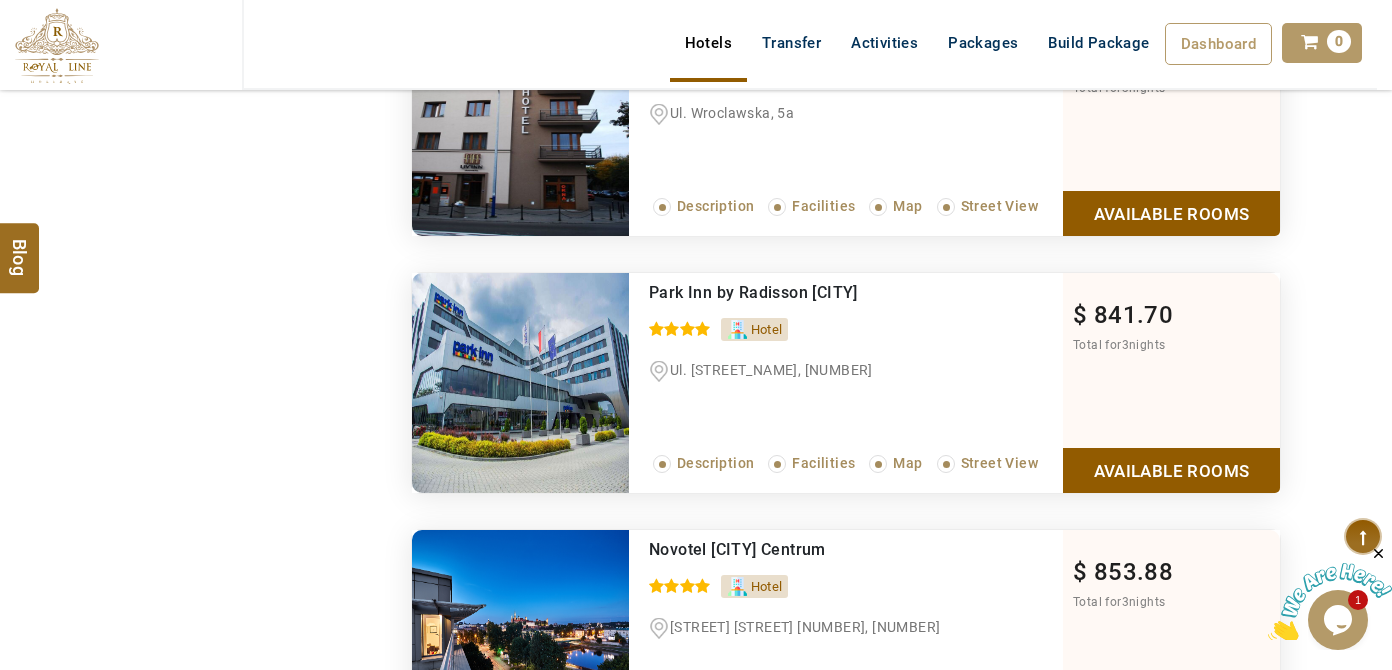 click on "Available Rooms" at bounding box center (1171, 470) 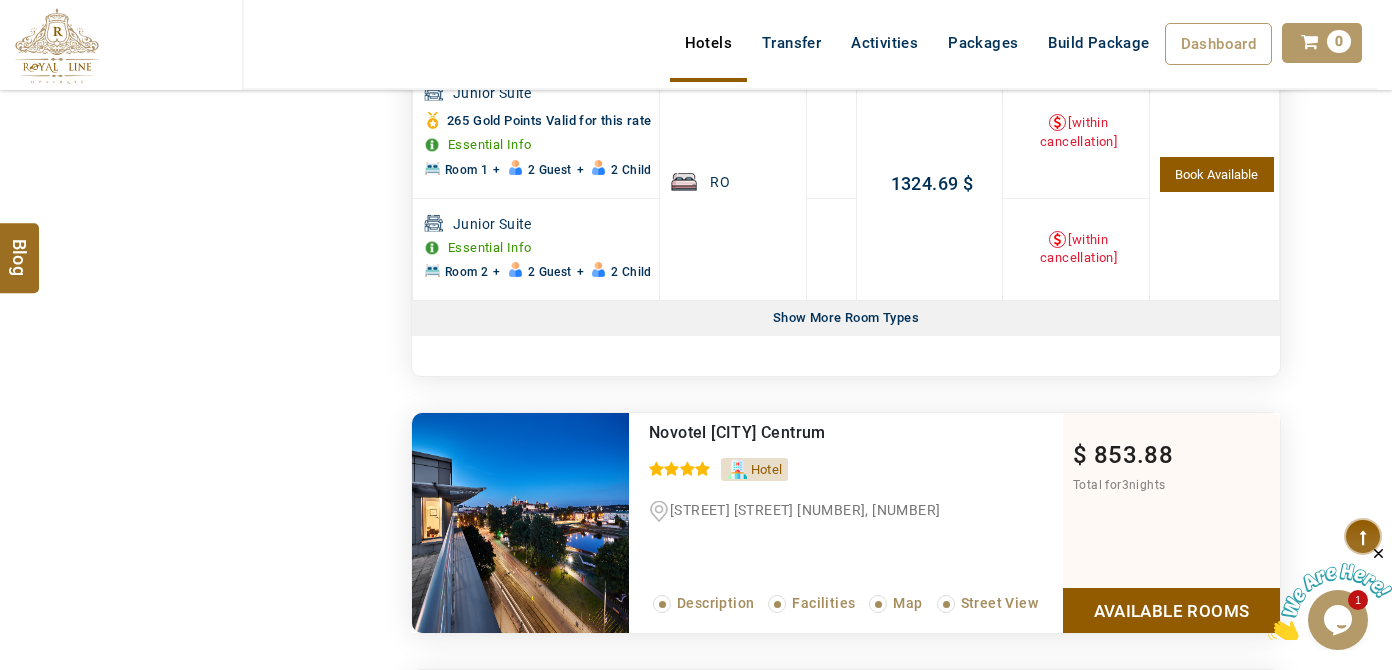 scroll, scrollTop: 6917, scrollLeft: 0, axis: vertical 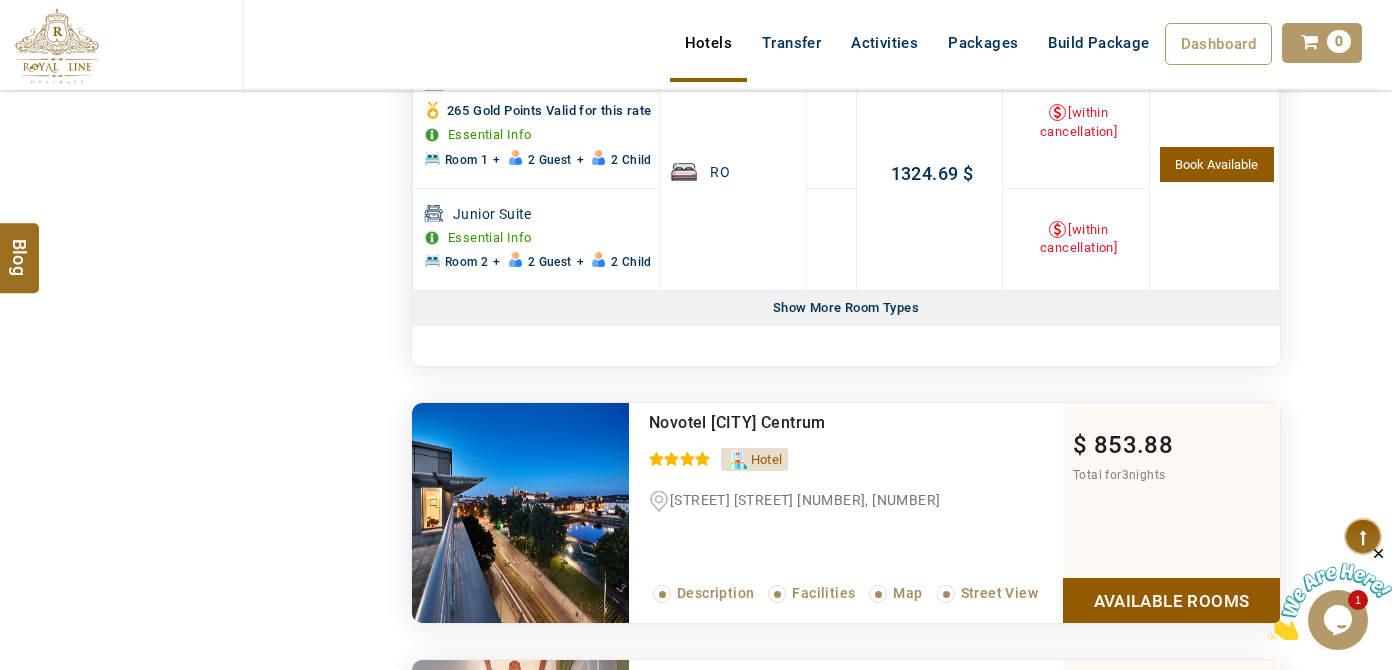 click on "Show More Room Types" at bounding box center [846, 308] 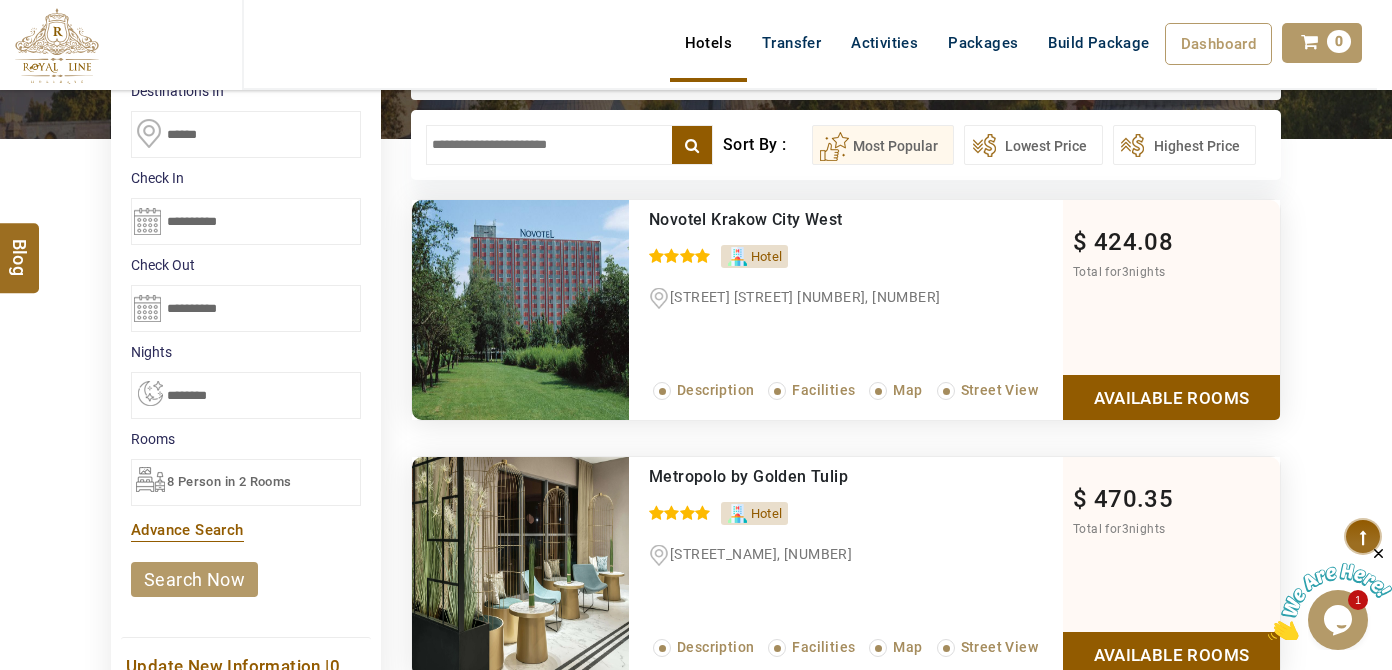 scroll, scrollTop: 181, scrollLeft: 0, axis: vertical 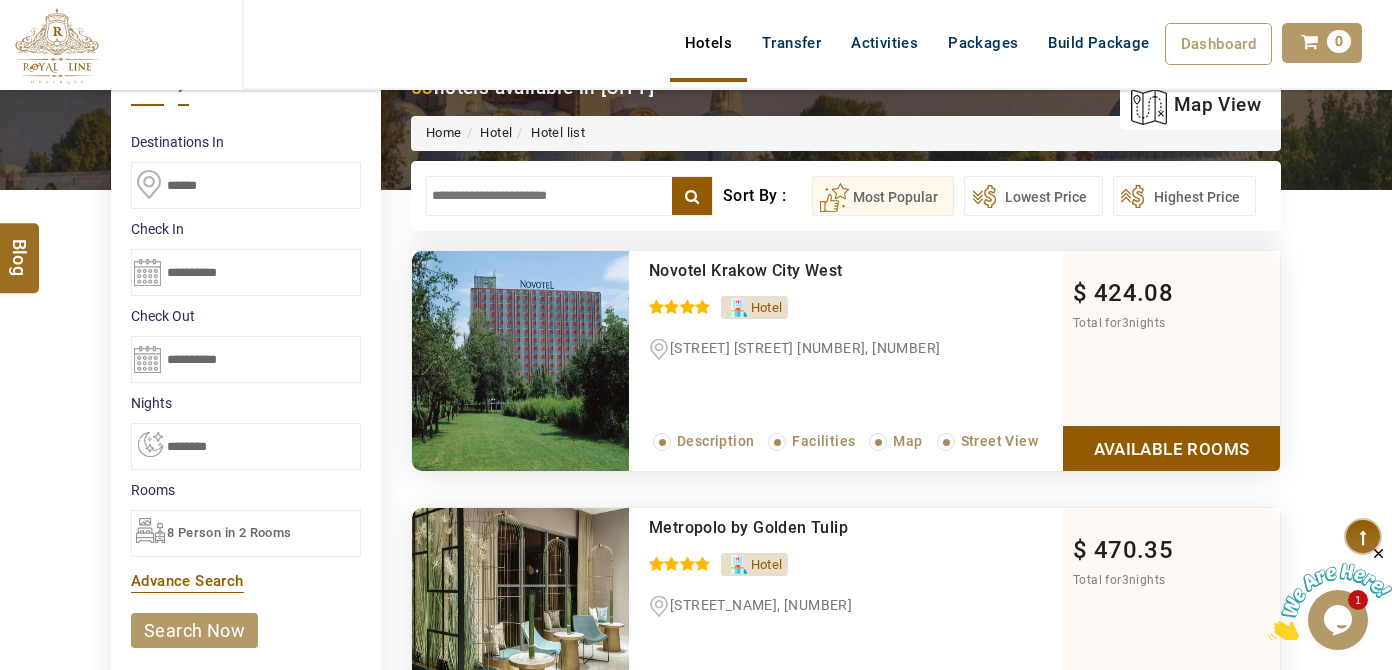 click on "**********" at bounding box center [246, 272] 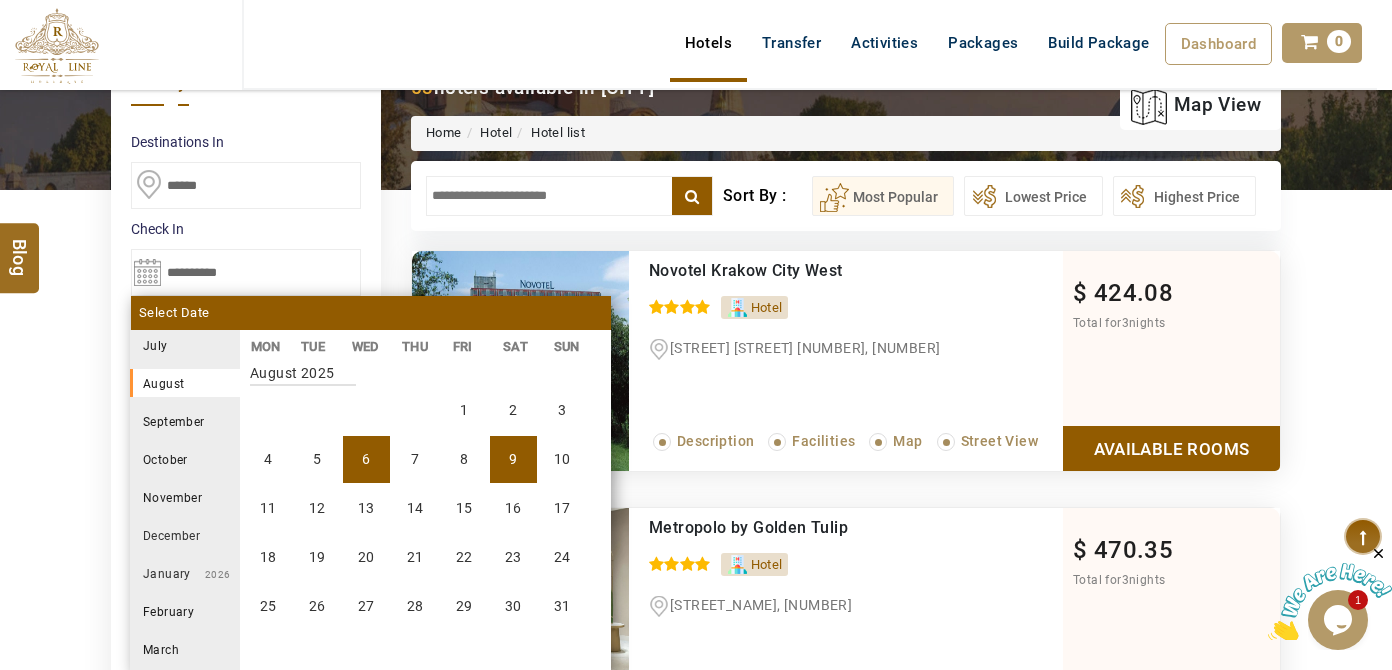 click on "9" at bounding box center (513, 459) 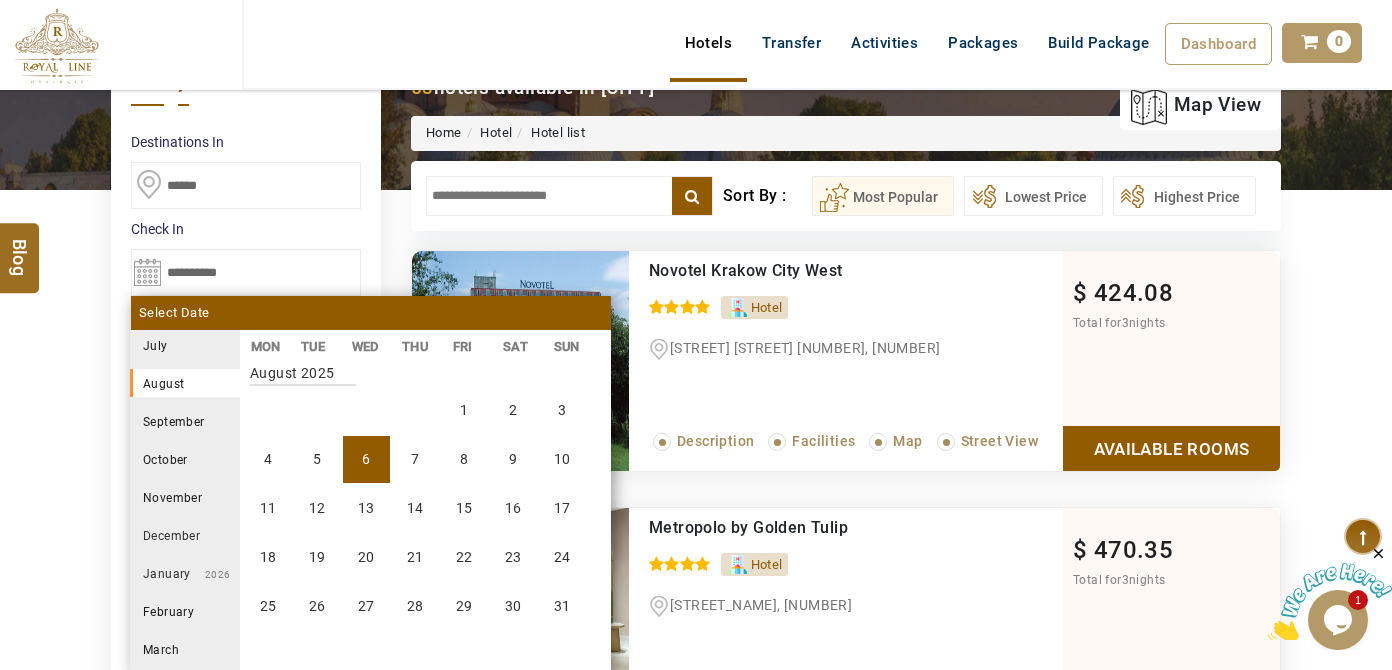 type on "**********" 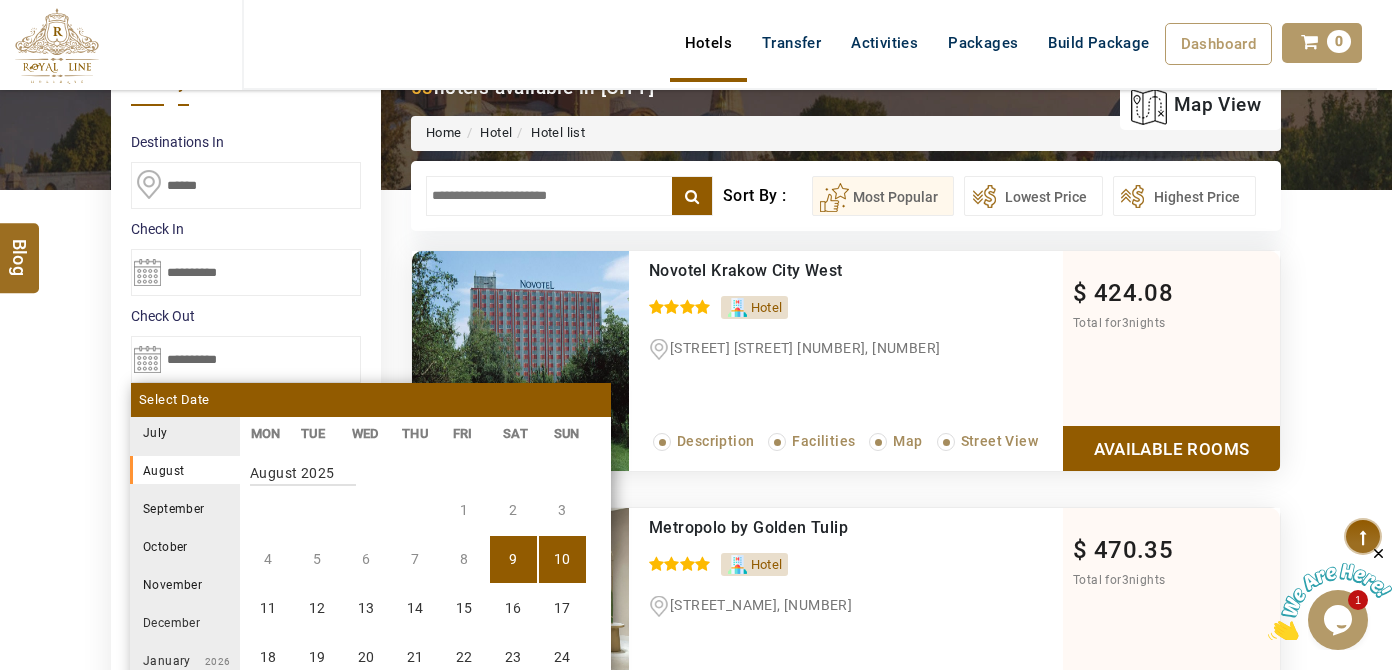 scroll, scrollTop: 370, scrollLeft: 0, axis: vertical 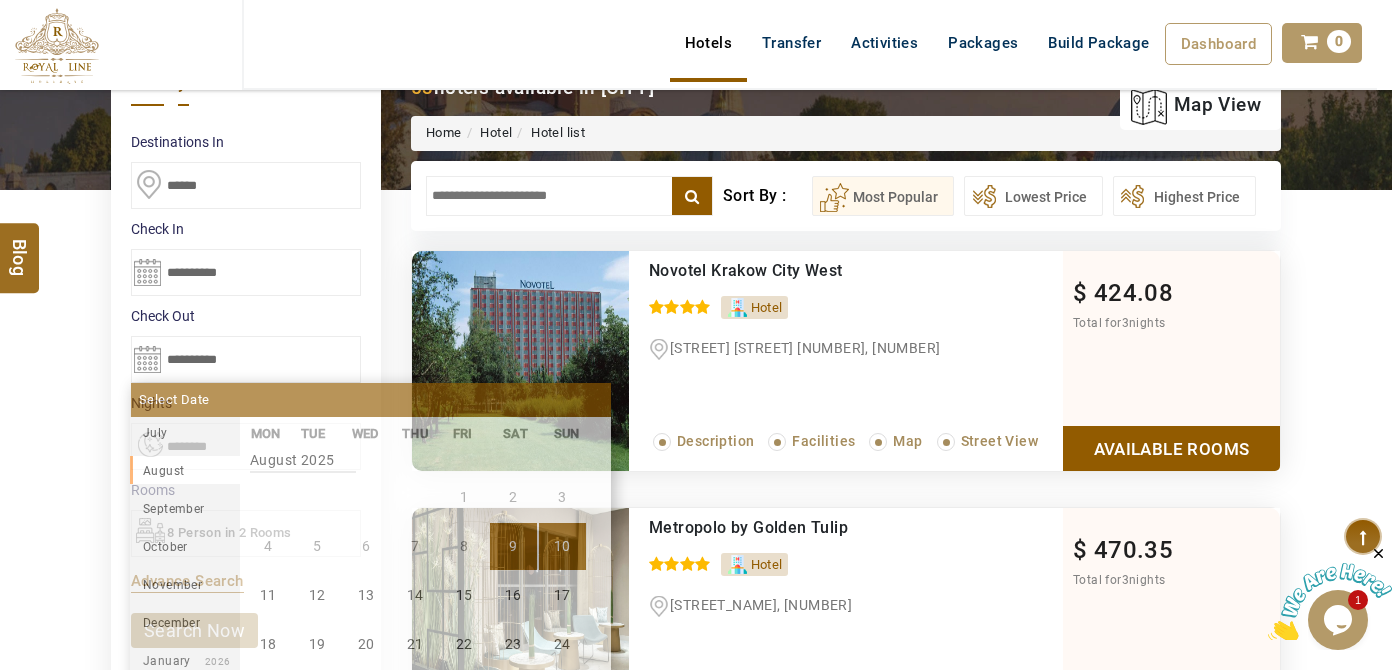 click on "10" at bounding box center [562, 546] 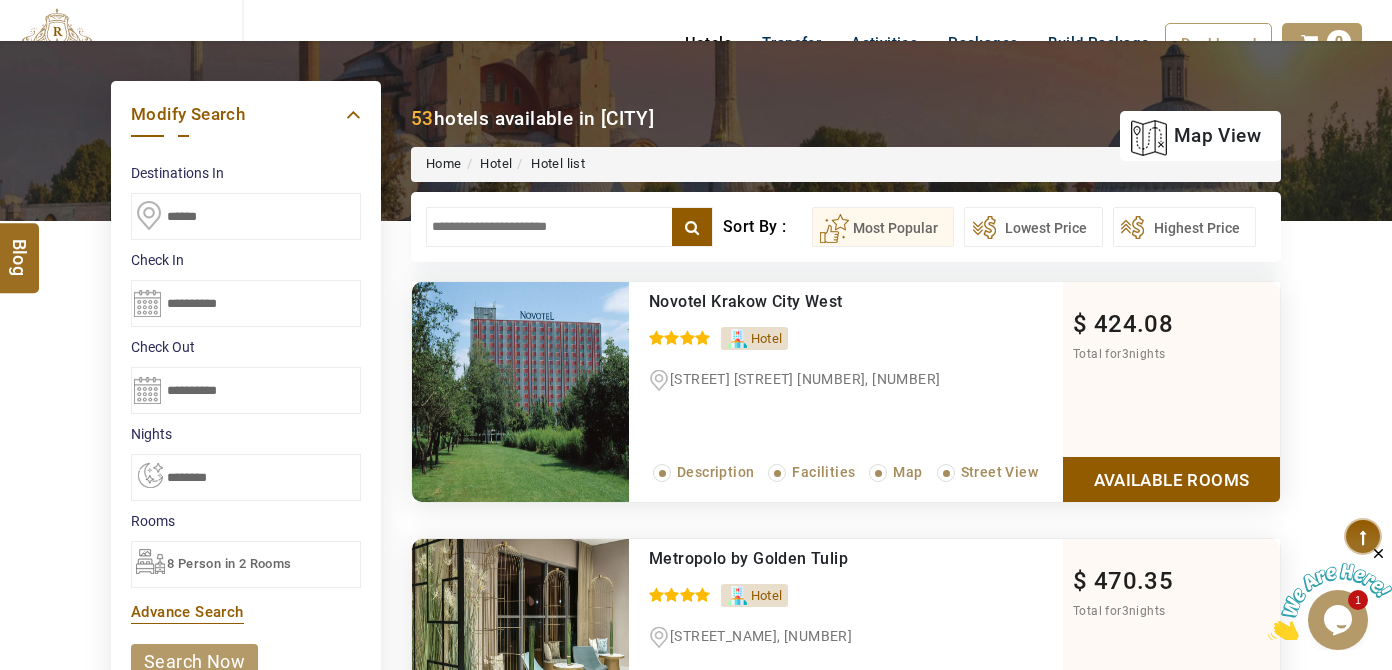 scroll, scrollTop: 90, scrollLeft: 0, axis: vertical 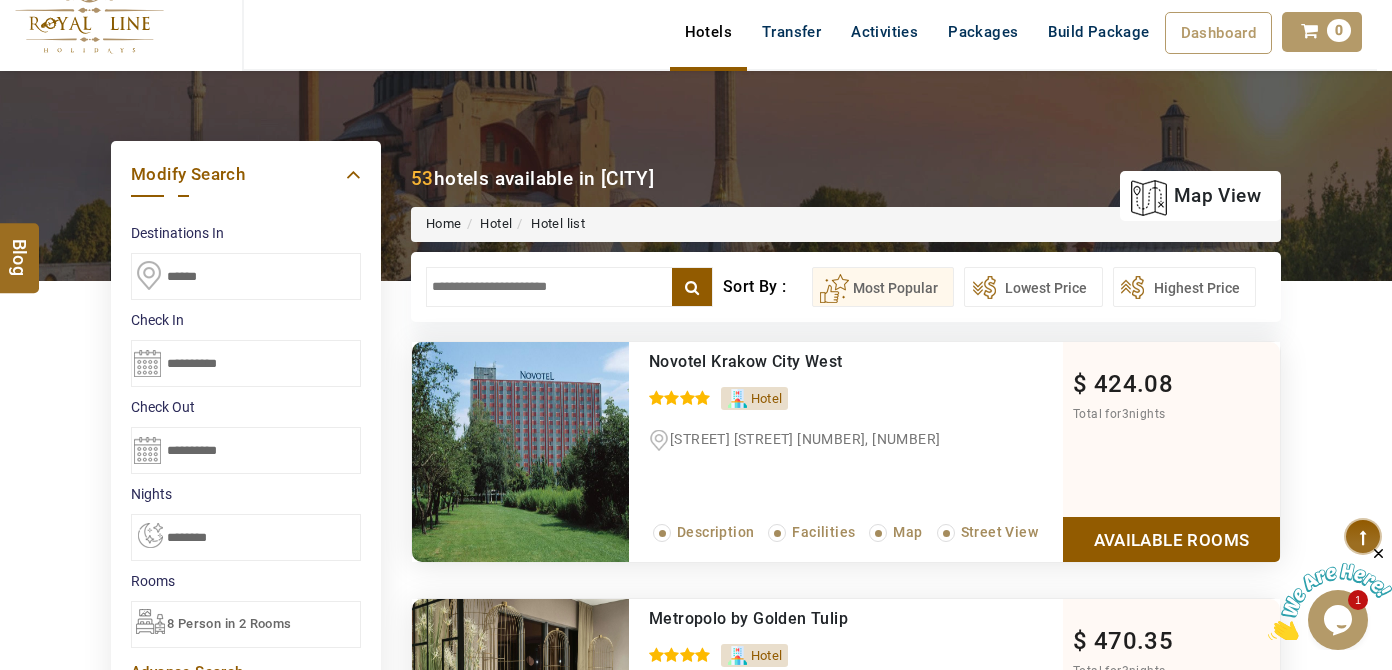 click on "******" at bounding box center [246, 276] 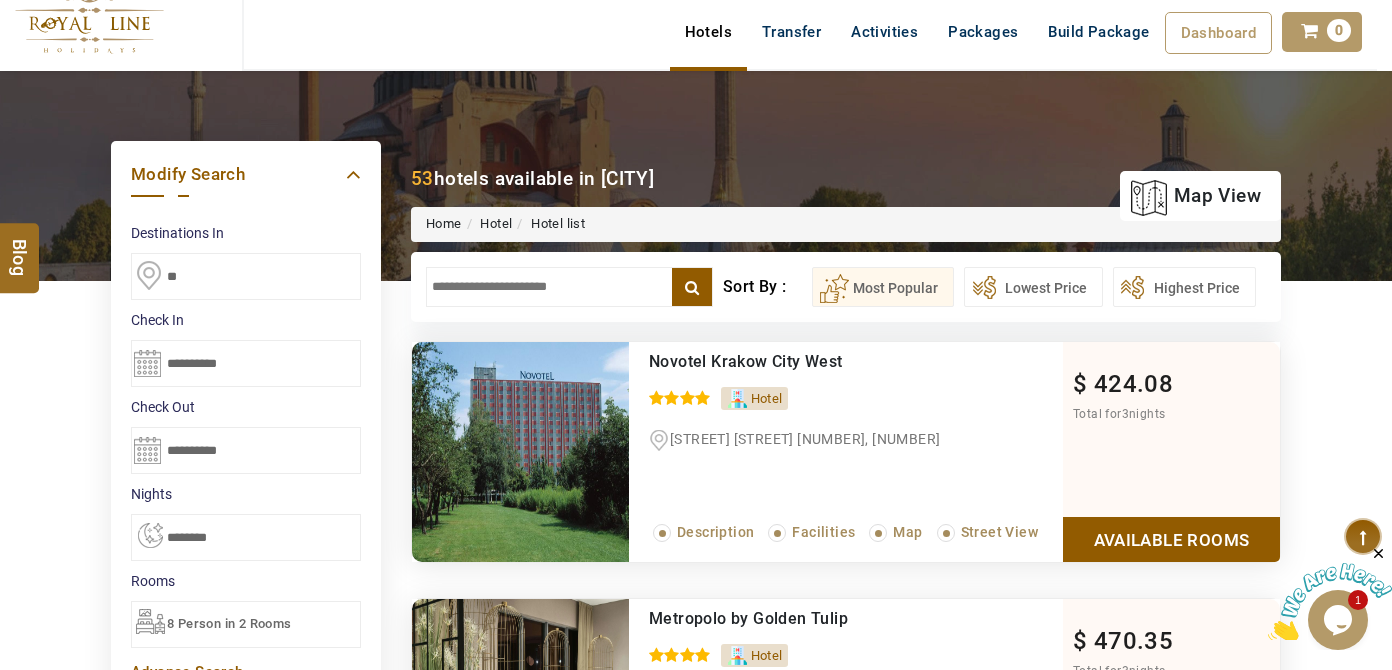 type on "*" 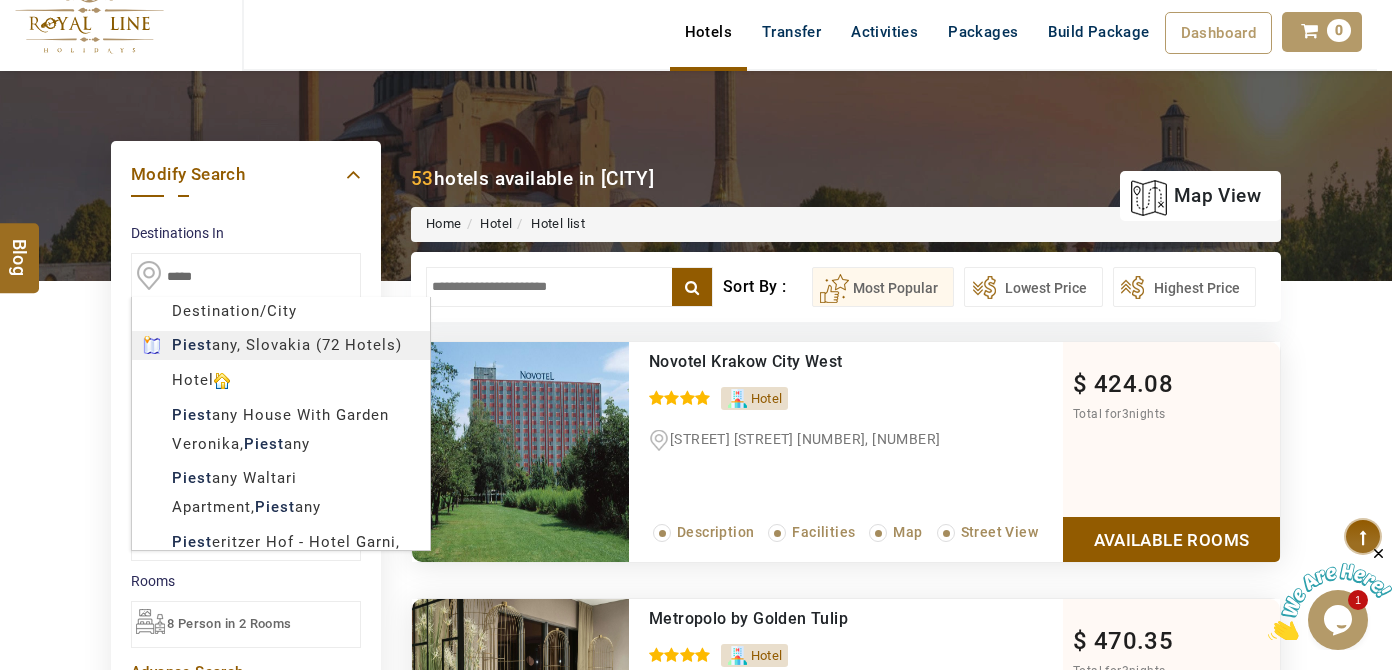 type on "********" 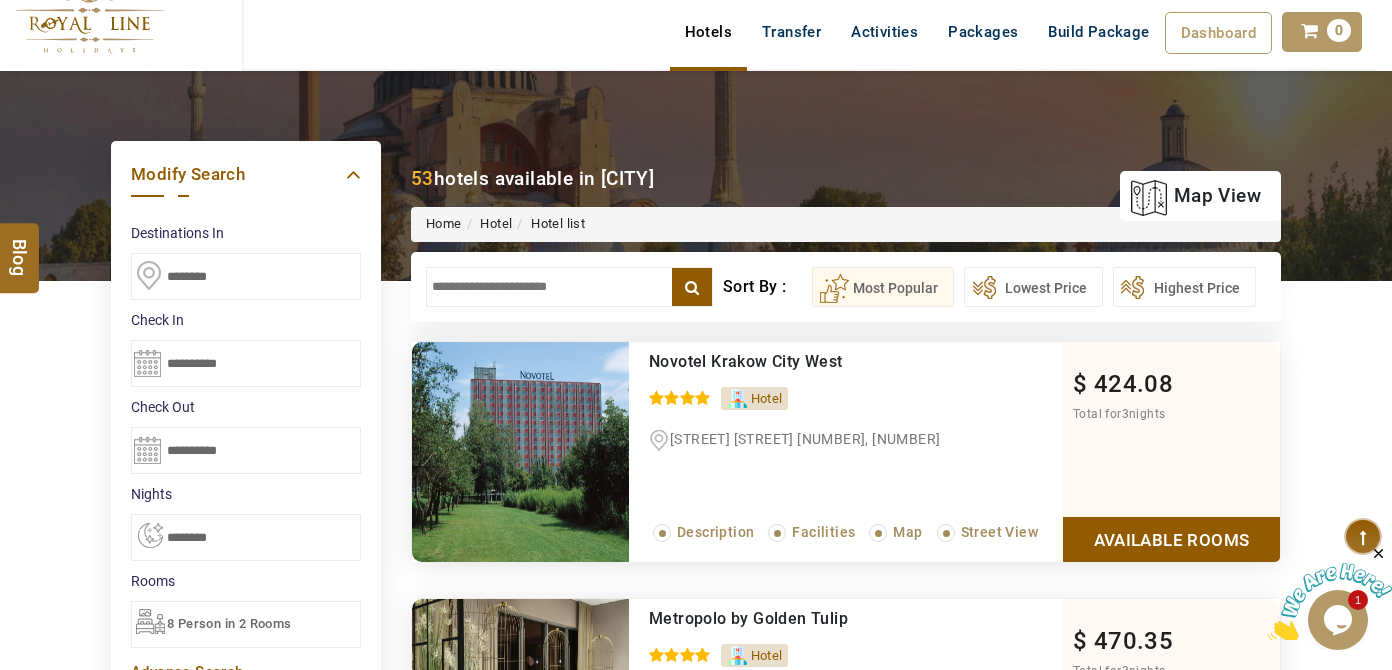 click on "LARISA HAWWARI USD AED  AED EUR  € USD  $ INR  ₹ THB  ฿ IDR  Rp BHD  BHD TRY  ₺ Credit Limit EN HE AR ES PT ZH Helpline
+971 55 344 0168 Register Now +971 55 344 0168 info@royallineholidays.com About Us What we Offer Blog Why Us Contact Hotels  Transfer Activities Packages Build Package Dashboard My Profile My Booking My Reports My Quotation Sign Out 0 Points Redeem Now To Redeem 8664  Points Future Points  4348   Points Credit Limit Credit Limit USD 25000.00 70% Complete Used USD 17410.22 Available USD 7589.78 Setting  Looks like you haven't added anything to your cart yet Countinue Shopping ****** ****** Please Wait.. Blog demo
Remember me Forgot
password? LOG IN Don't have an account?   Register Now My Booking View/ Print/Cancel Your Booking without Signing in Submit Applying Filters...... Hotels For You Will Be Loading Soon demo
In A Few Moment, You Will Be Celebrating Best Hotel options galore ! Check In   CheckOut Rooms Rooms Please Wait Please Wait ... X" at bounding box center (696, 11041) 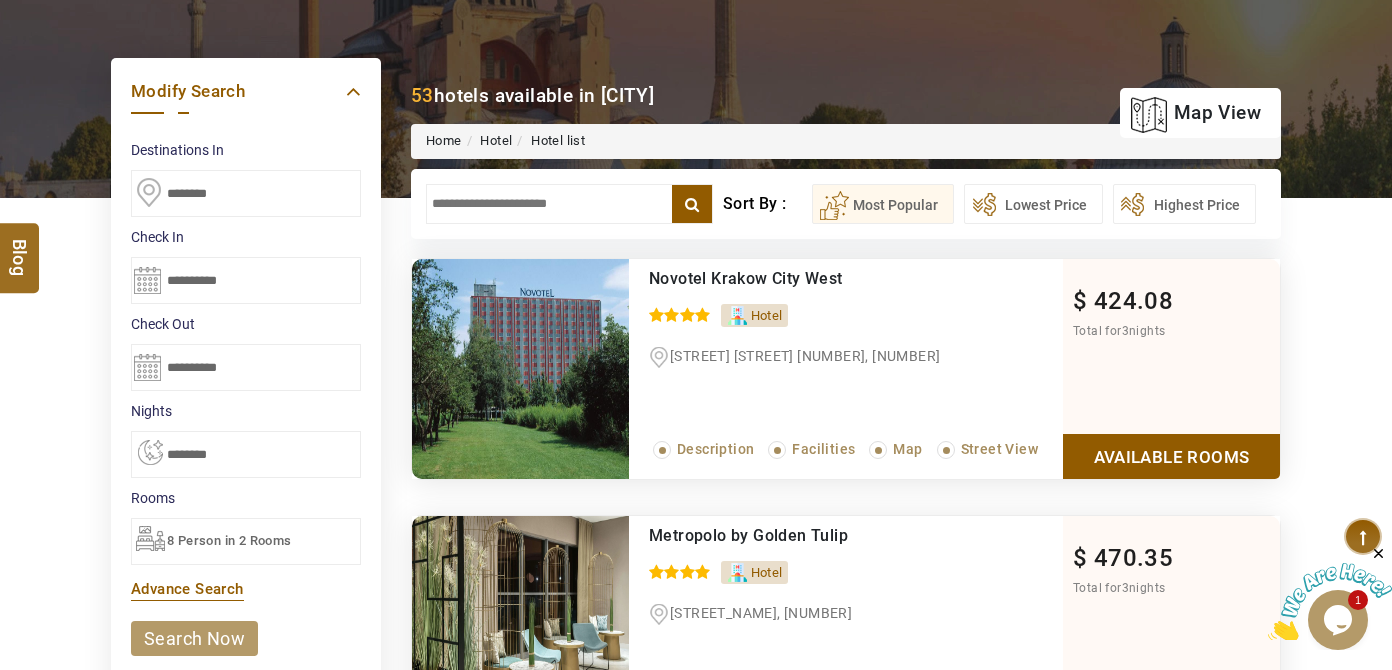 scroll, scrollTop: 363, scrollLeft: 0, axis: vertical 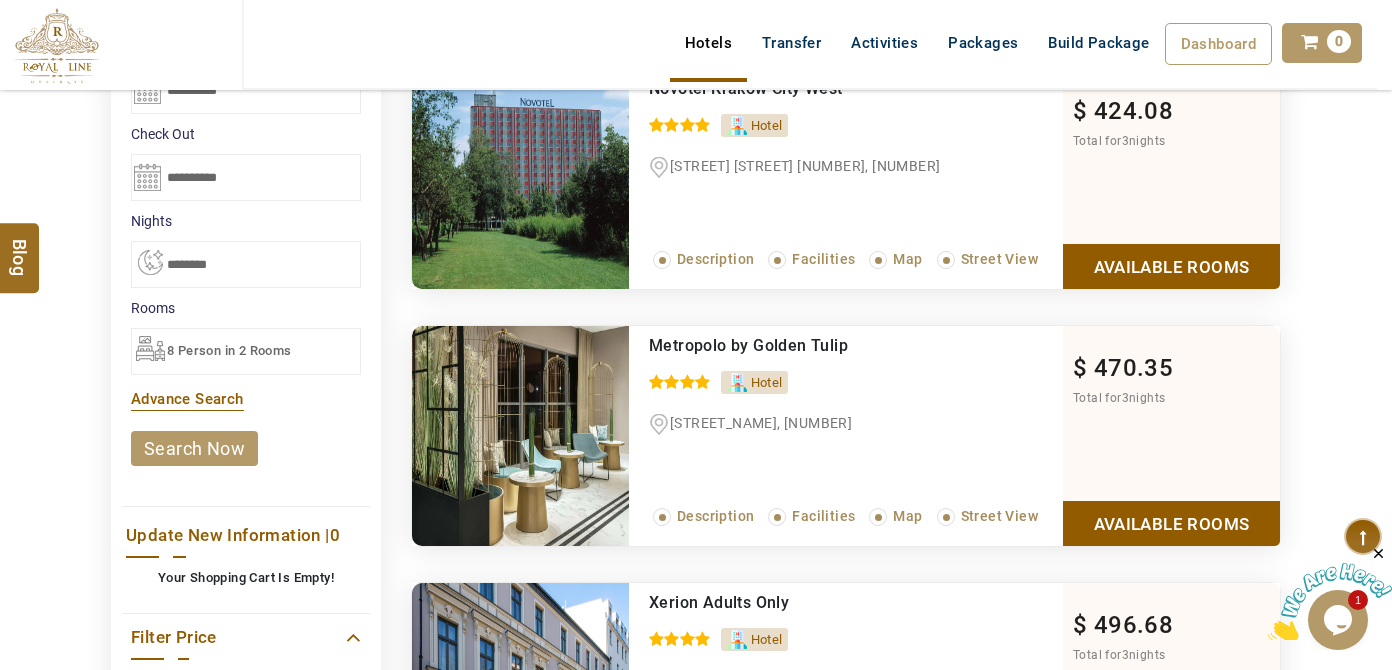 click on "search now" at bounding box center [194, 448] 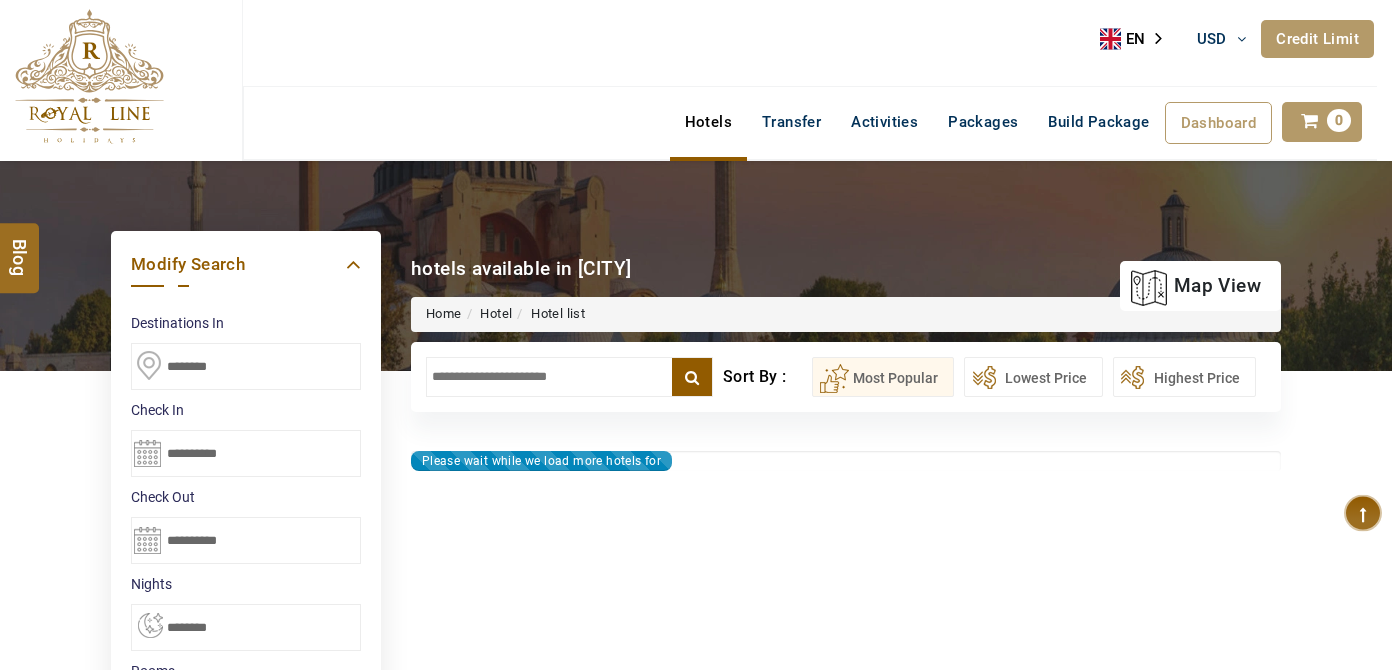scroll, scrollTop: 0, scrollLeft: 0, axis: both 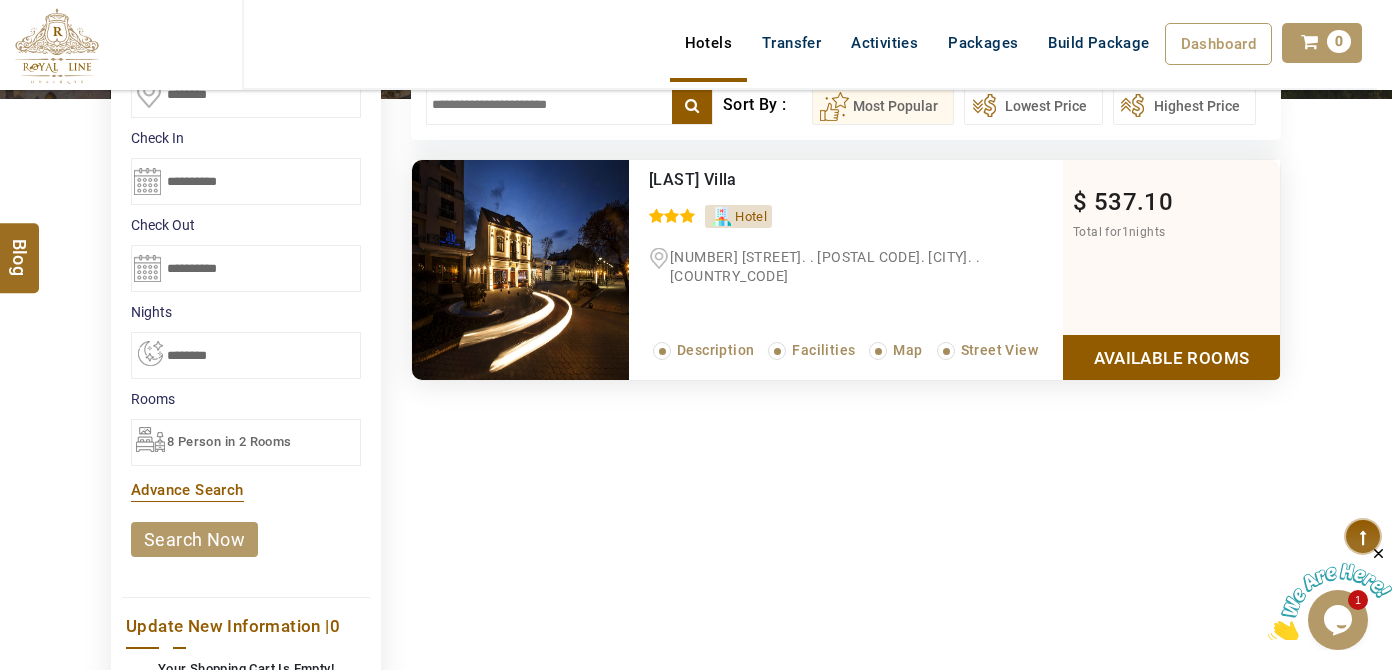 click on "Available Rooms" at bounding box center [1171, 357] 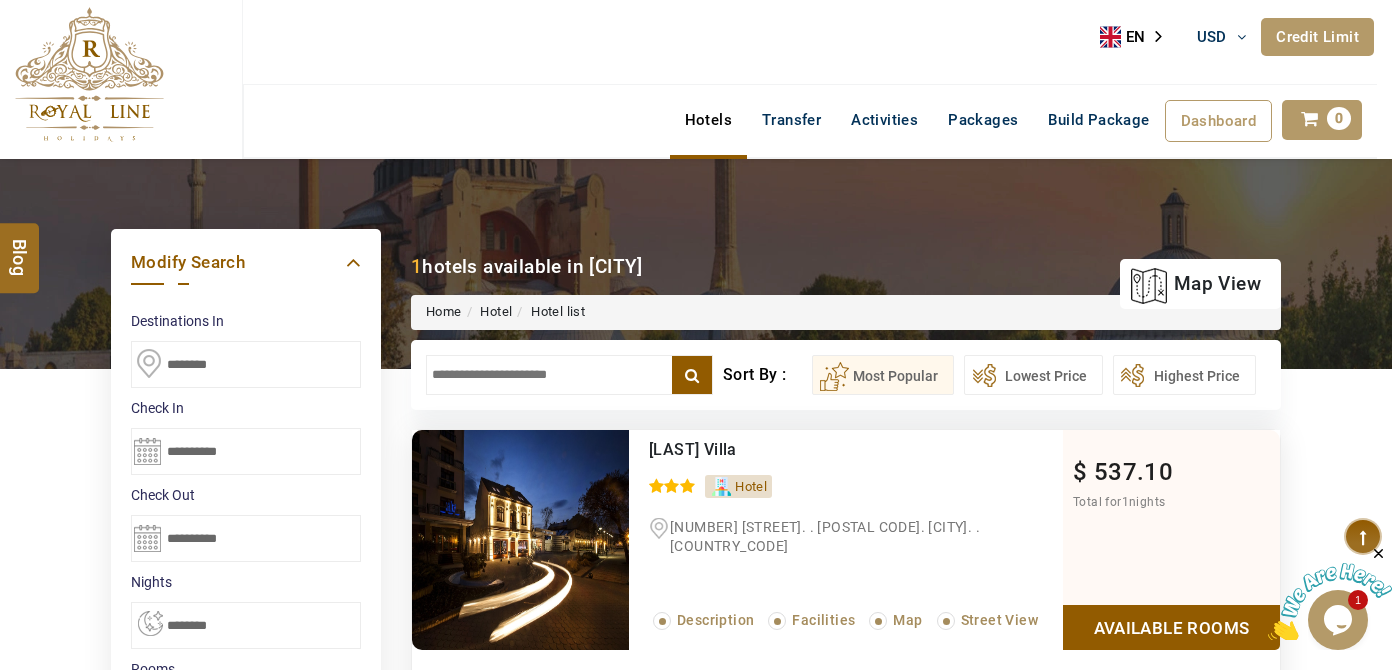 scroll, scrollTop: 0, scrollLeft: 0, axis: both 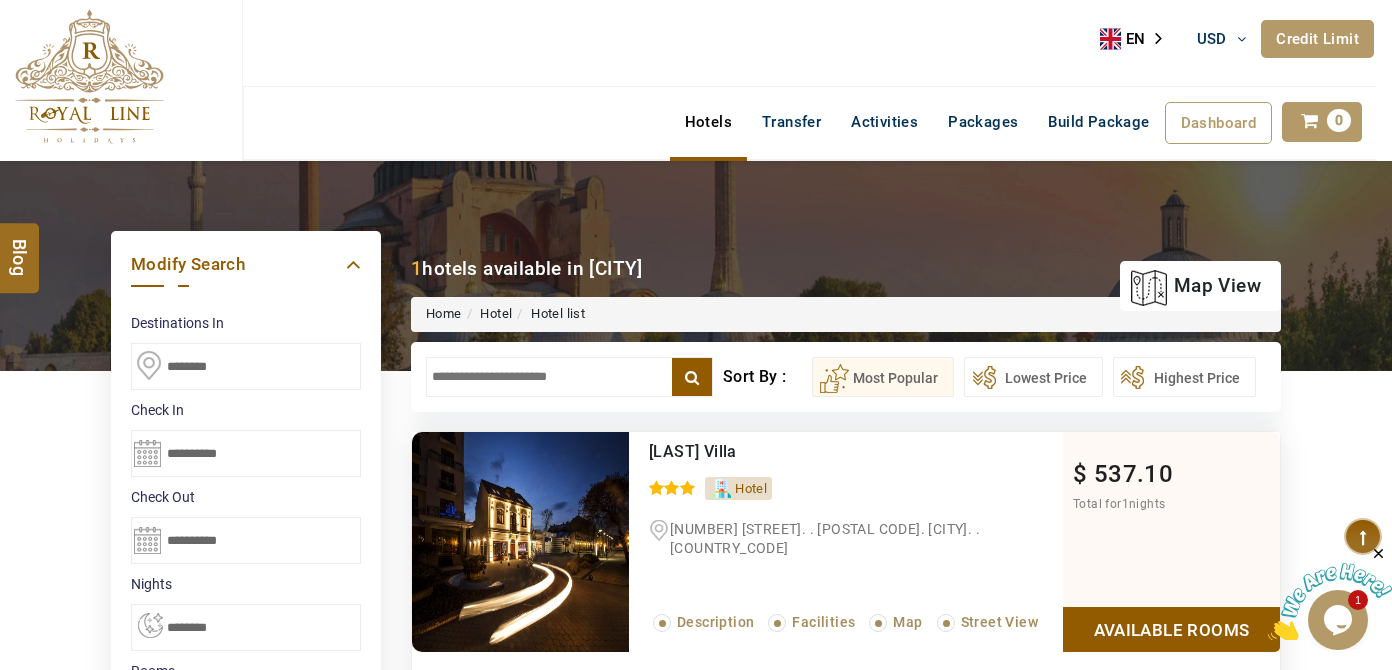 click on "********" at bounding box center (246, 366) 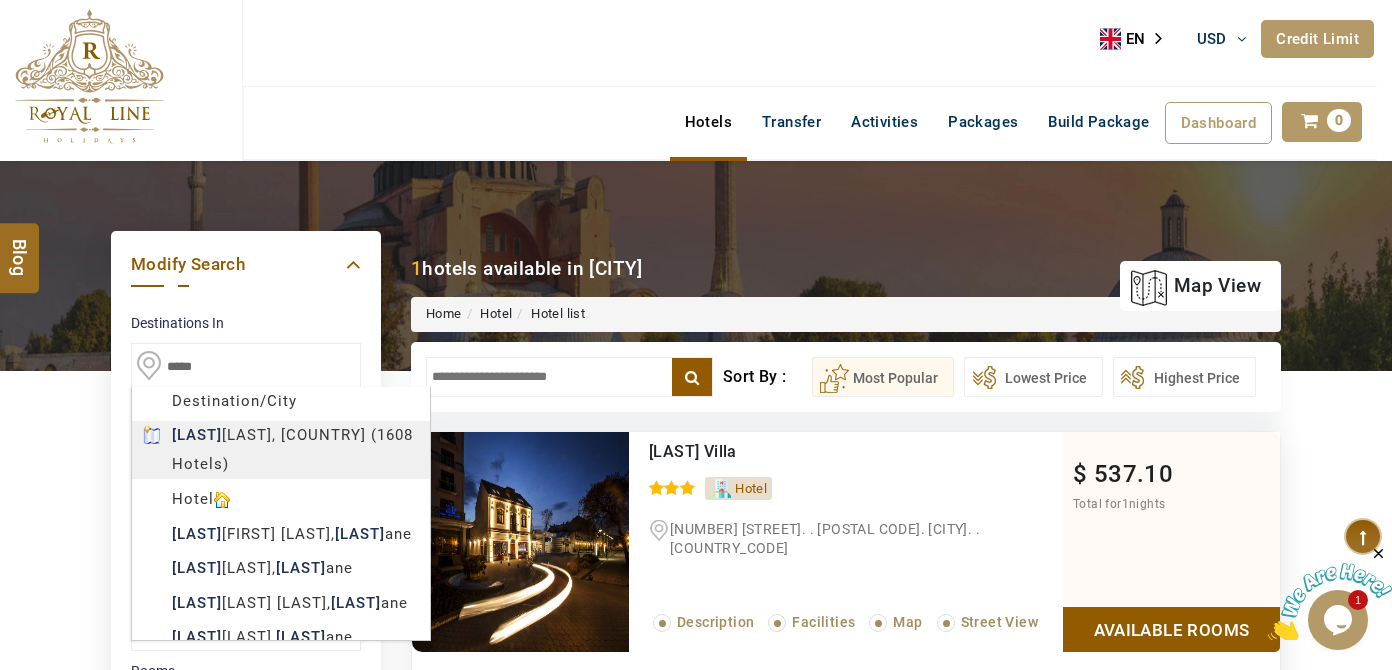 type on "********" 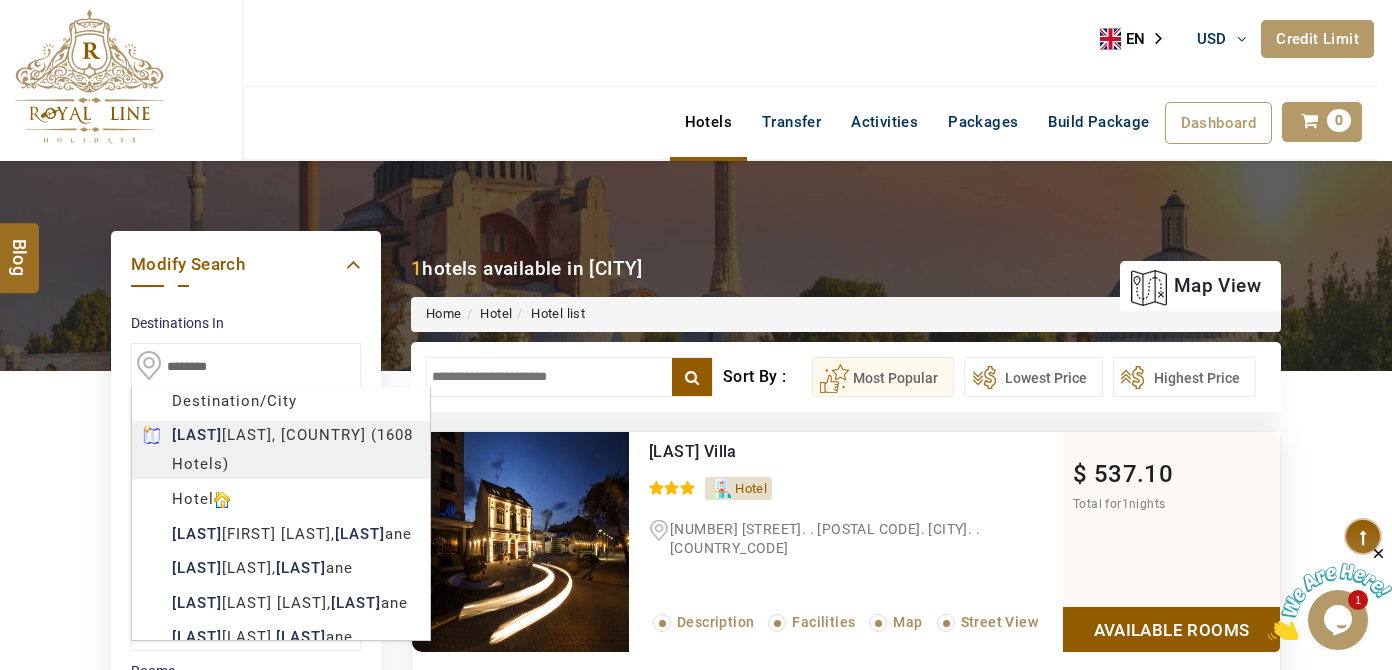 click on "[COUNTRY_CODE] [PHONE_NUMBER] [EMAIL] [ABOUT_US] [WHAT_WE_OFFER] [BLOG] [WHY_US] [CONTACT] [HOTELS] [TRANSFER] [ACTIVITIES] [PACKAGES] [BUILD_PACKAGE] [DASHBOARD] [MY_PROFILE] [MY_BOOKING] [MY_REPORTS] [MY_QUOTATION] [SIGN_OUT] [POINTS] [REDEEM_NOW] [POINTS] [POINTS] [POINTS] [CREDIT_LIMIT] [CREDIT_LIMIT] [COMPLETE] [USED] [AVAILABLE] [SETTING] [CART] [SHOPPING] [REMEMBER_ME] [FORGOT] [PASSWORD] [LOG_IN] [ACCOUNT] [REGISTER_NOW] [MY_BOOKING] [VIEW/PRINT/CANCEL] [BOOKING] [SIGNING_IN] [SUBMIT] [APPLYING_FILTERS] [HOTELS_FOR_YOU] [LOADING_SOON] [MOMENT] [CELEBRATING] [BEST_HOTEL_OPTIONS] [GALORE] [CHECK_IN] [CHECKOUT] [ROOMS] [ROOMS] [WAIT] [WAIT] [WAIT] [X]" at bounding box center (696, 936) 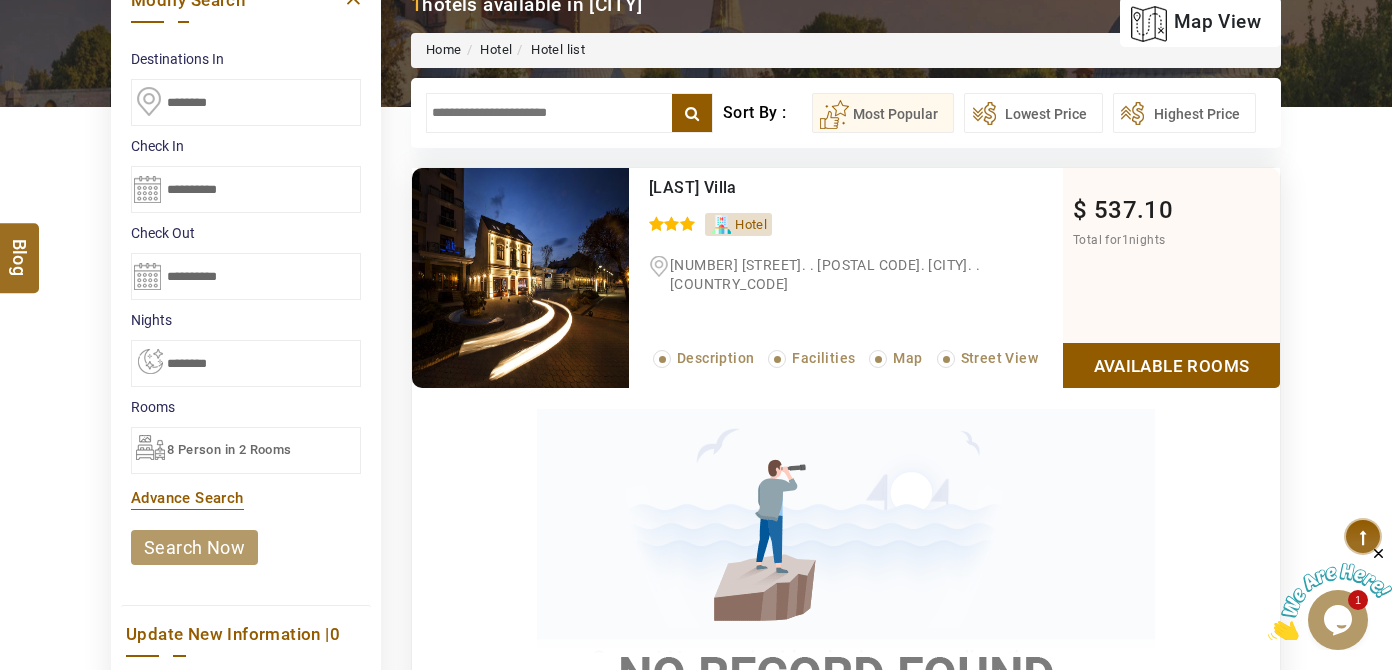 scroll, scrollTop: 363, scrollLeft: 0, axis: vertical 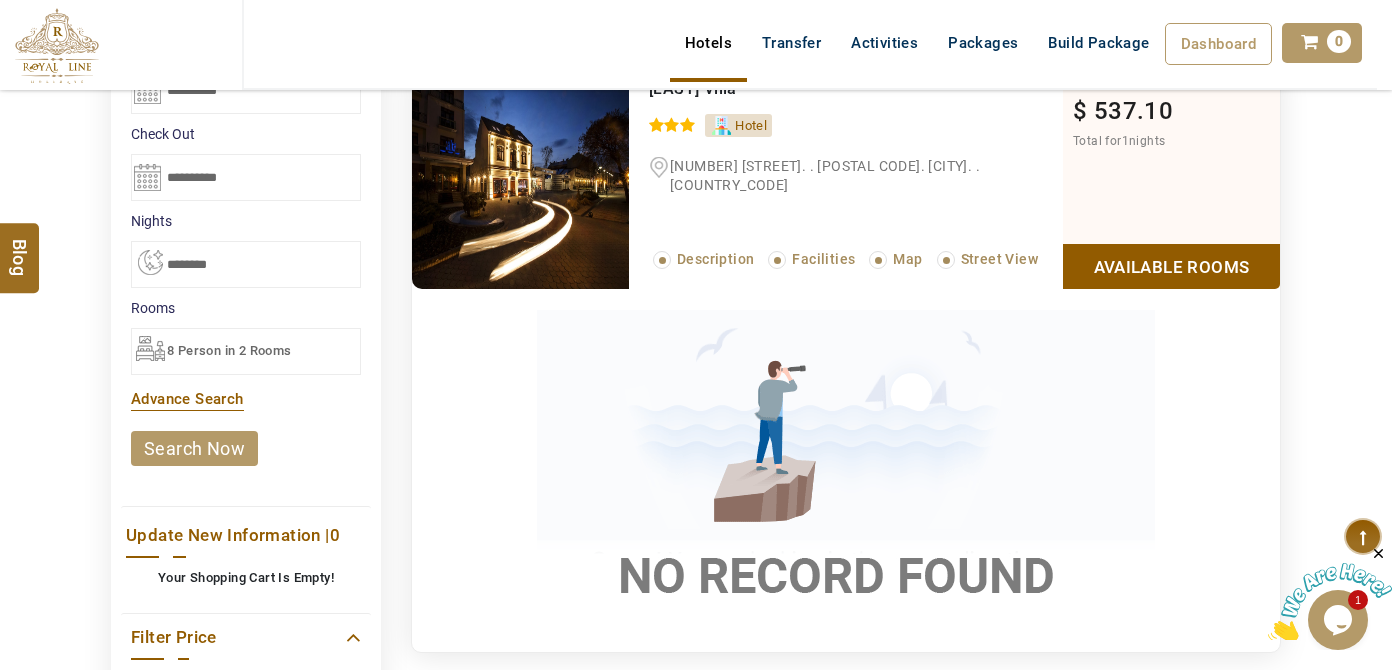 click on "search now" at bounding box center (194, 448) 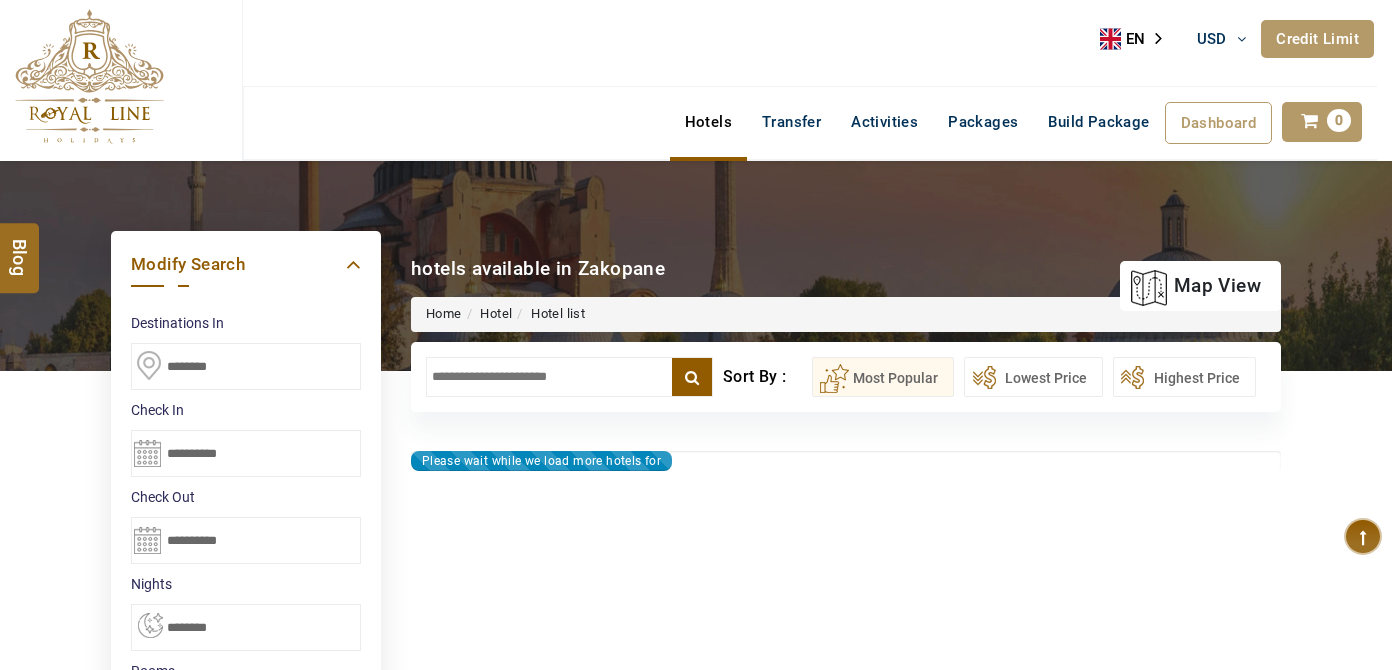 scroll, scrollTop: 0, scrollLeft: 0, axis: both 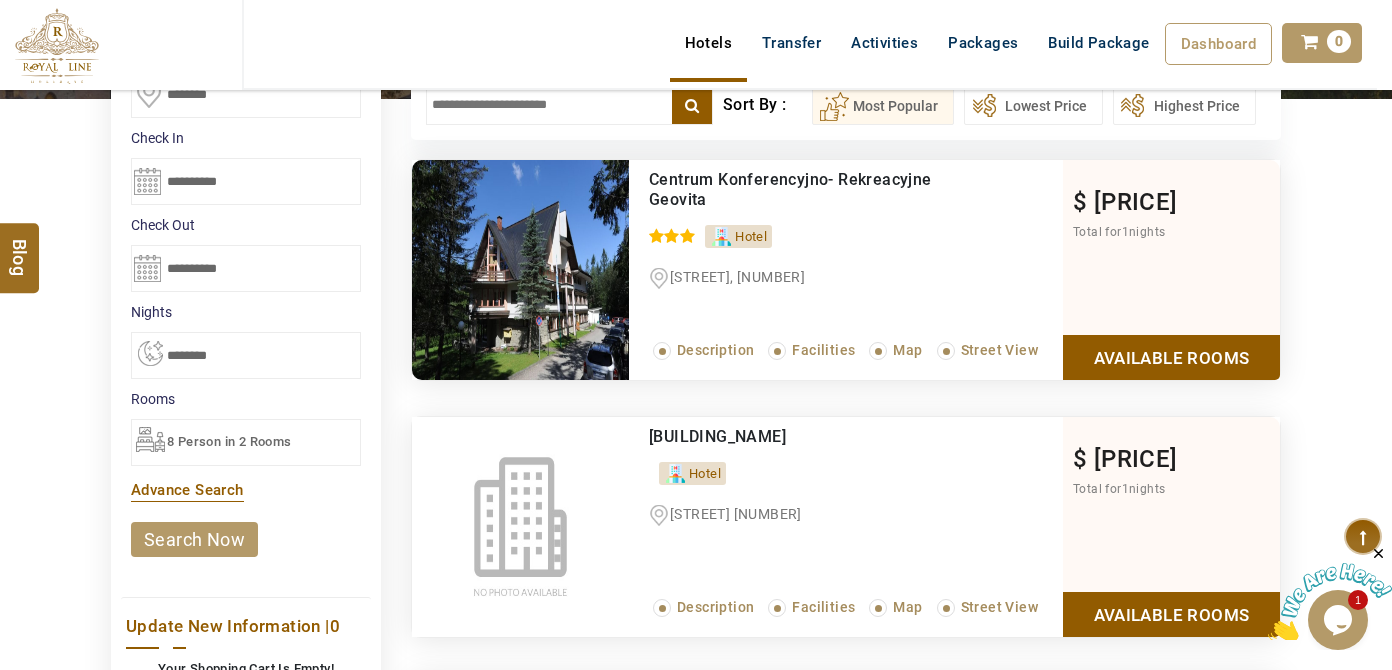 click on "Available Rooms" at bounding box center [1171, 357] 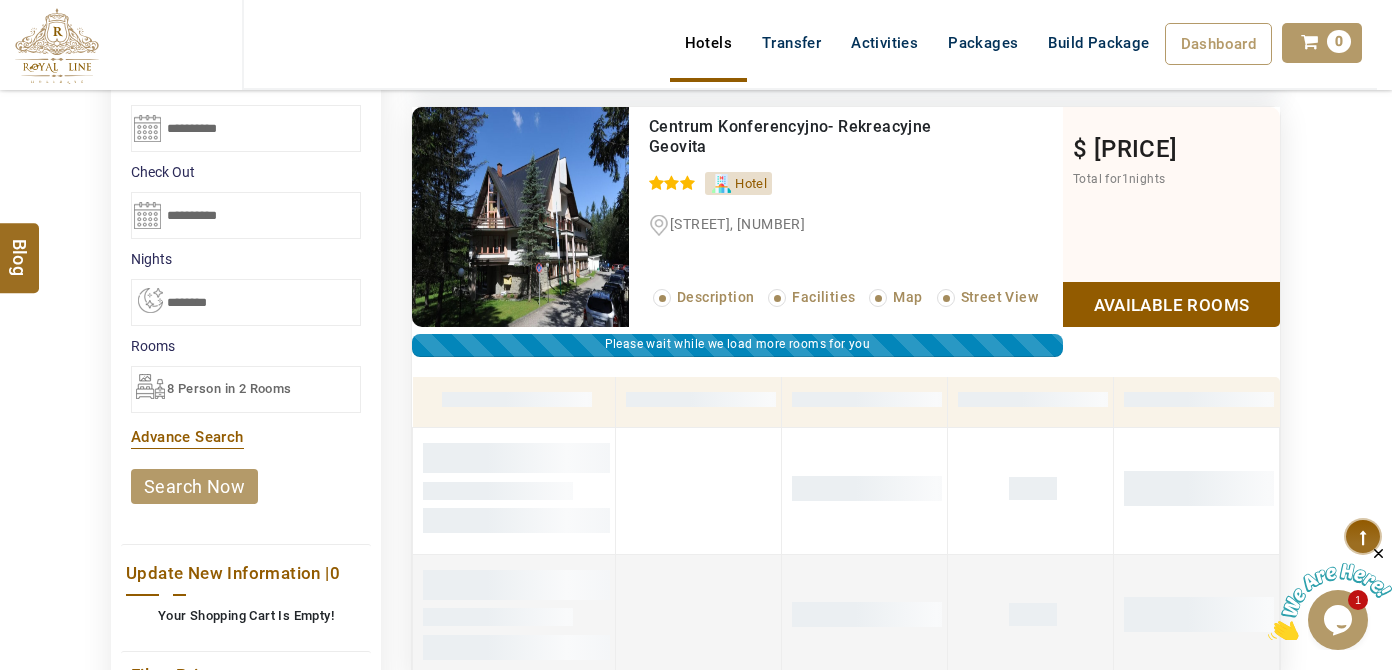 scroll, scrollTop: 561, scrollLeft: 0, axis: vertical 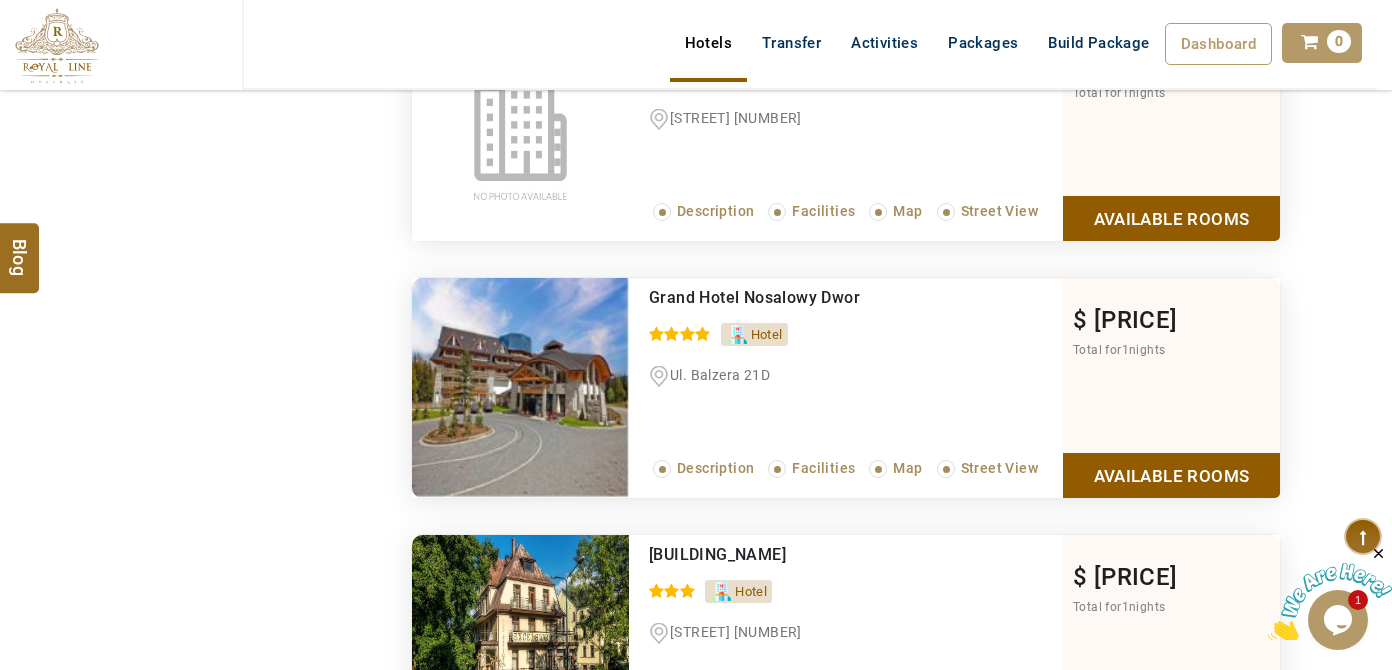 click on "Available Rooms" at bounding box center [1171, 475] 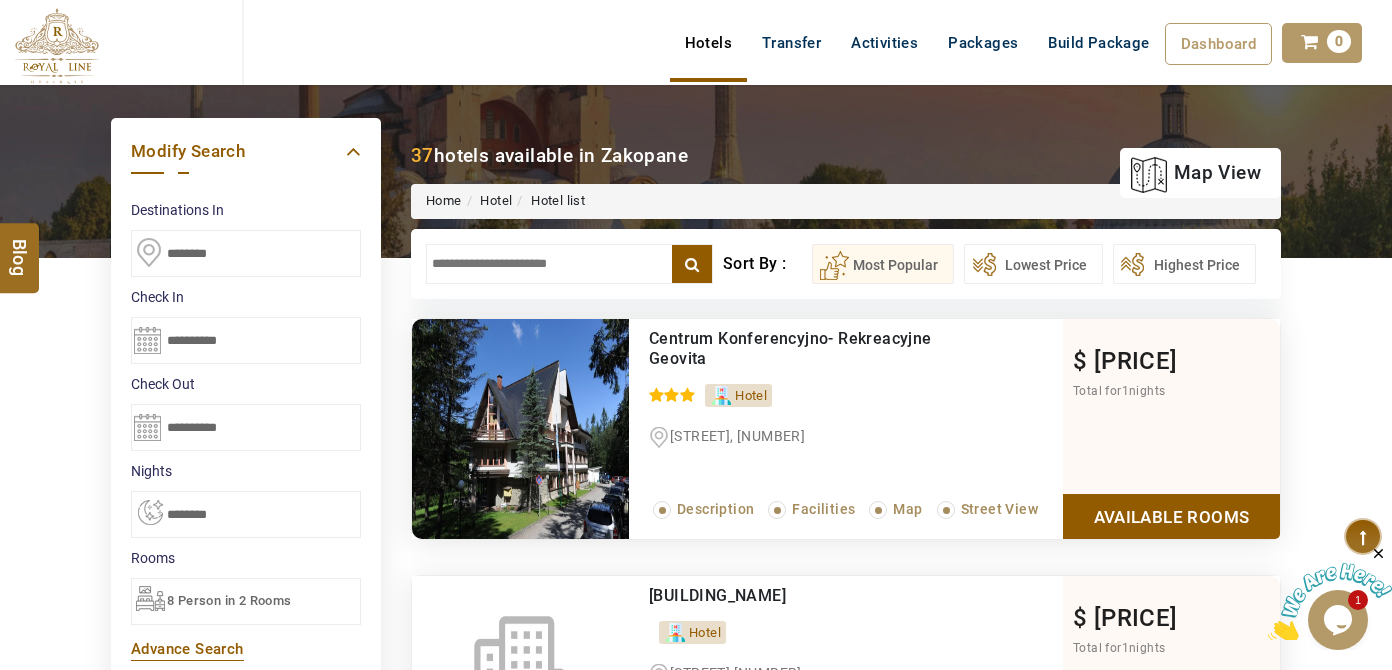 scroll, scrollTop: 0, scrollLeft: 0, axis: both 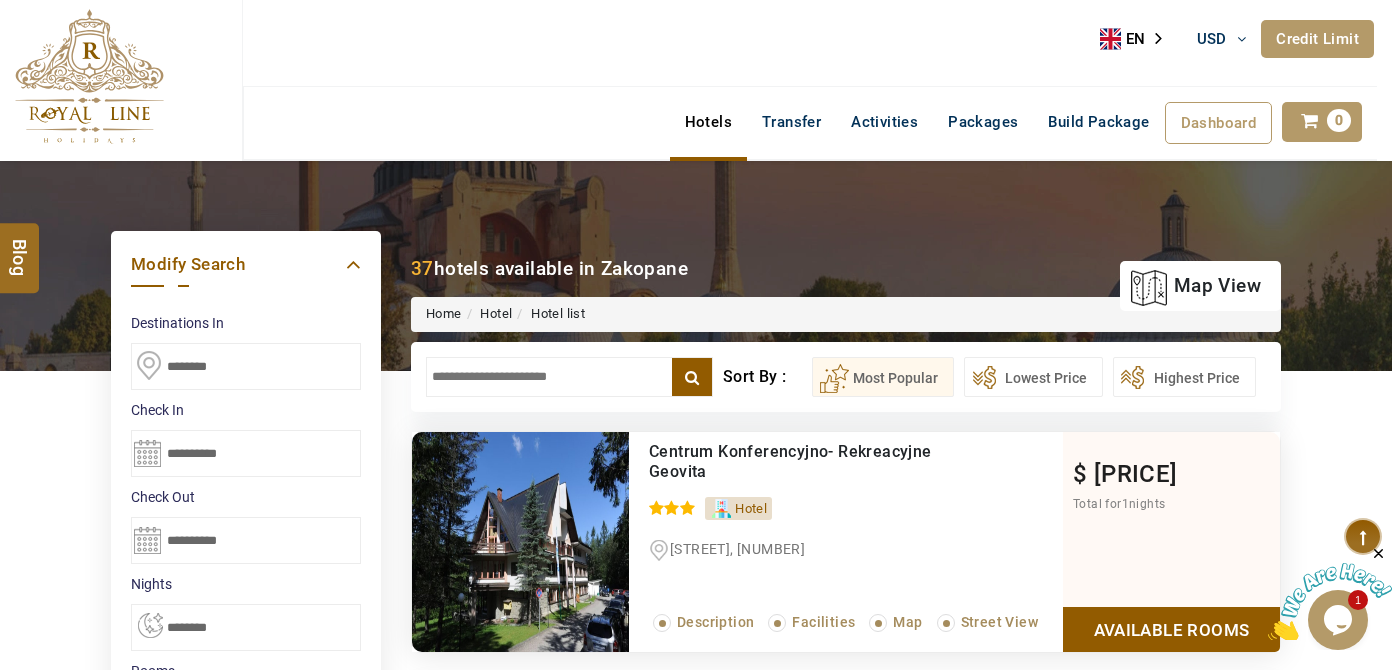 click on "********" at bounding box center (246, 366) 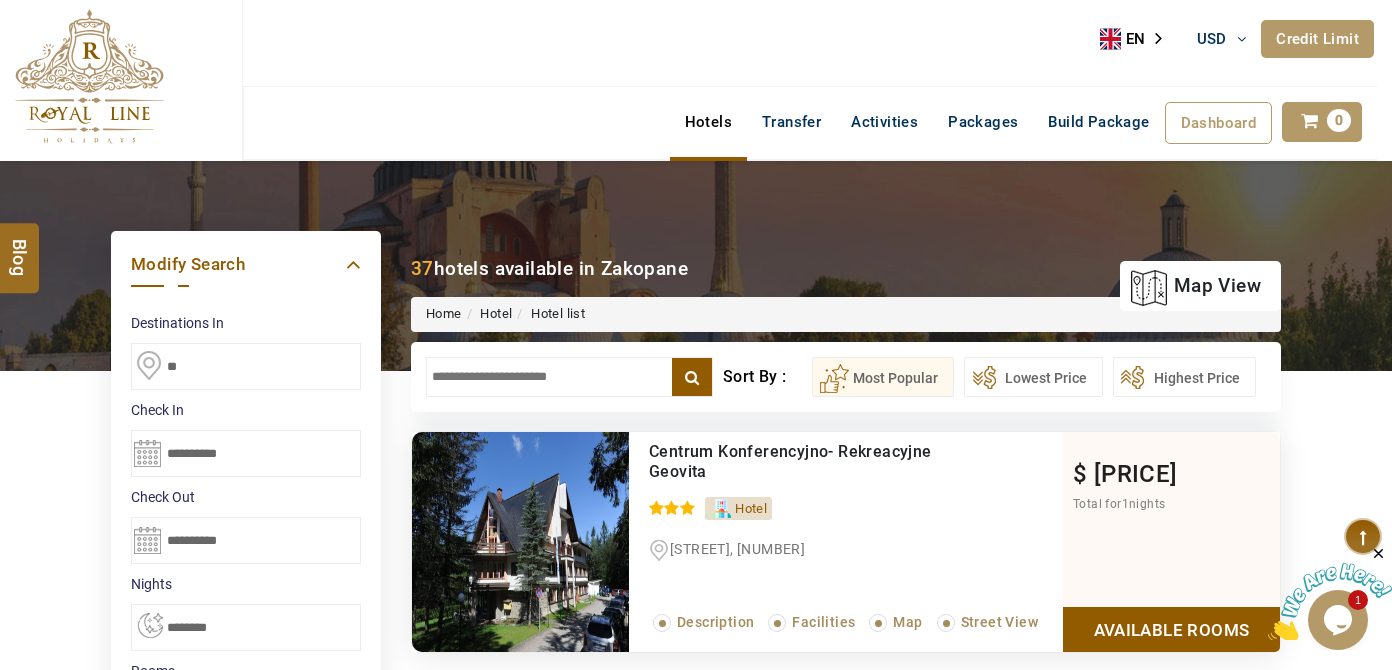 type on "*" 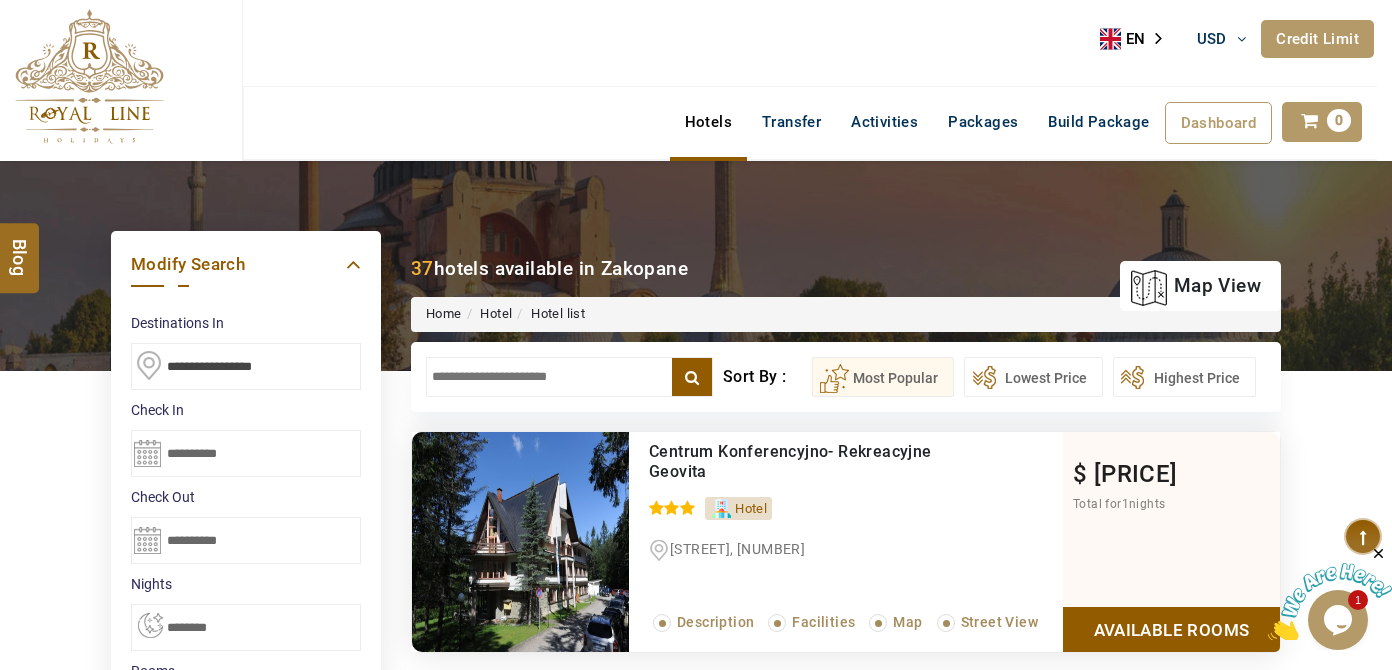 type 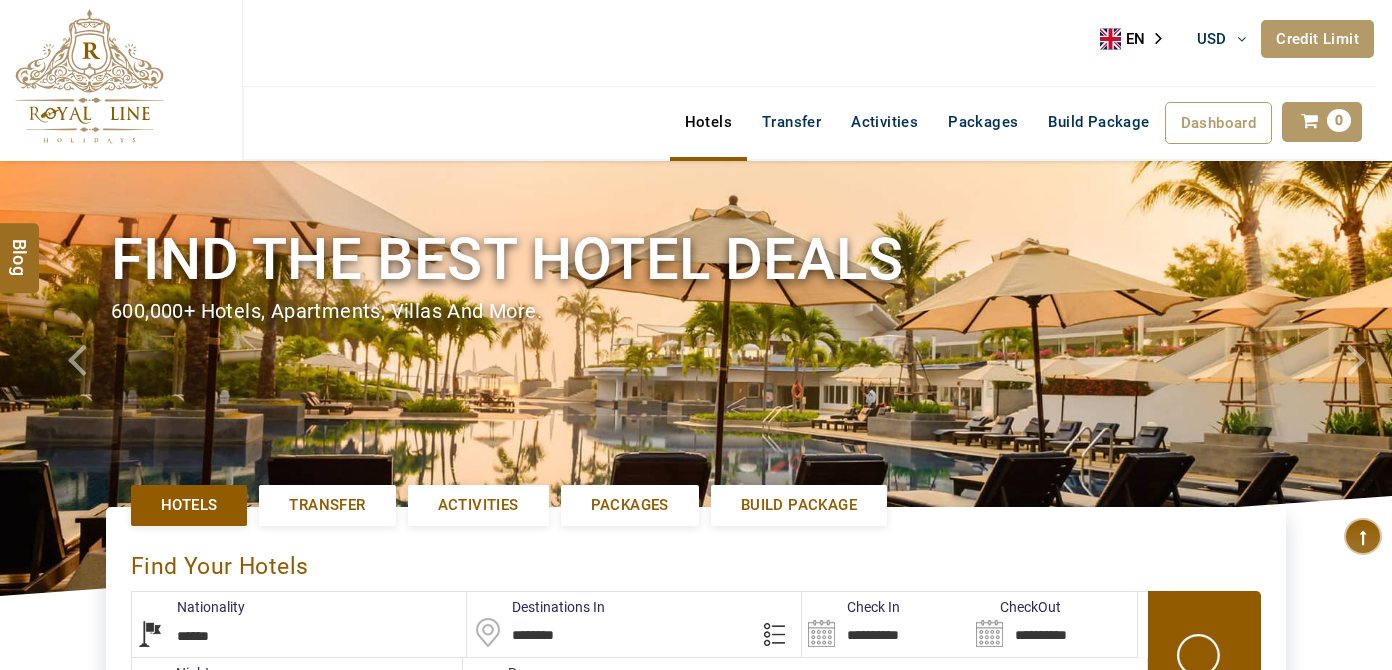 select on "******" 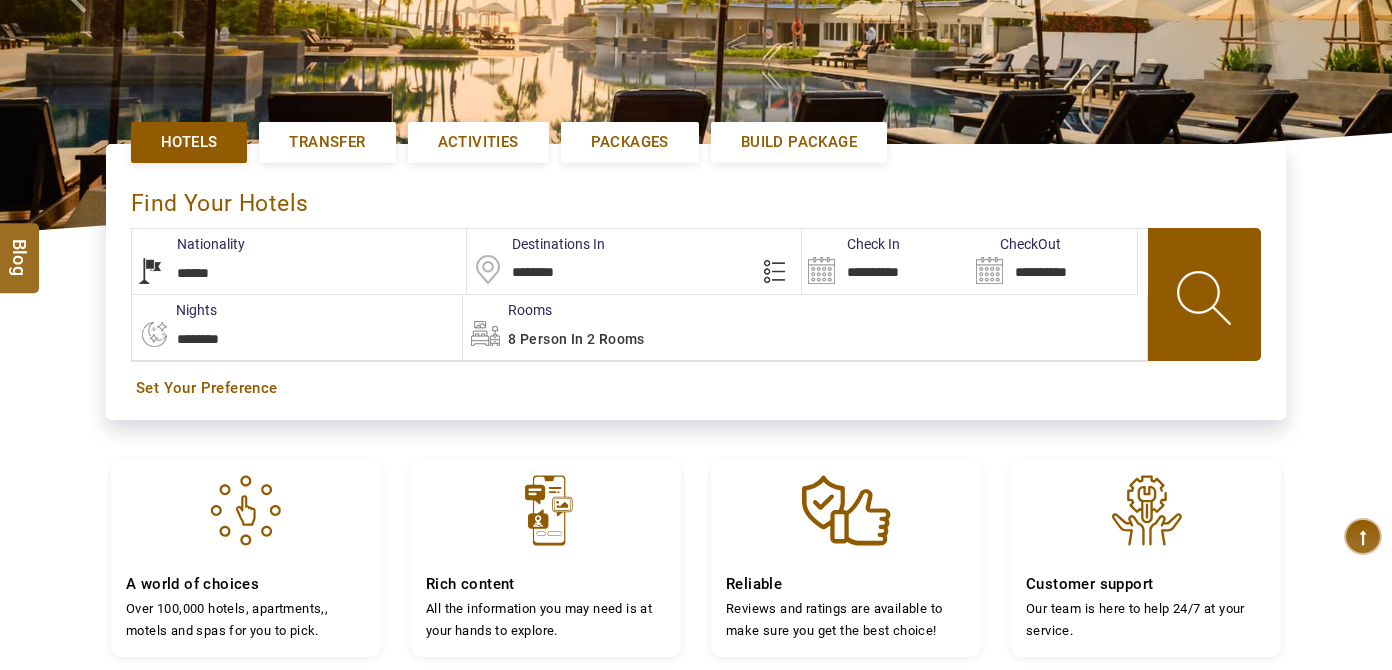 type on "**********" 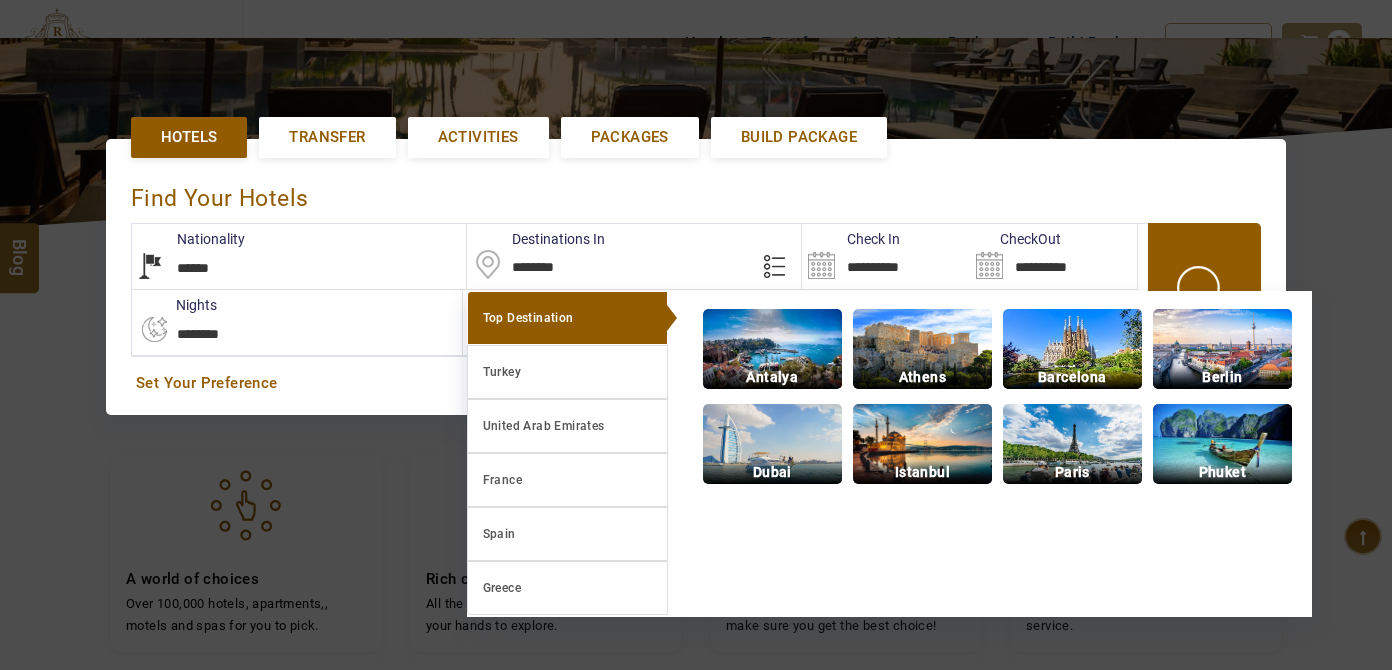 click on "********" at bounding box center [634, 256] 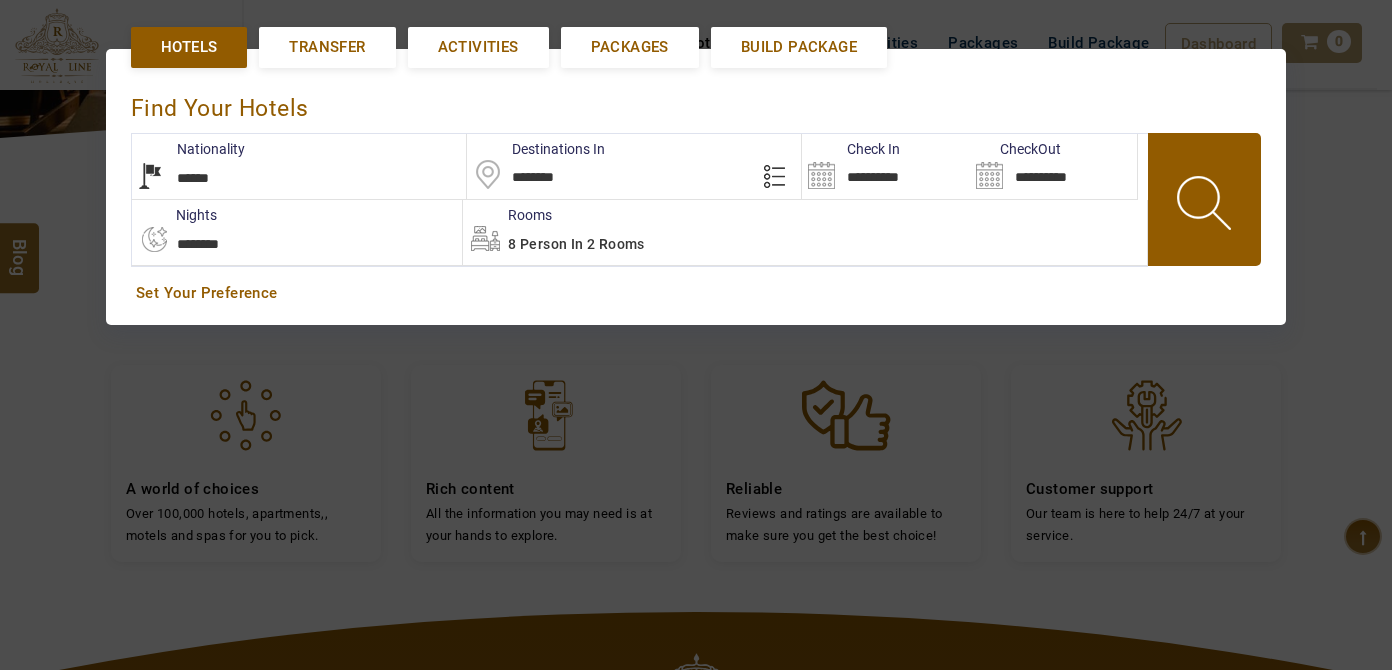 scroll, scrollTop: 458, scrollLeft: 0, axis: vertical 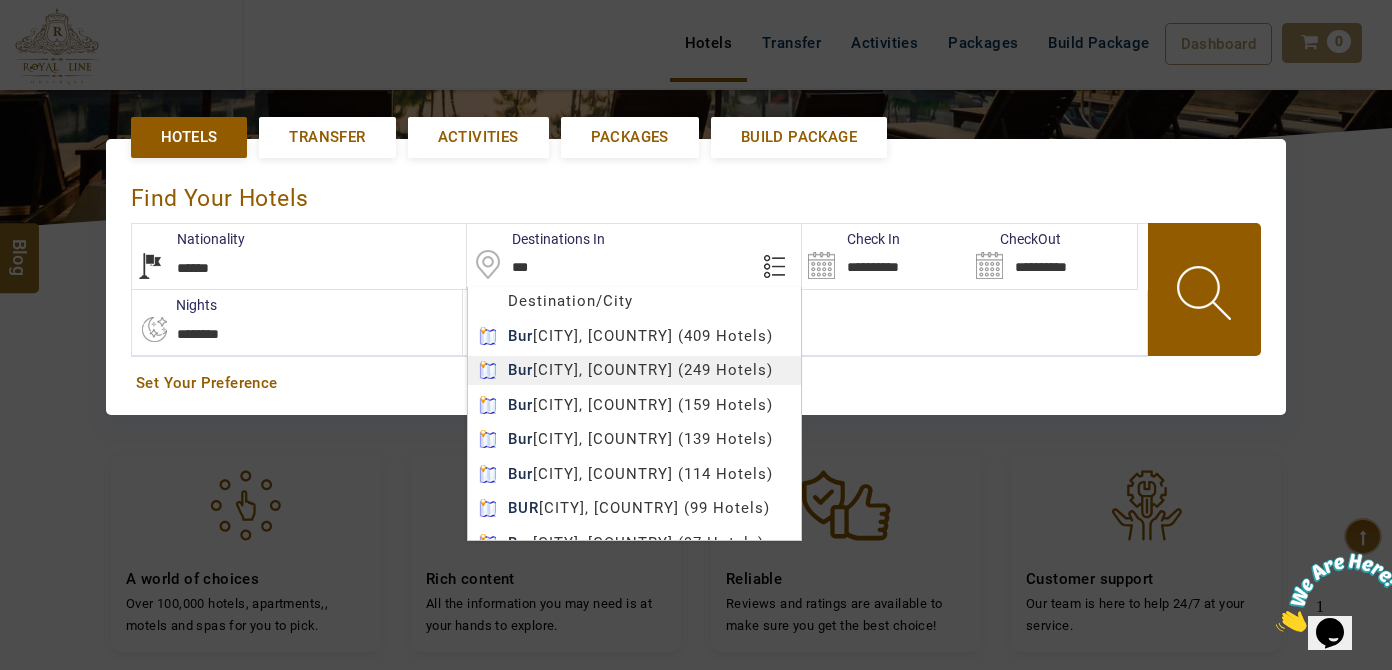 type on "******" 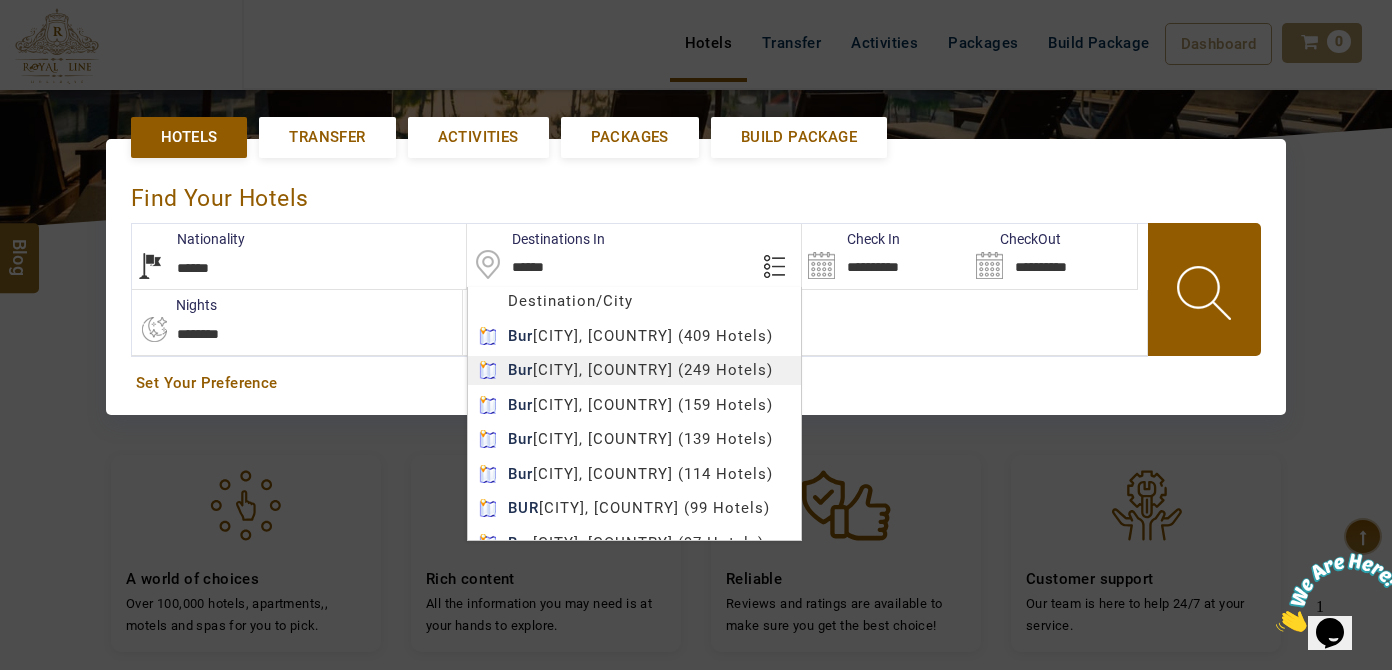 click on "LARISA HAWWARI USD AED  AED EUR  € USD  $ INR  ₹ THB  ฿ IDR  Rp BHD  BHD TRY  ₺ Credit Limit EN HE AR ES PT ZH Helpline
+971 [PHONE] [EMAIL] About Us What we Offer Blog Why Us Contact Hotels  Transfer Activities Packages Build Package Dashboard My Profile My Booking My Reports My Quotation Sign Out 0 Points Redeem Now To Redeem 8664  Points Future Points  4348   Points Credit Limit Credit Limit USD 25000.00 70% Complete Used USD 17410.22 Available USD 7589.78 Setting  Looks like you haven't added anything to your cart yet Countinue Shopping ****** ****** Please Wait.. Blog demo
Remember me Forgot
password? LOG IN Don't have an account?   Register Now My Booking View/ Print/Cancel Your Booking without Signing in Submit demo
In A Few Moment, You Will Be Celebrating Best Hotel options galore ! Check In   CheckOut Rooms Rooms Please Wait Find the best hotel deals 600,000+ hotels, apartments, villas and more. *****" at bounding box center (696, 429) 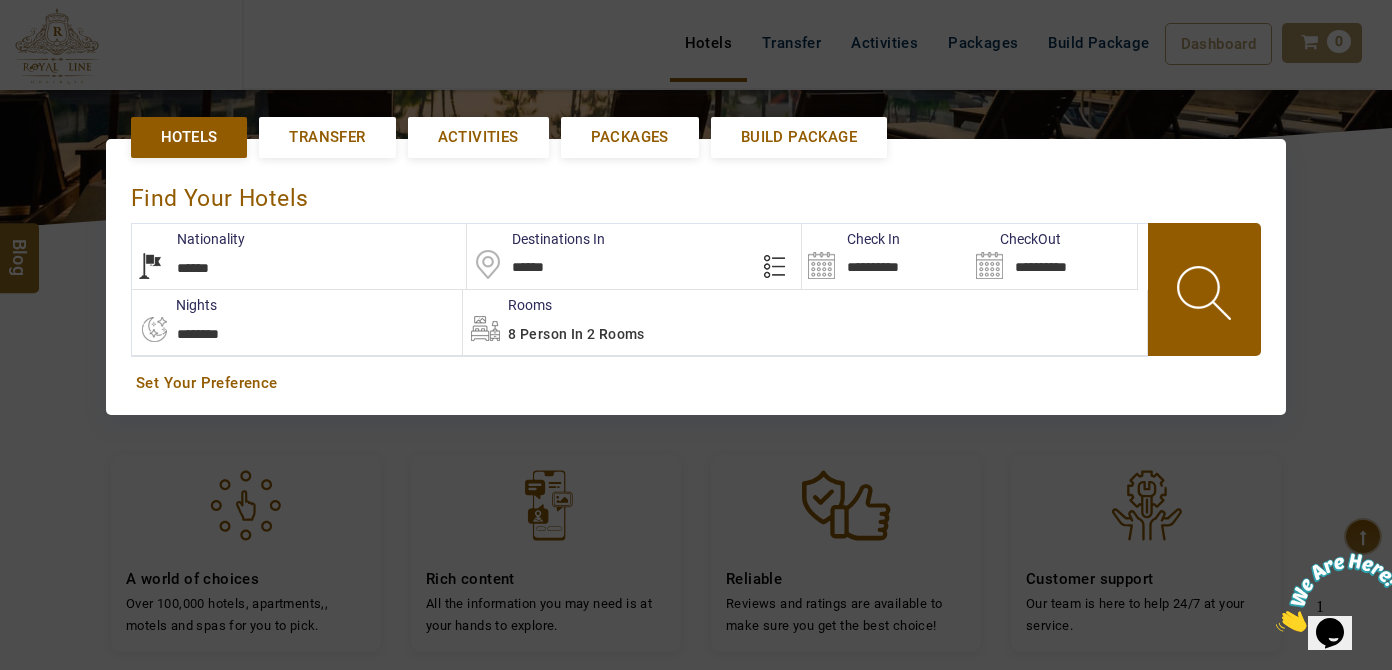click on "**********" at bounding box center (885, 256) 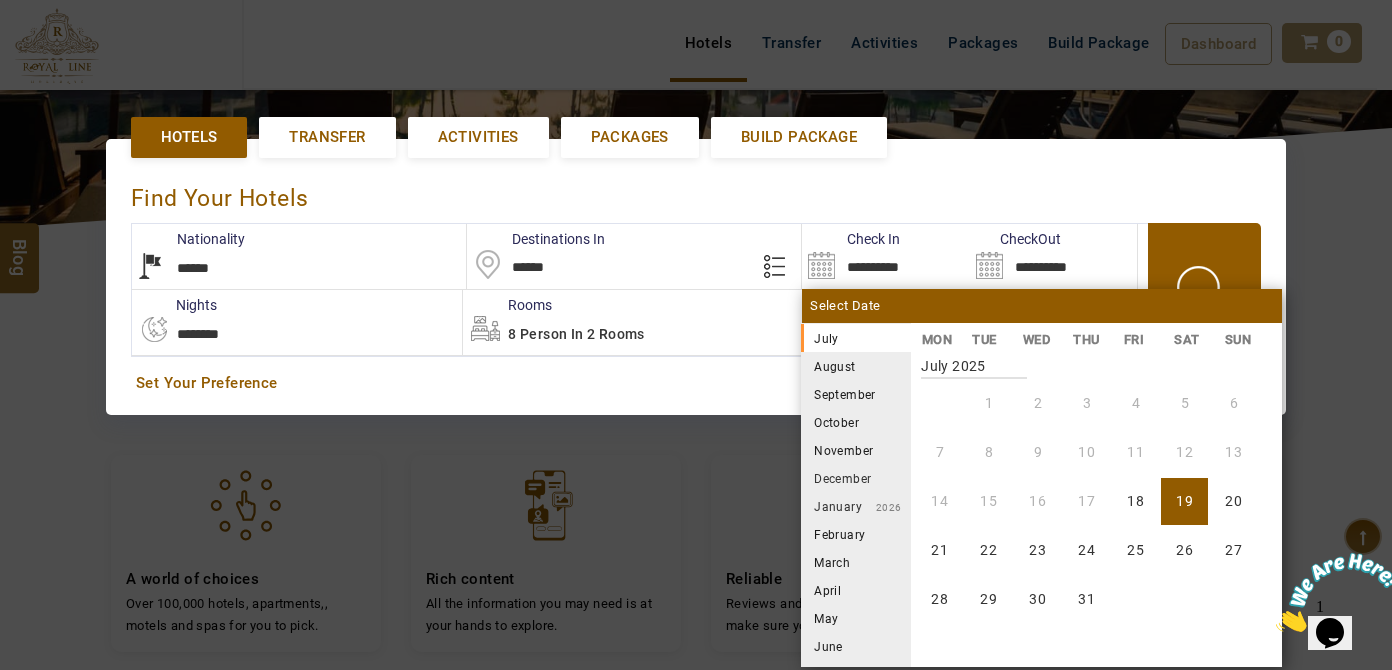click on "August" at bounding box center [856, 366] 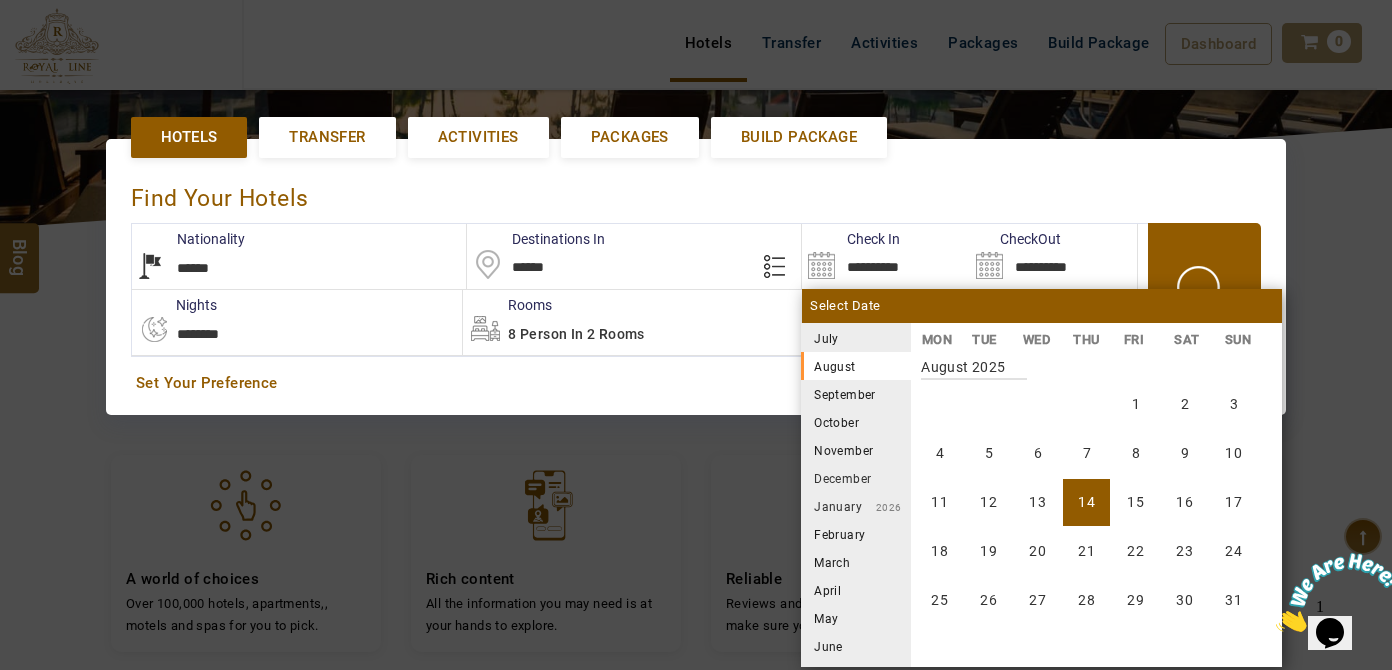 scroll, scrollTop: 370, scrollLeft: 0, axis: vertical 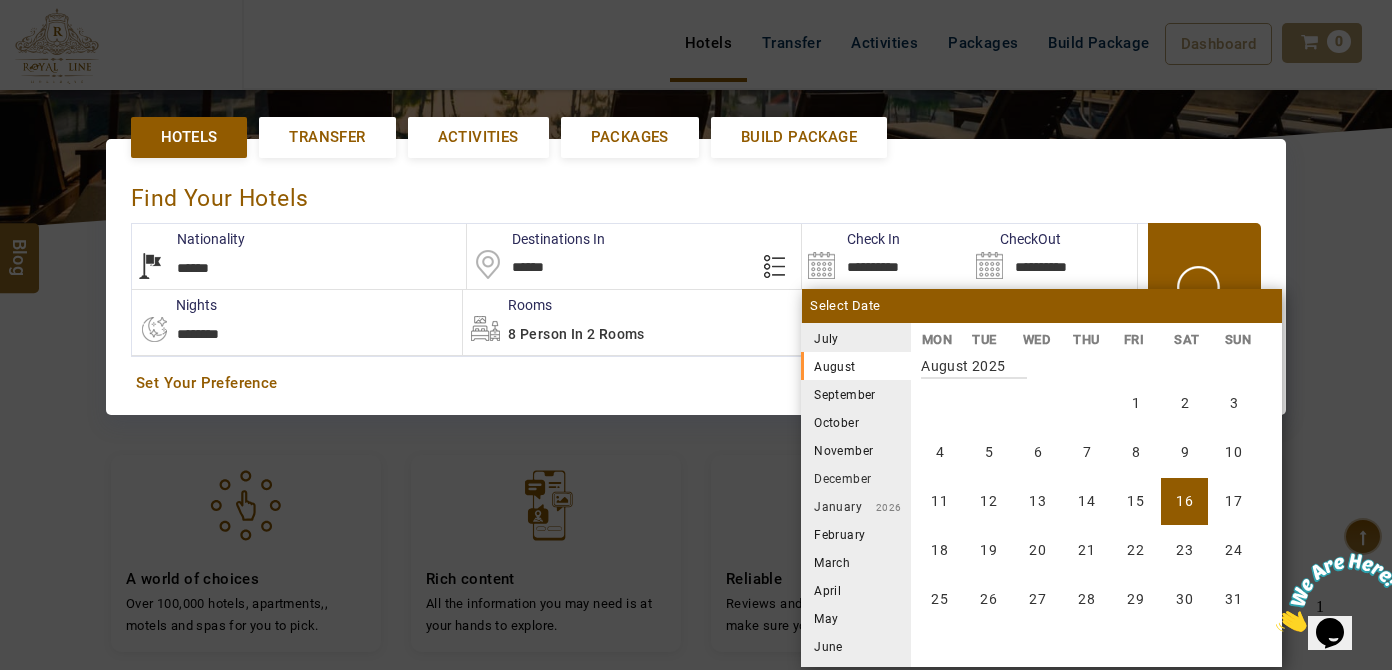 click on "16" at bounding box center [1184, 501] 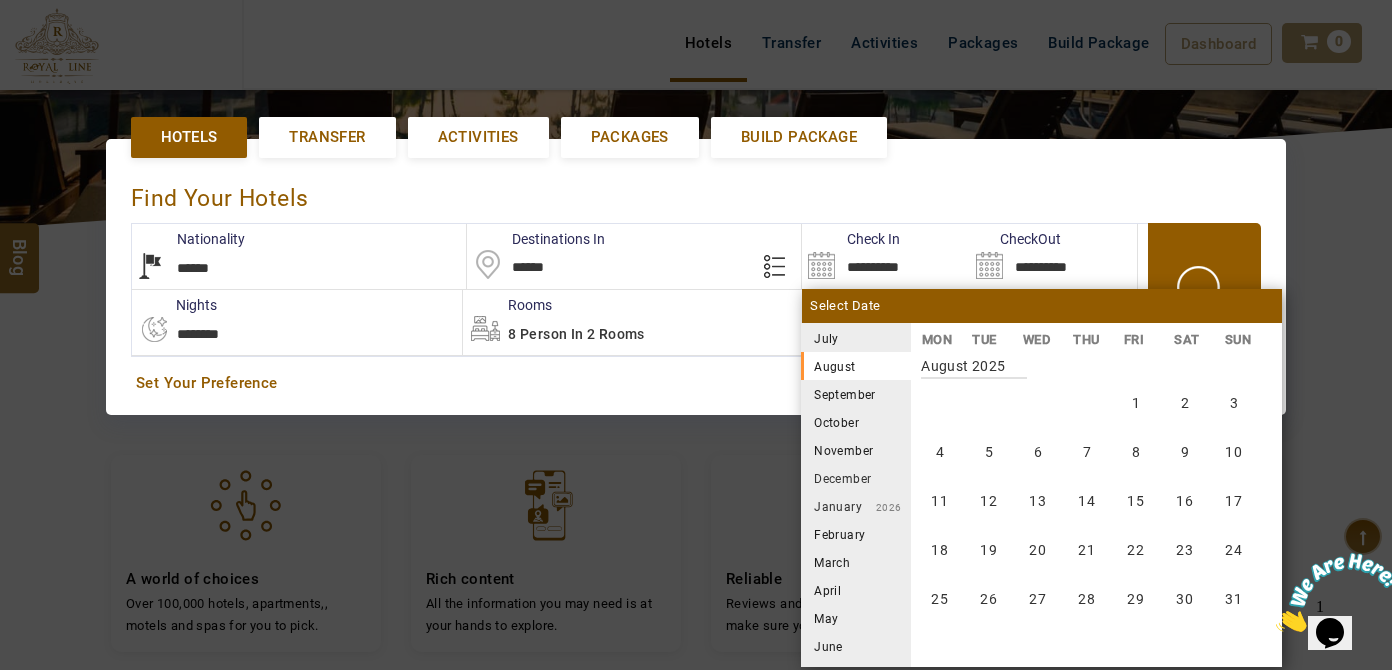 type on "**********" 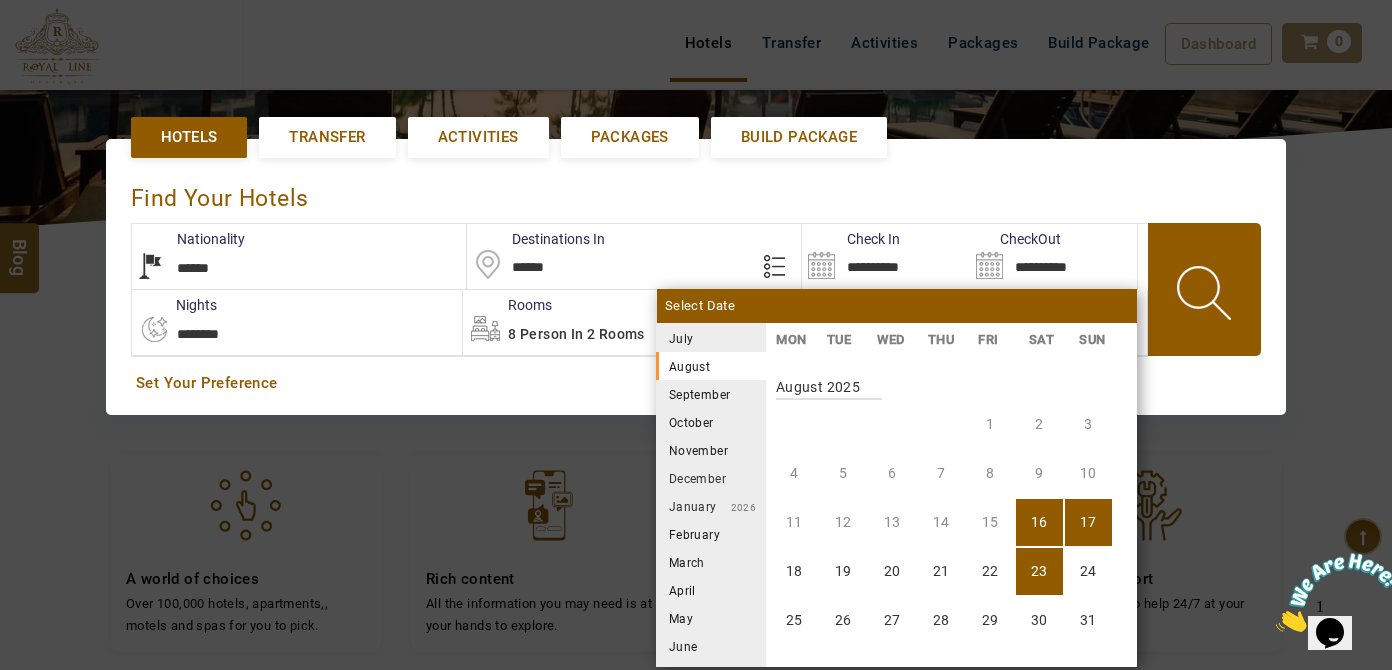 scroll, scrollTop: 370, scrollLeft: 0, axis: vertical 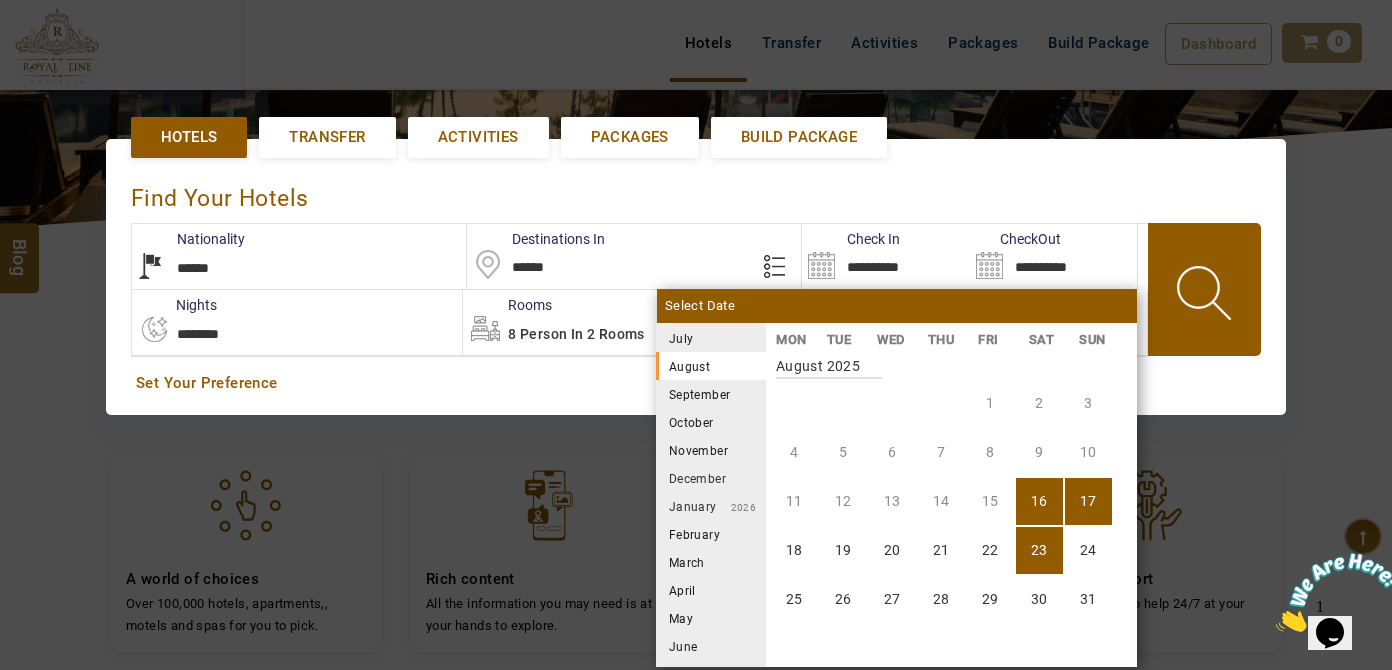 click on "23" at bounding box center (1039, 550) 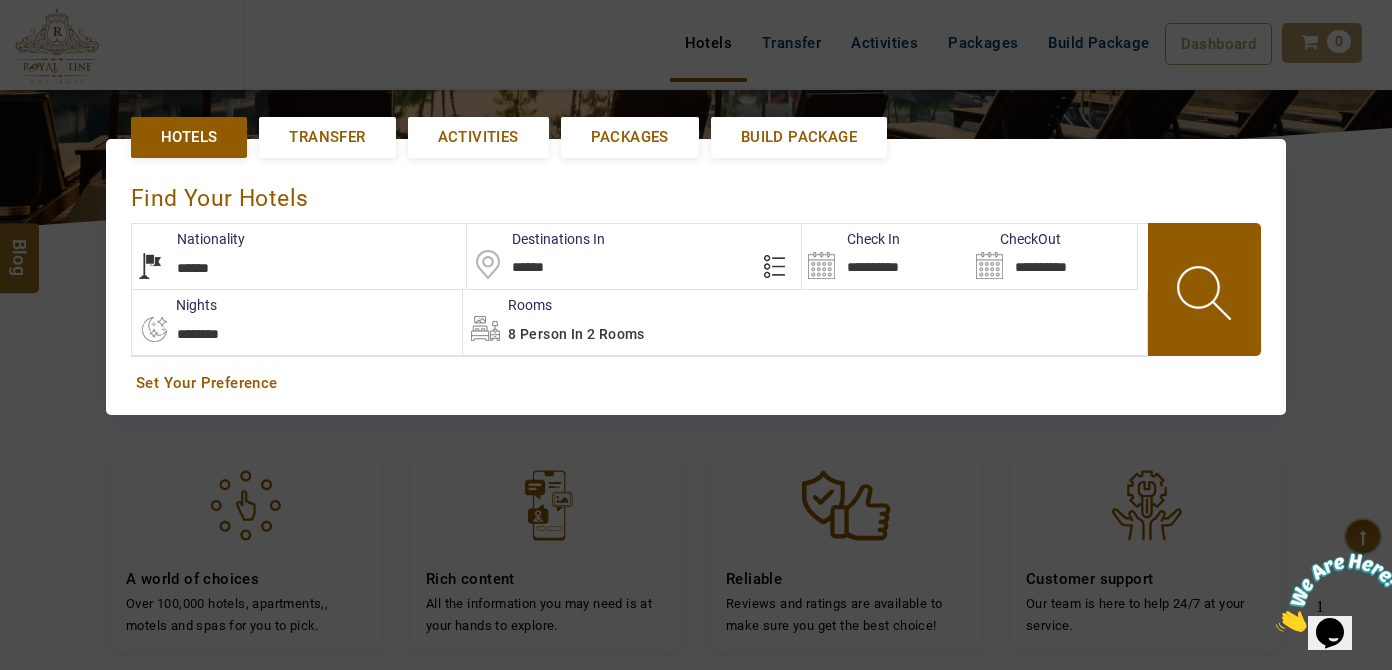 click on "8 Person in    2 Rooms" at bounding box center (576, 334) 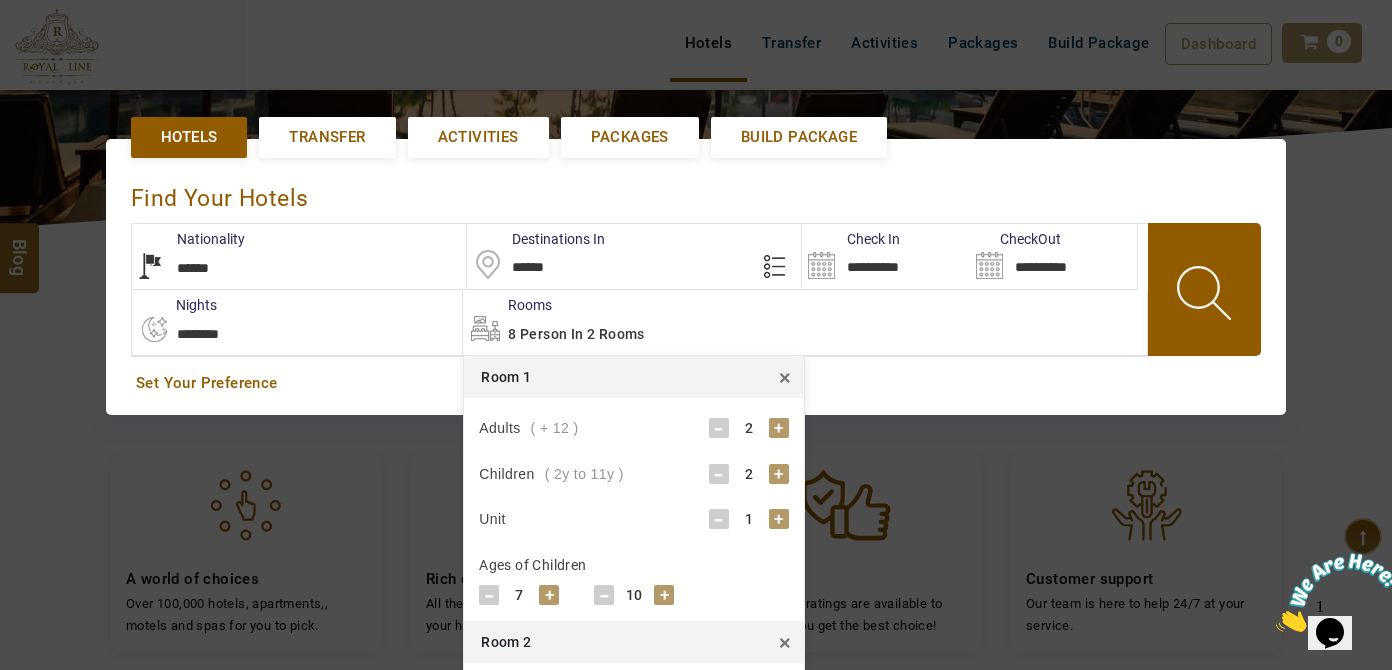 click on "-" at bounding box center [719, 474] 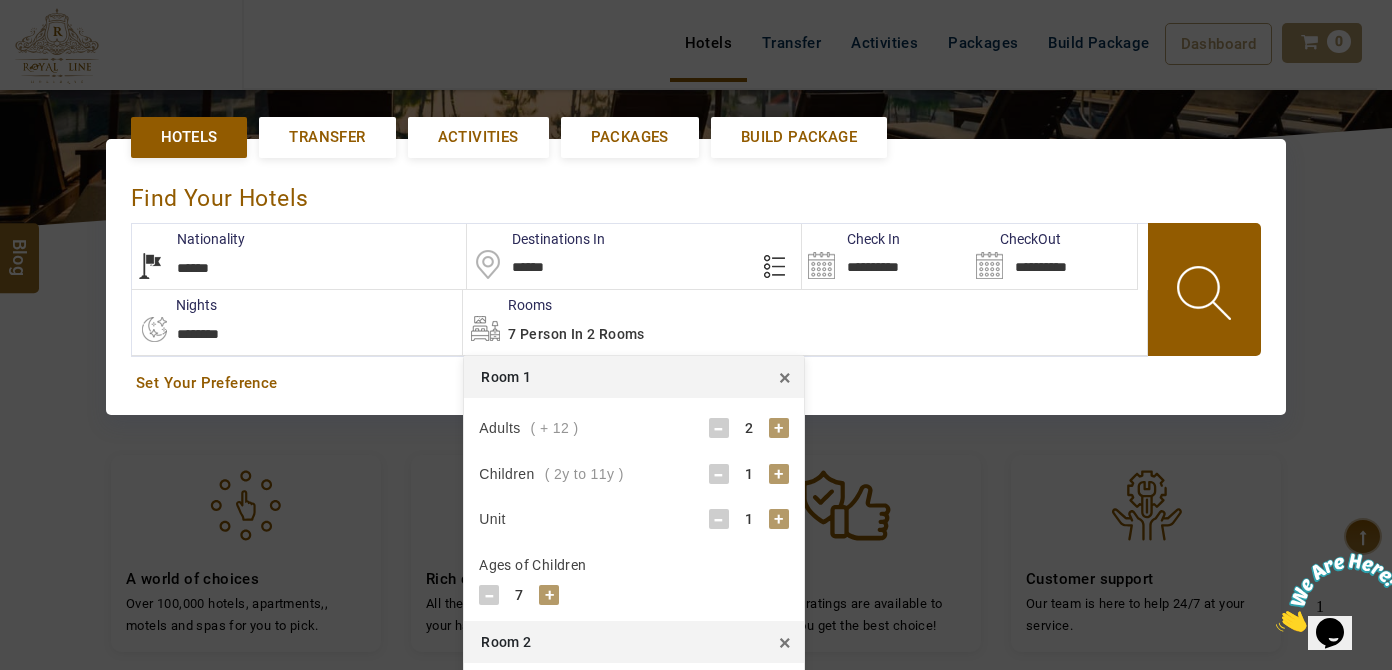 click on "-" at bounding box center [719, 474] 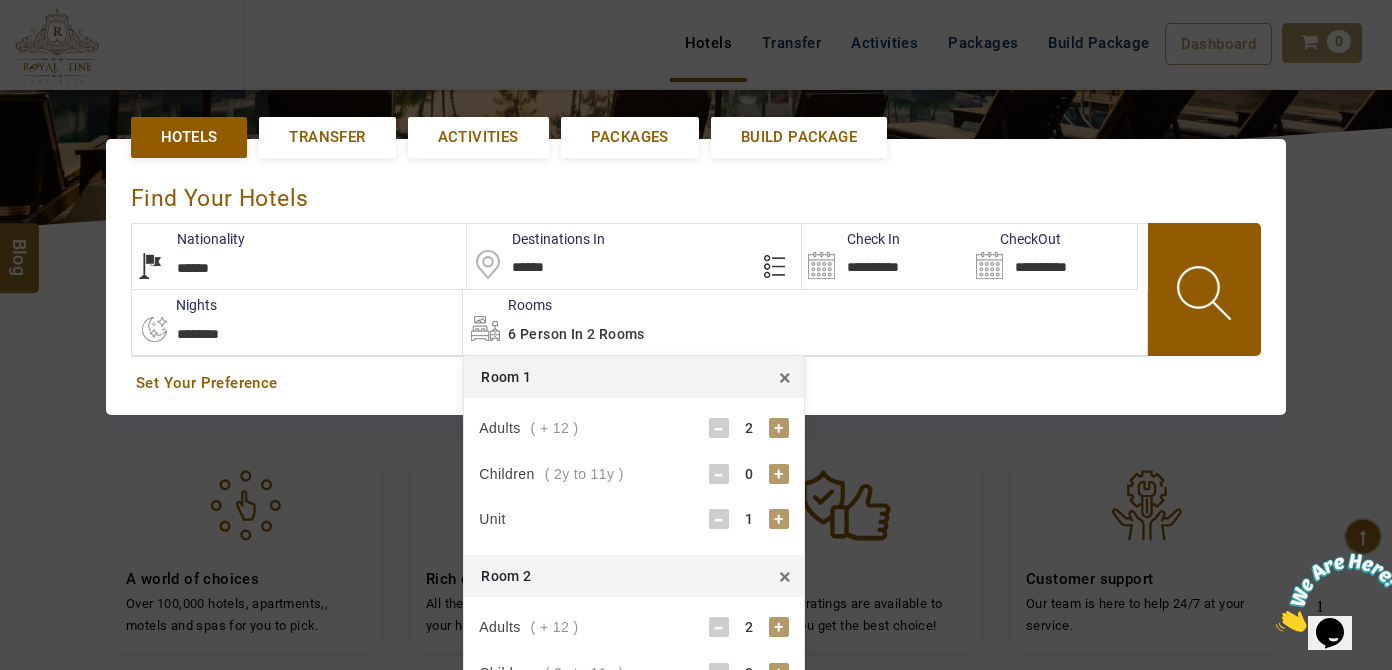 click on "×" at bounding box center [785, 576] 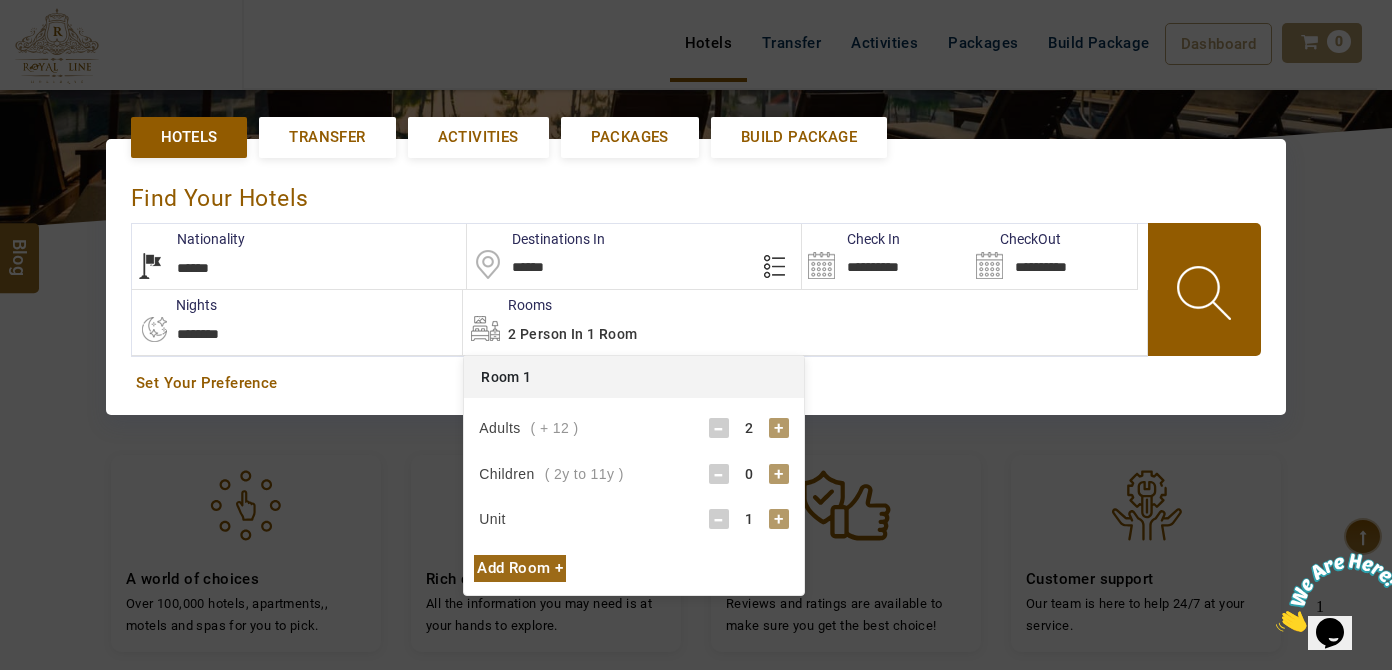 click at bounding box center (1206, 296) 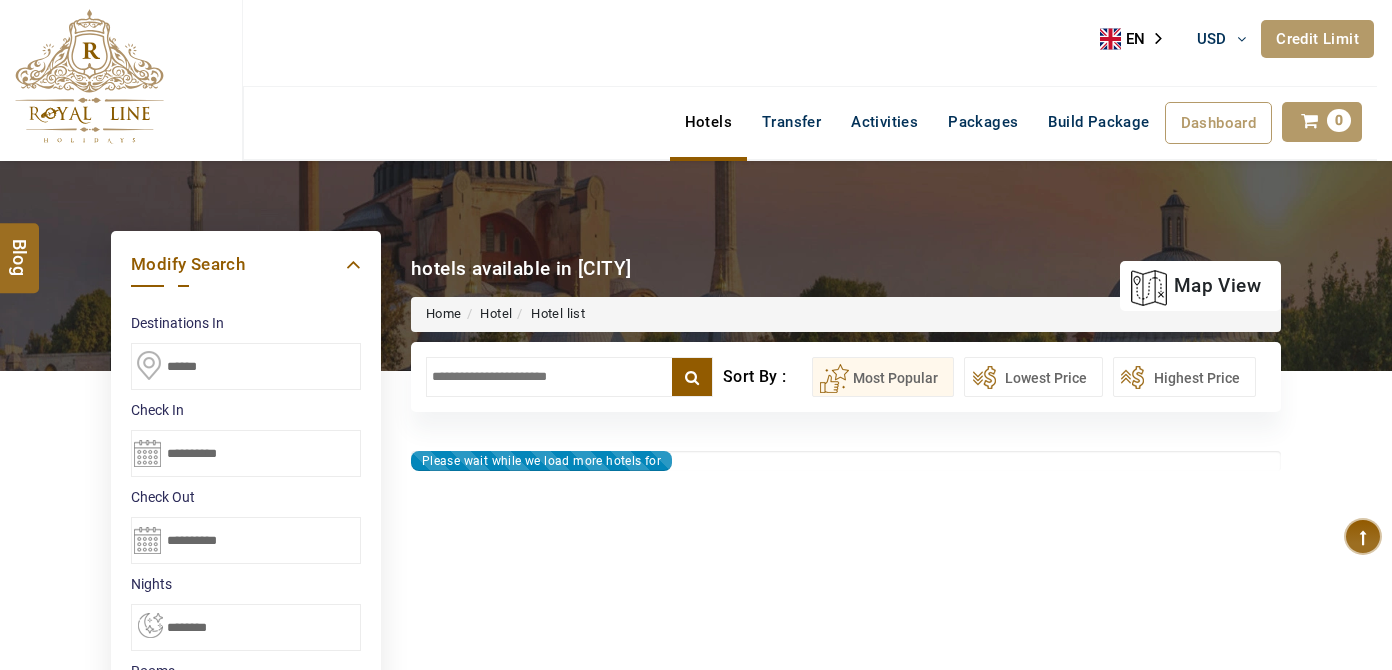 select on "*" 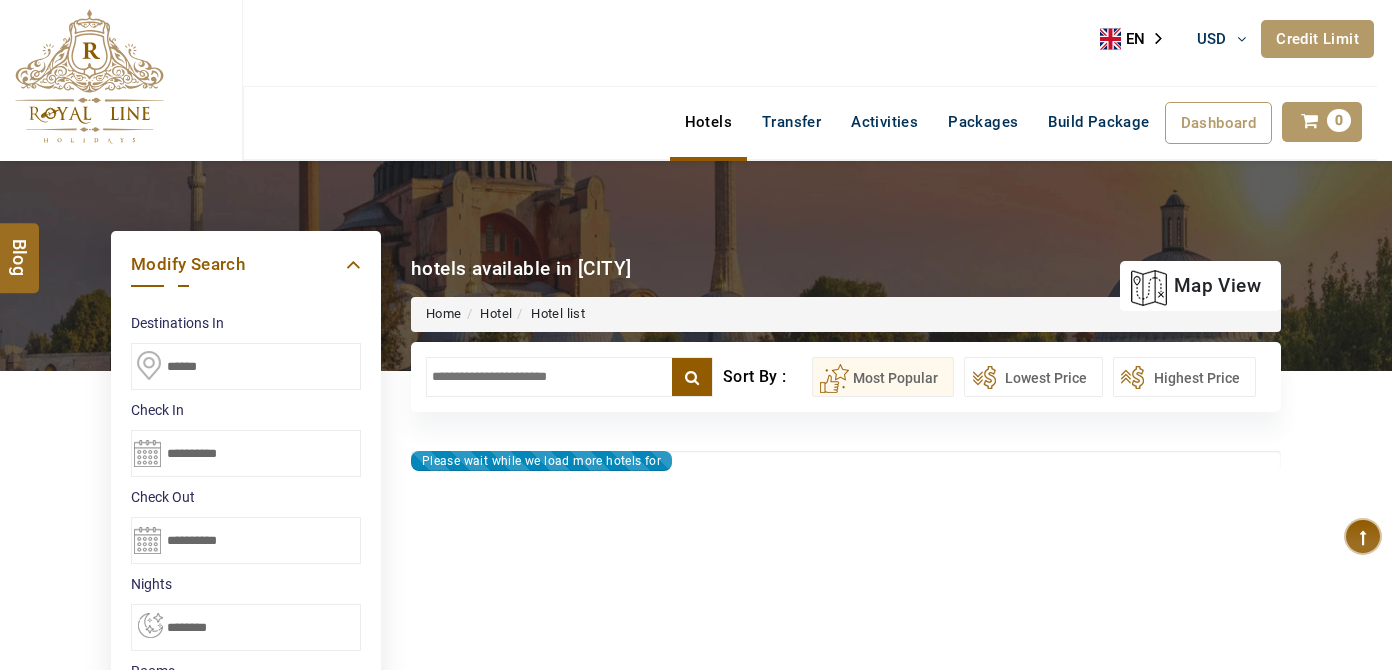 type on "**********" 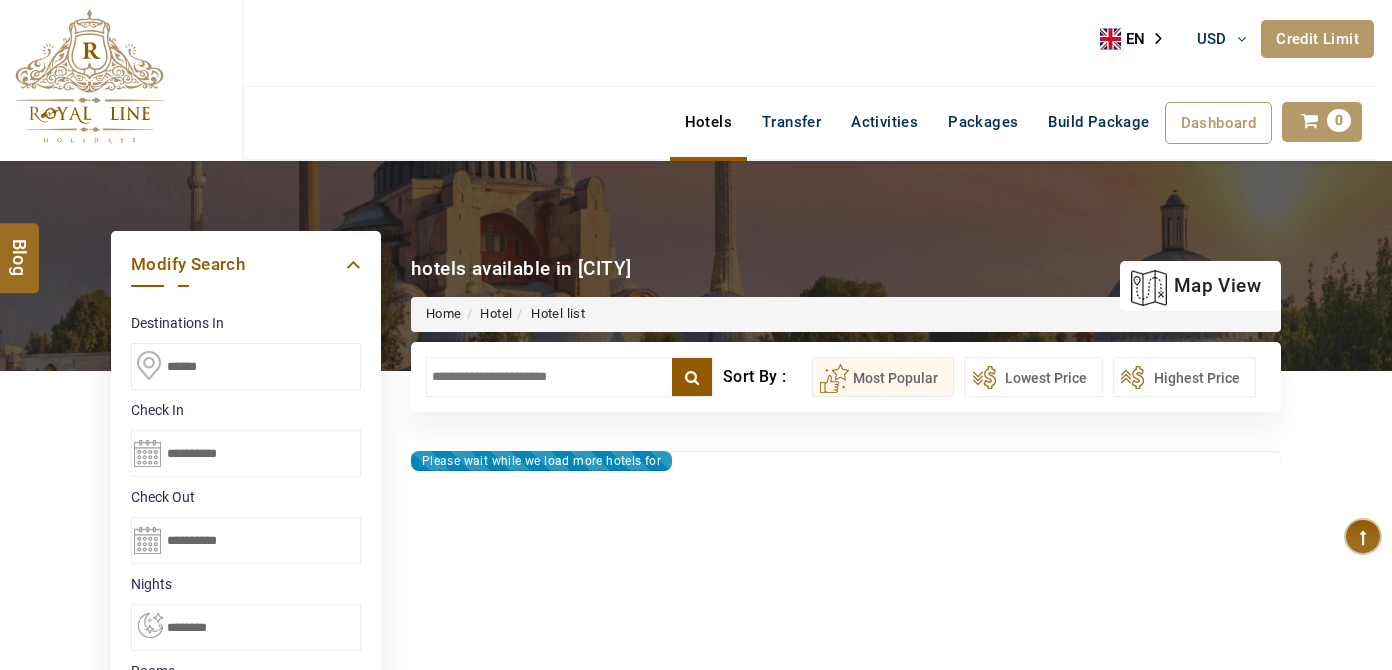 scroll, scrollTop: 0, scrollLeft: 0, axis: both 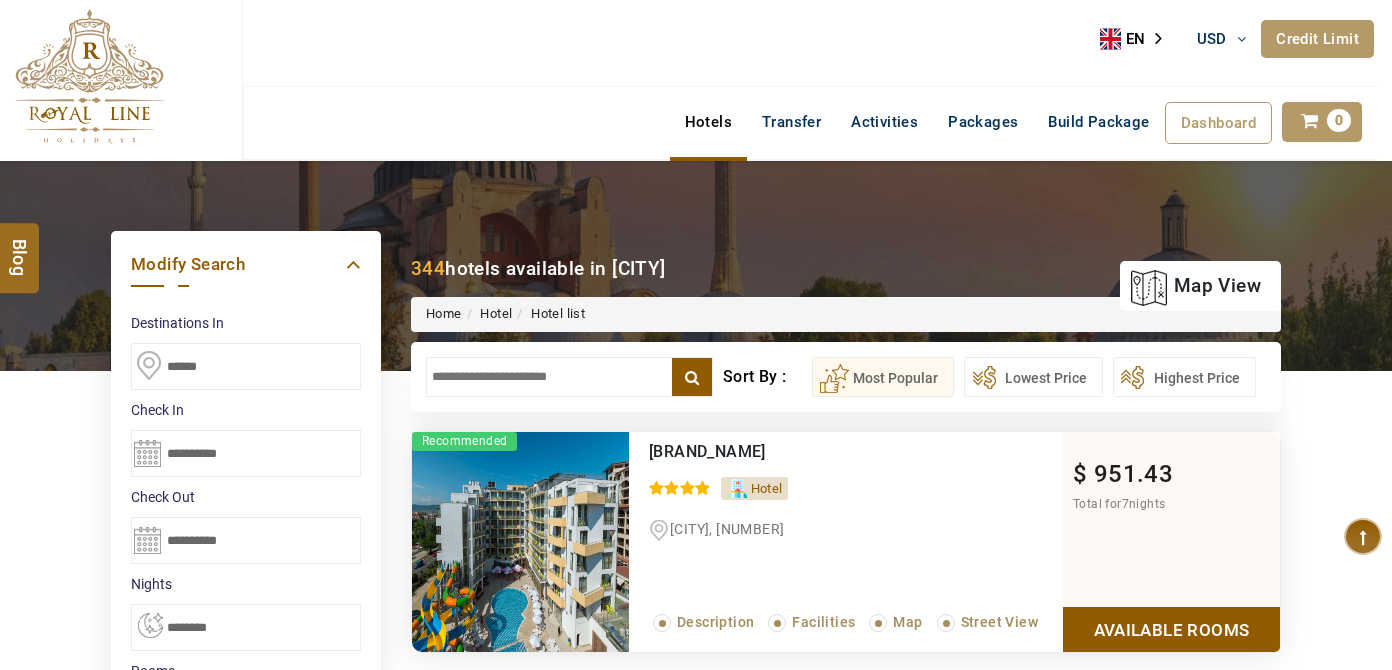 click at bounding box center (569, 377) 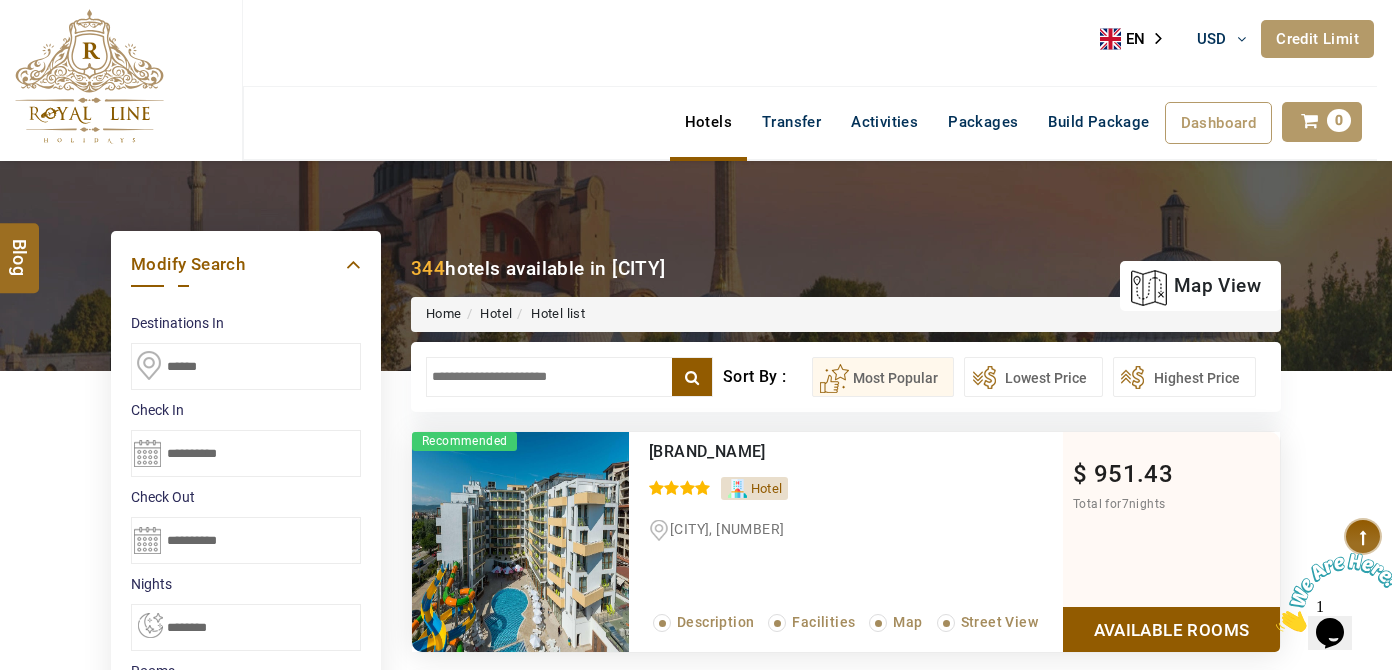 scroll, scrollTop: 0, scrollLeft: 0, axis: both 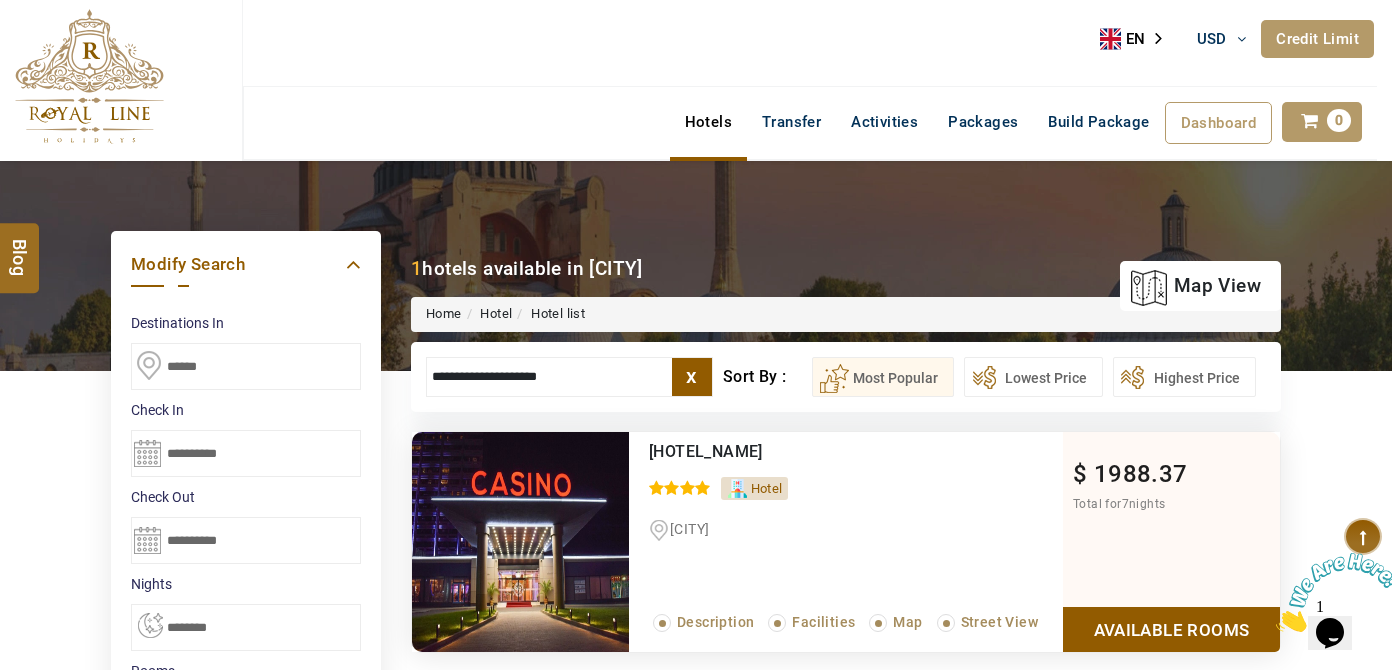 click on "+[COUNTRY_CODE] [PHONE] [EMAIL] About Us What we Offer Blog Why Us Contact Hotels Transfer Activities Packages Build Package Dashboard My Profile My Booking My Reports My Quotation Sign Out [POINTS] Points Redeem Now To Redeem [POINTS] Points Future Points [POINTS] Points Credit Limit Credit Limit USD [CURRENCY] [PERCENTAGE] Complete Used USD [CURRENCY] [AMOUNT] Available USD [CURRENCY] [AMOUNT] Setting Looks like you haven't added anything to your cart yet Countinue Shopping ****** ****** Please Wait.. Blog demo Remember me Forgot password? LOG IN Don't have an account? Register Now My Booking View/ Print/Cancel Your Booking without Signing in Submit Applying Filters...... Hotels For You Will Be Loading Soon demo In A Few Moment, You Will Be Celebrating Best Hotel options galore ! Check In CheckOut Rooms Rooms Please Wait Please Wait ... X" at bounding box center (696, 999) 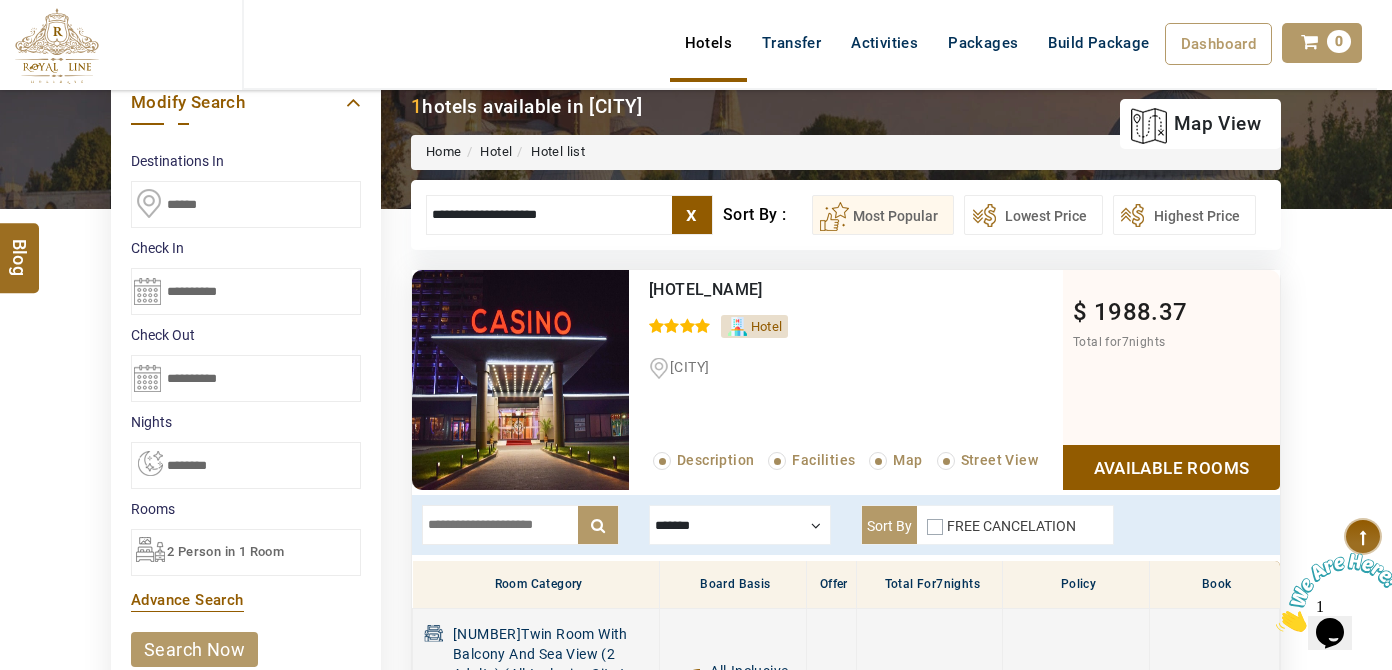 scroll, scrollTop: 0, scrollLeft: 0, axis: both 